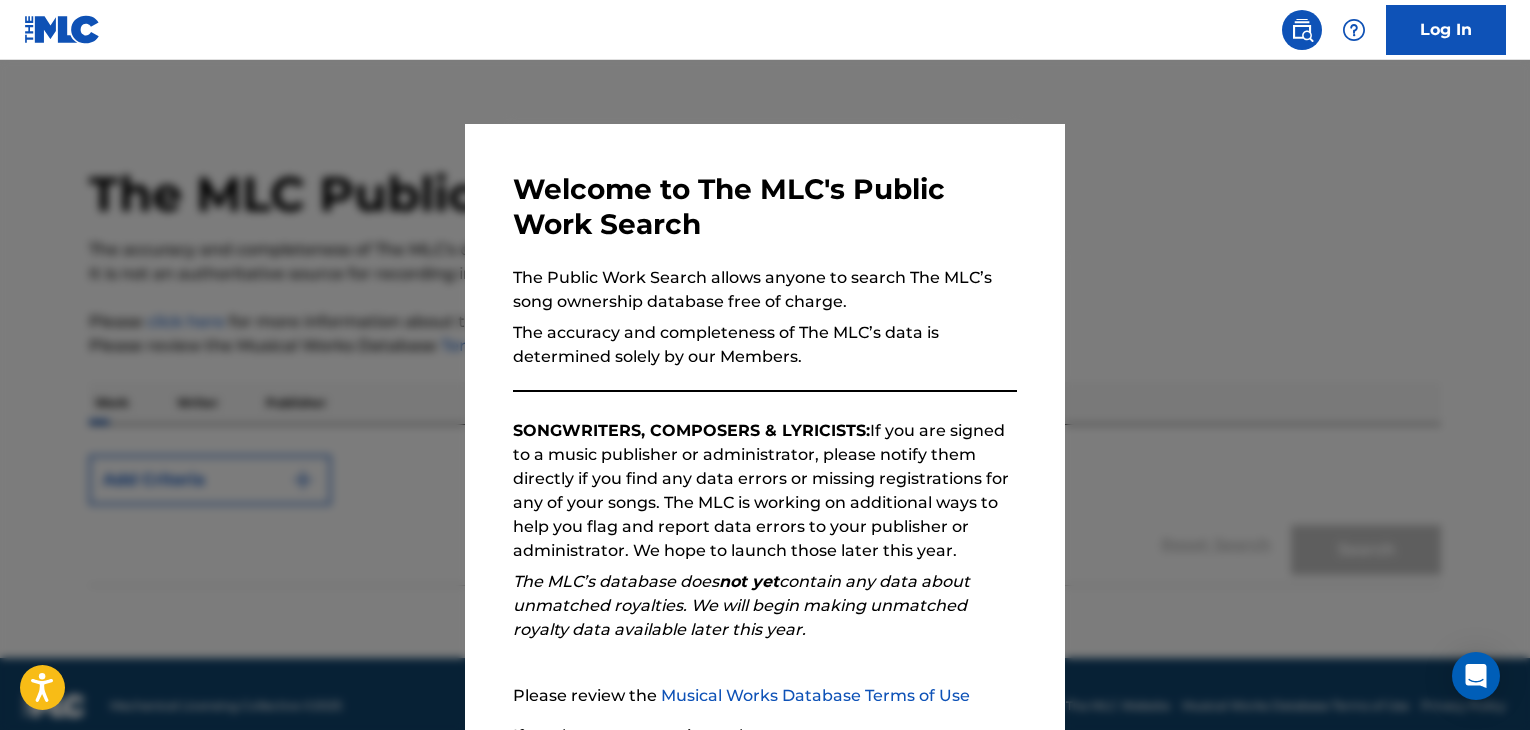 scroll, scrollTop: 24, scrollLeft: 0, axis: vertical 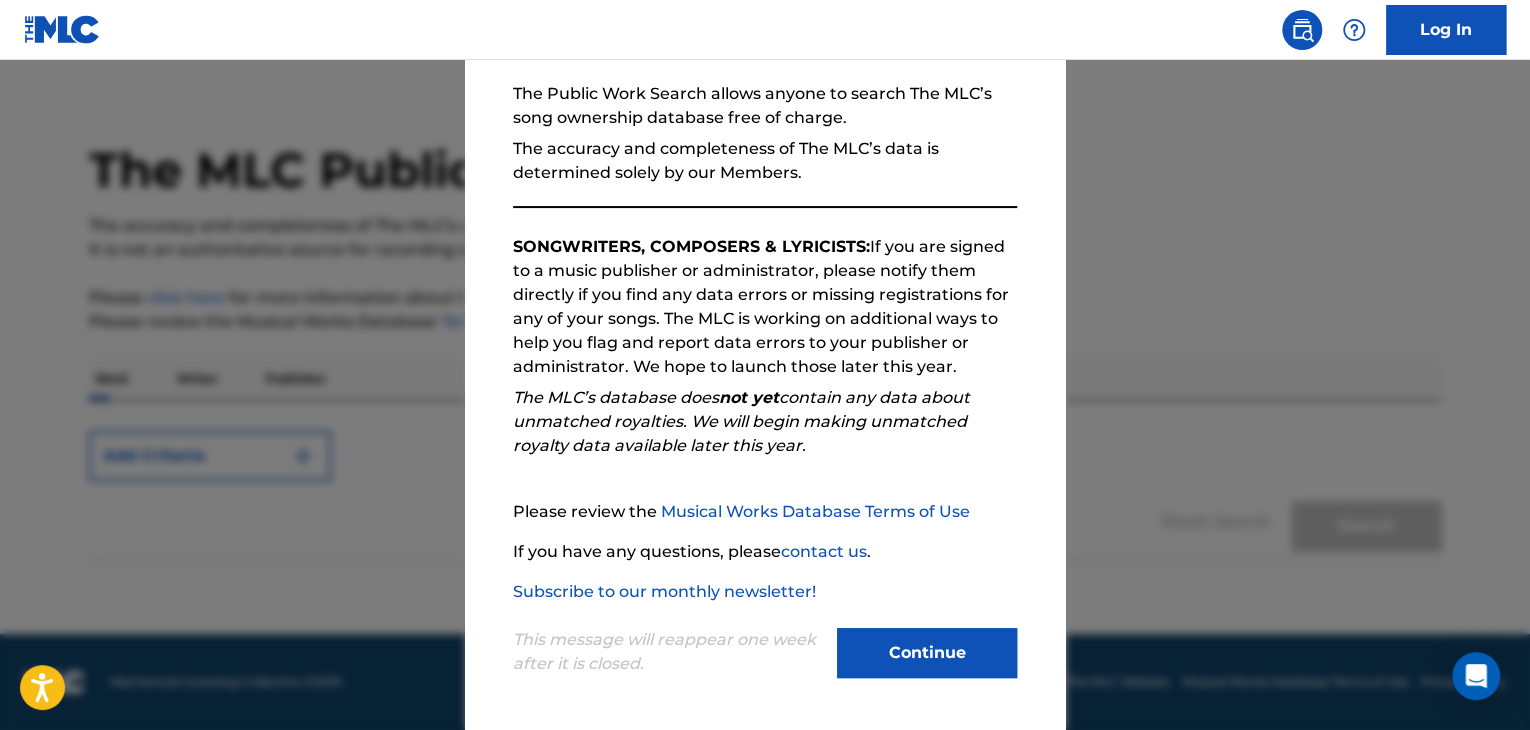 click on "Continue" at bounding box center (927, 653) 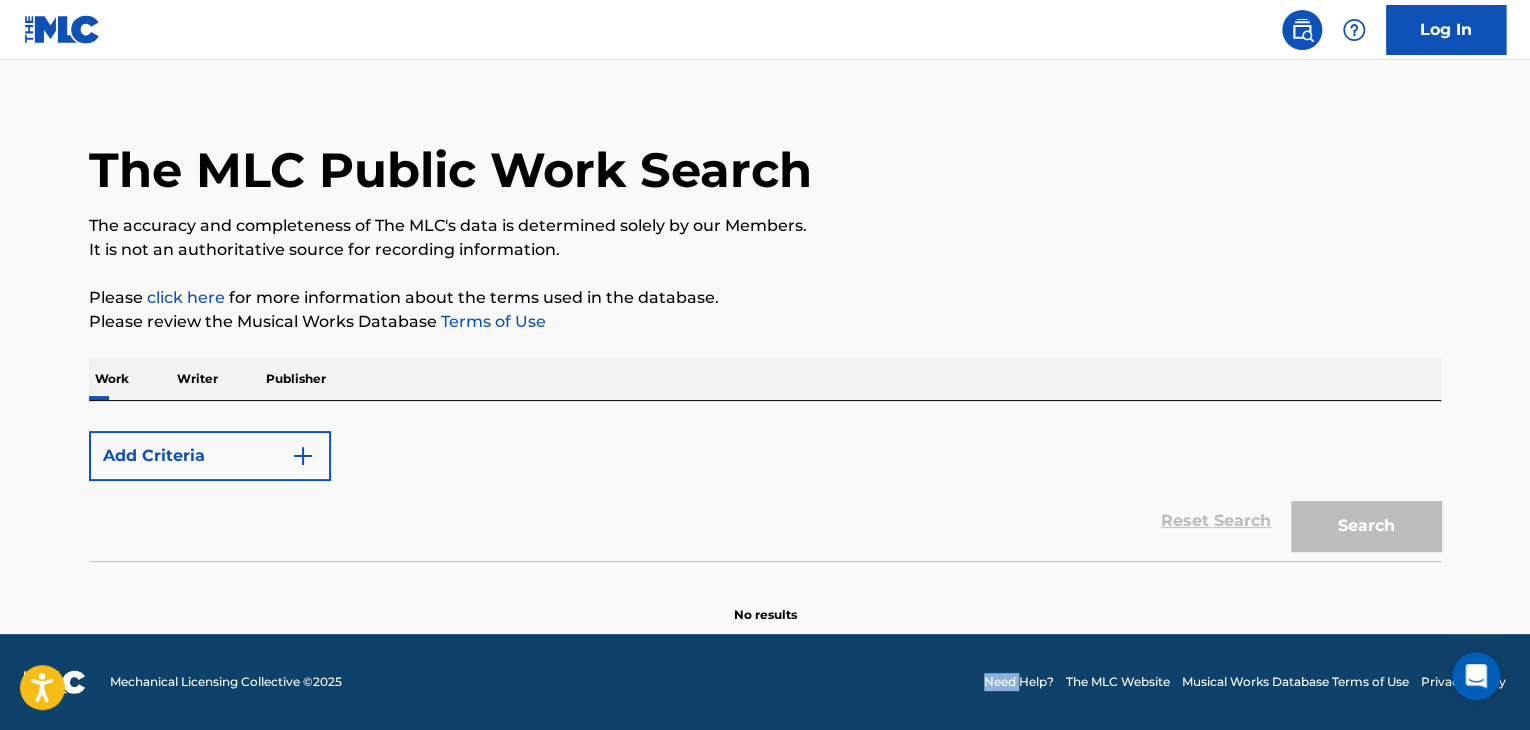 click at bounding box center [303, 456] 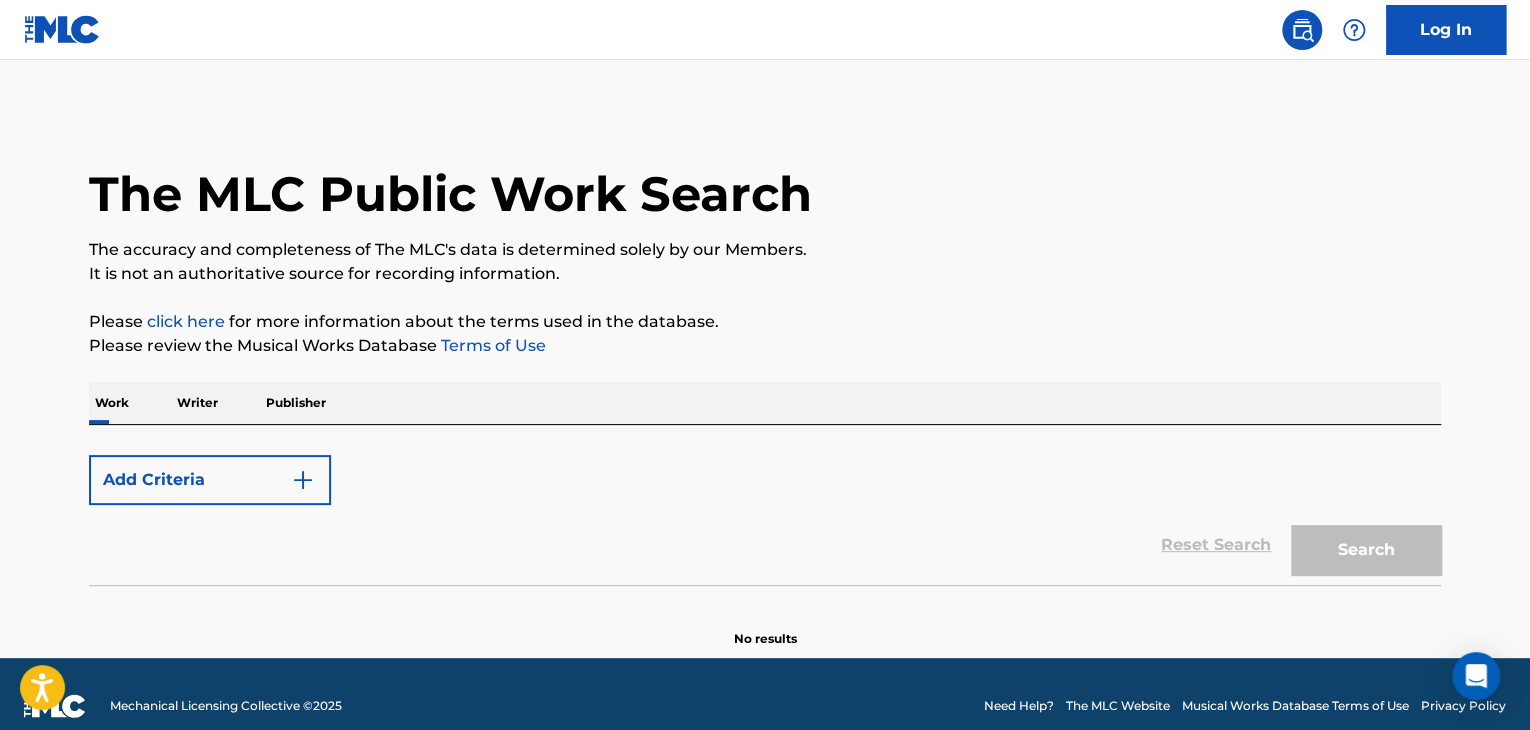 click on "Writer" at bounding box center [197, 403] 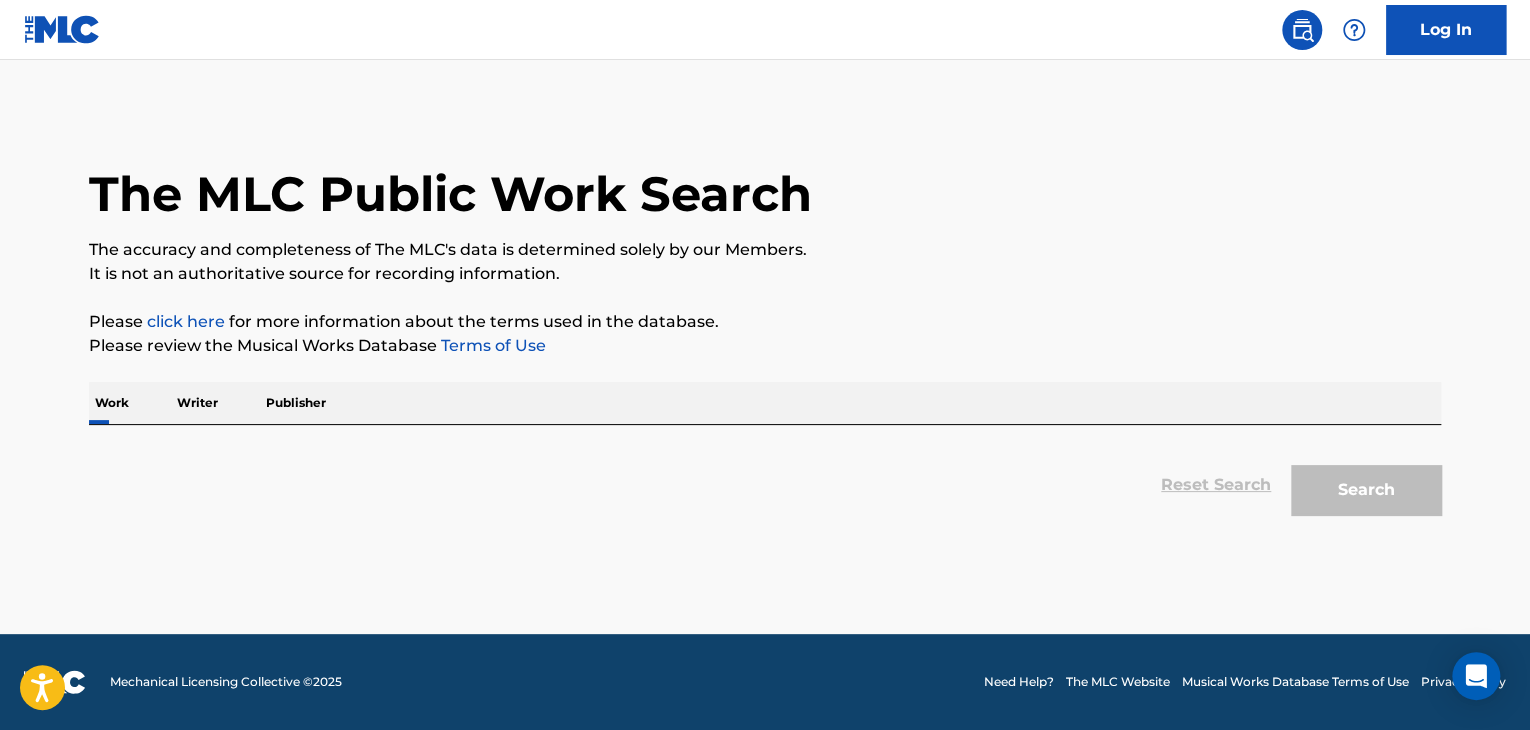 click on "Work" at bounding box center [112, 403] 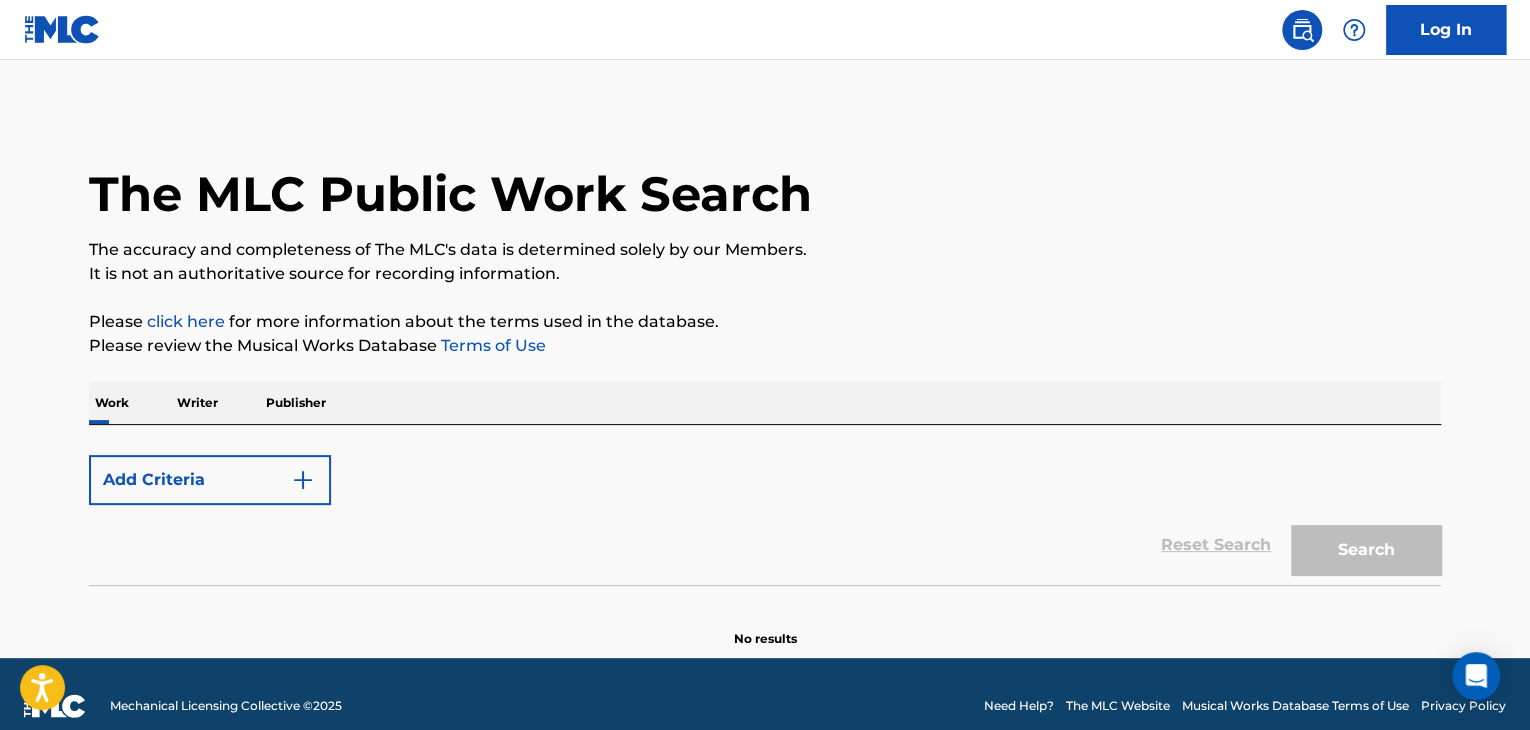 click at bounding box center (303, 480) 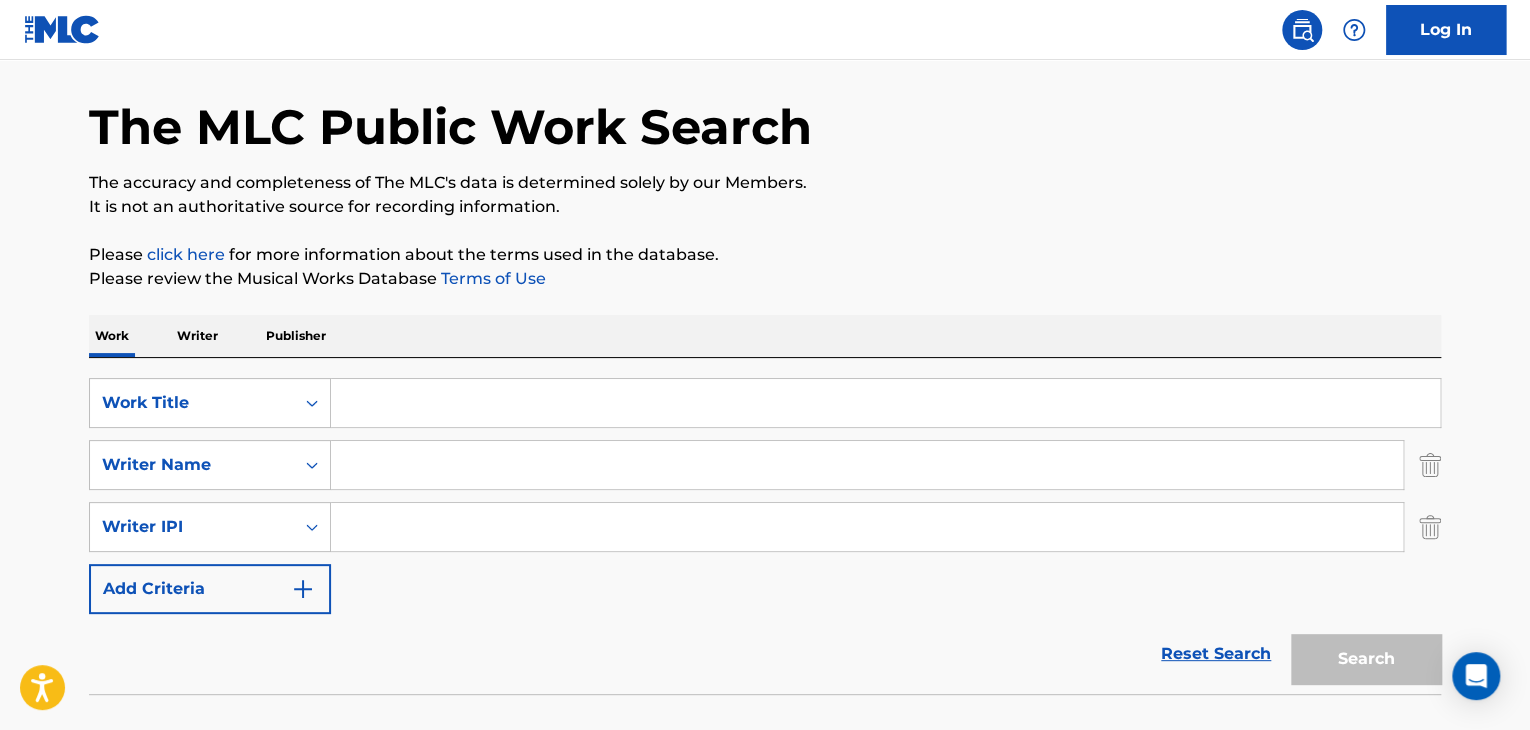 scroll, scrollTop: 68, scrollLeft: 0, axis: vertical 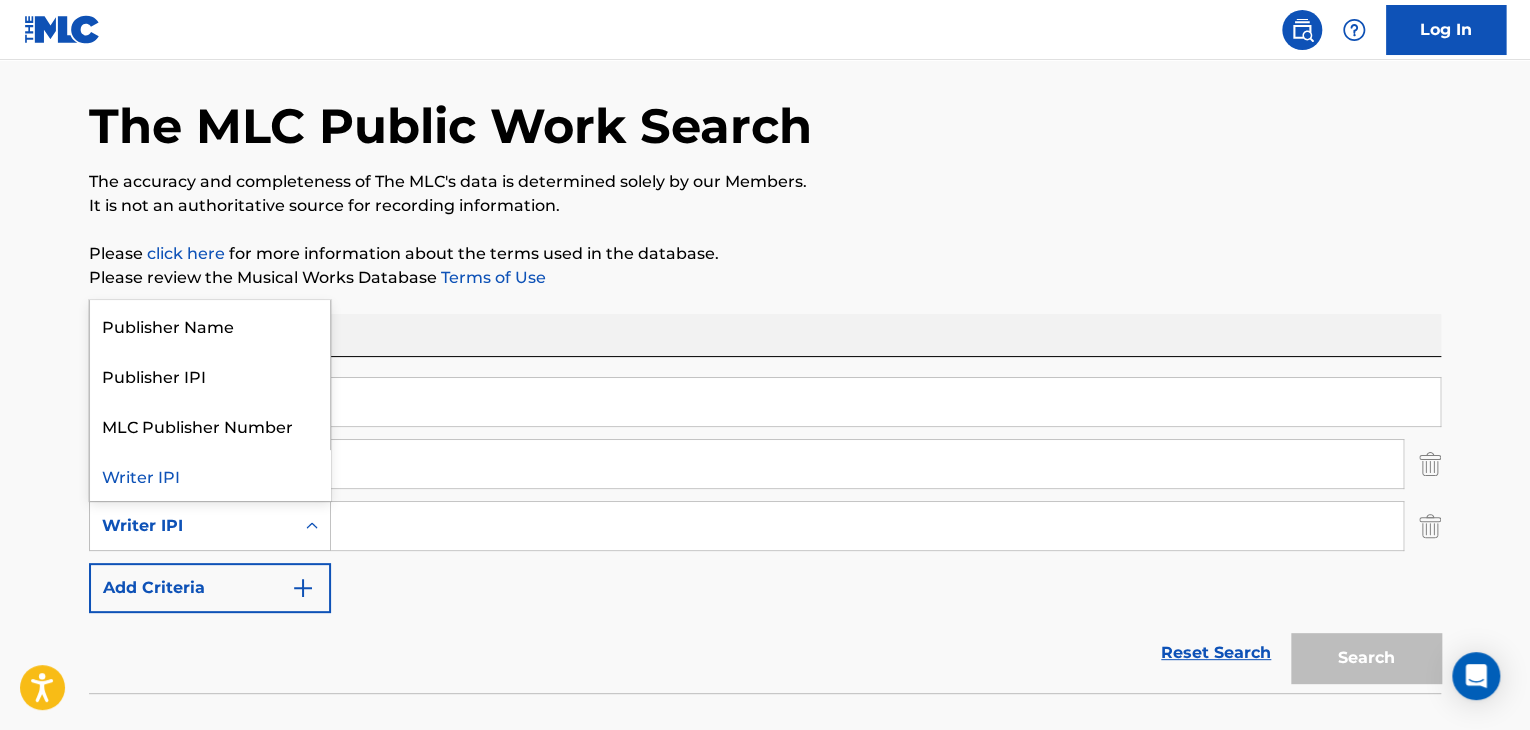 click 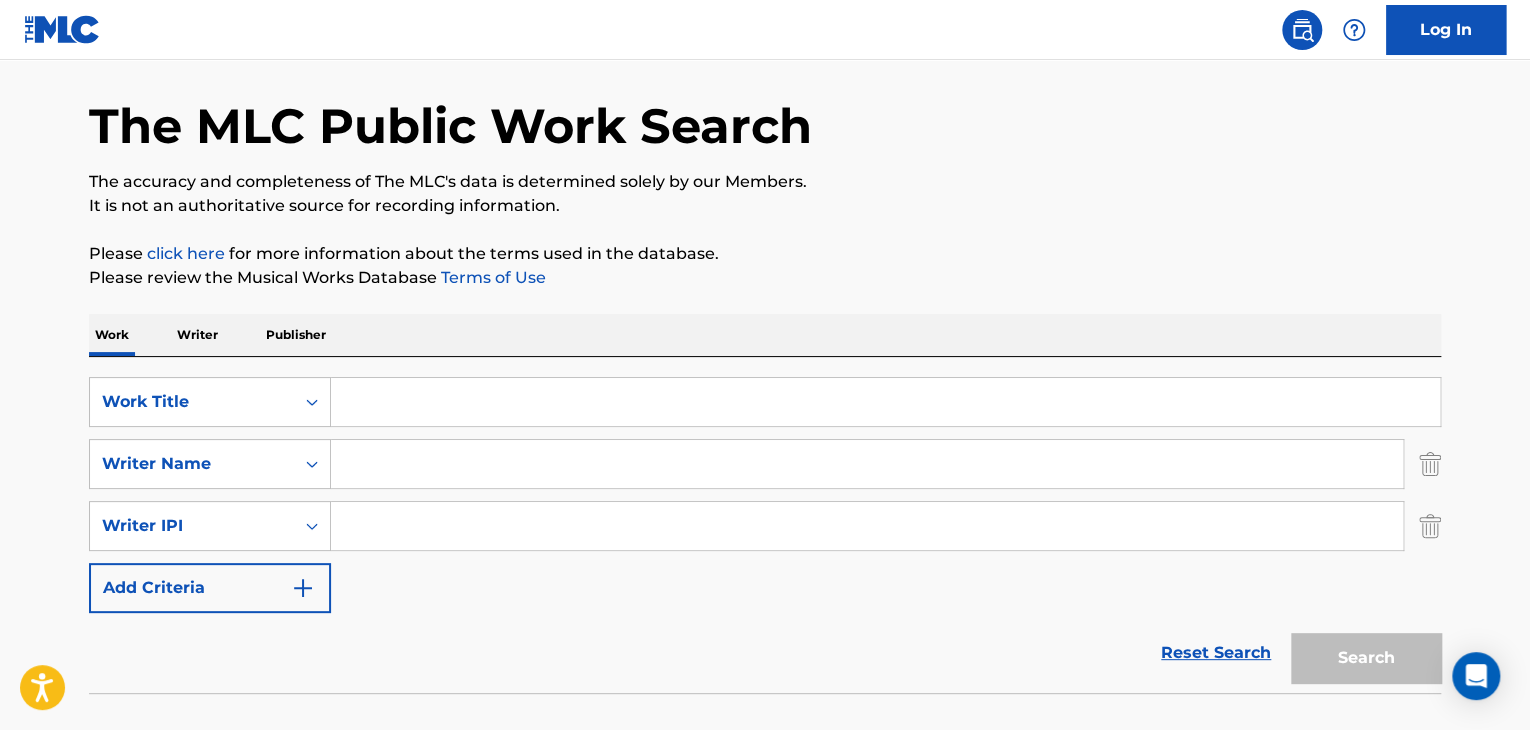 click 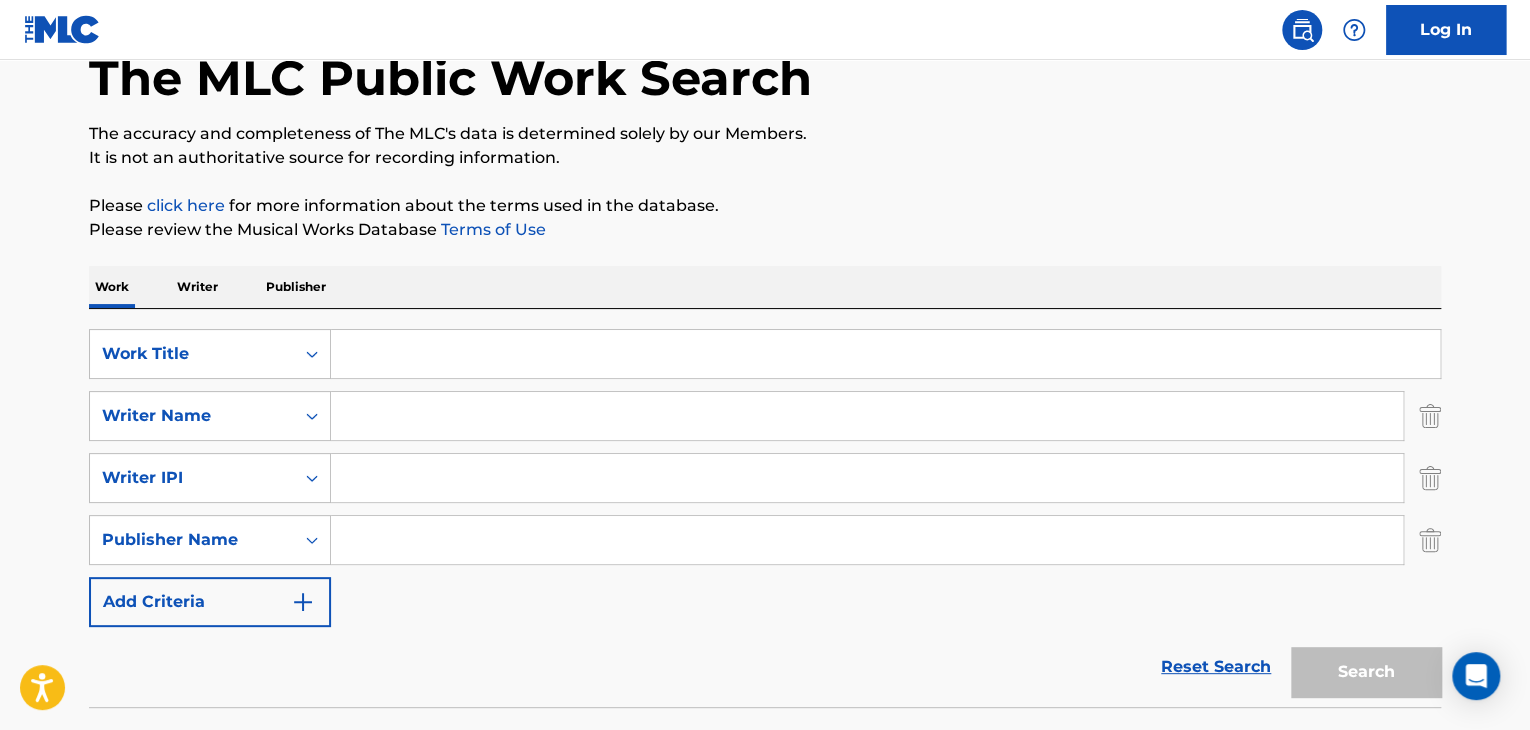 scroll, scrollTop: 120, scrollLeft: 0, axis: vertical 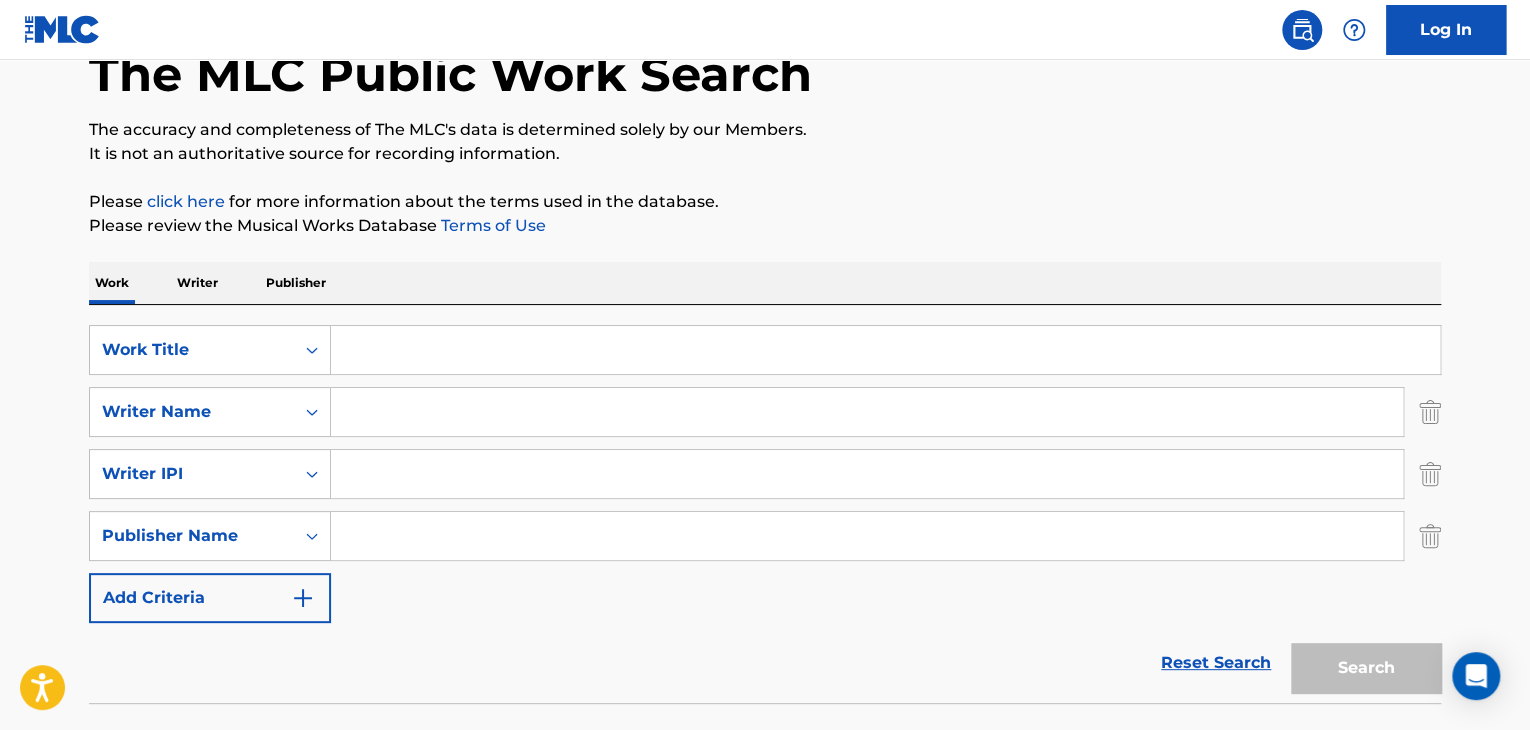 click at bounding box center [303, 598] 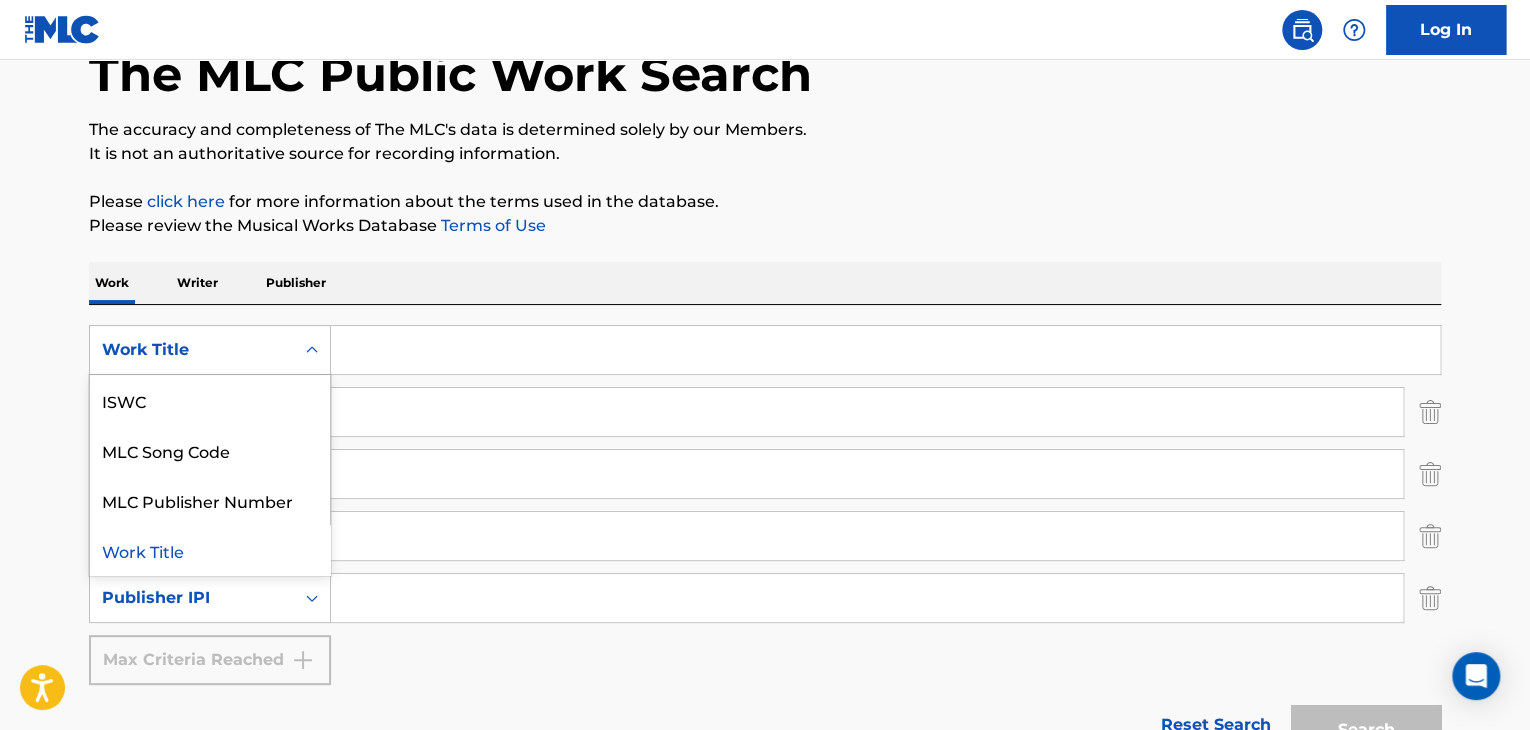 click 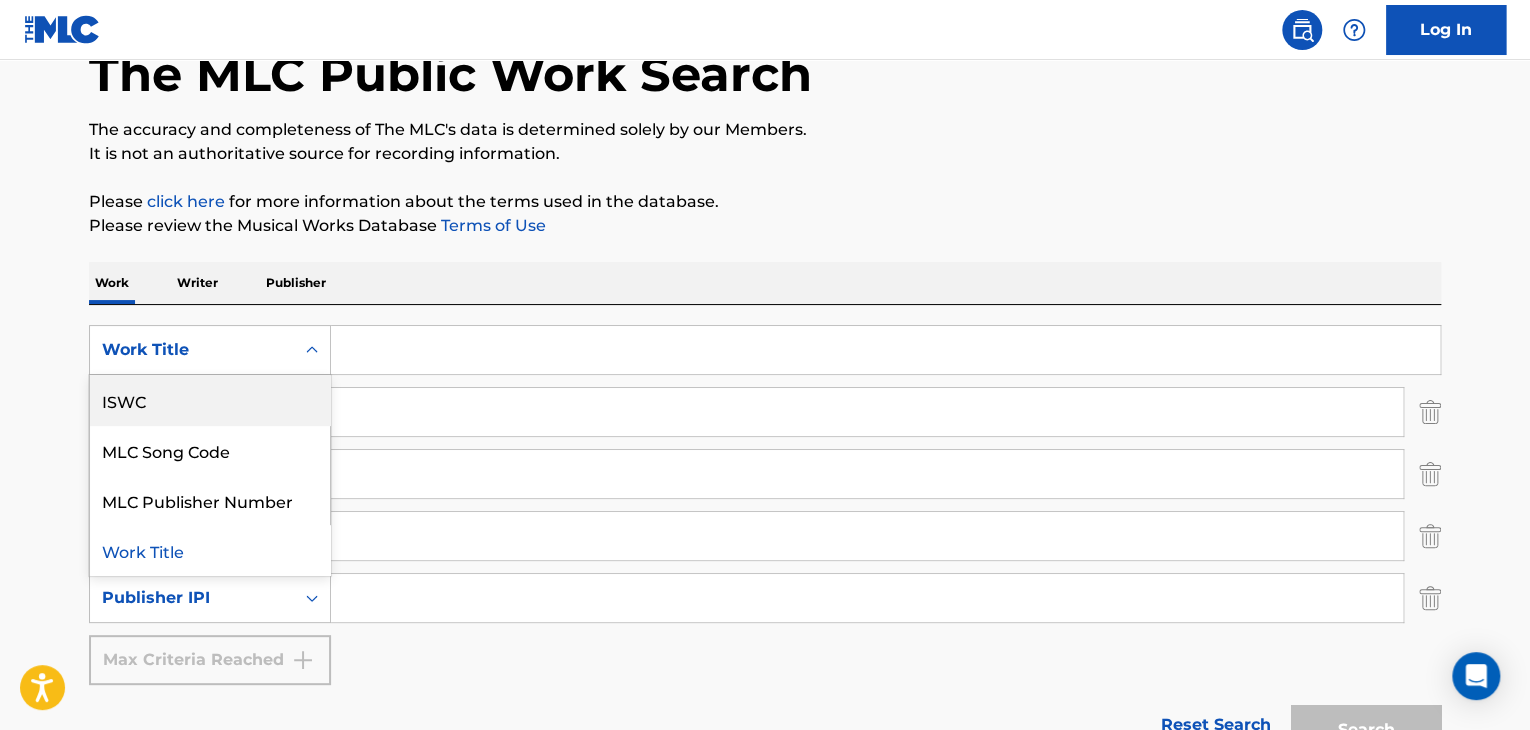 click on "ISWC" at bounding box center [210, 400] 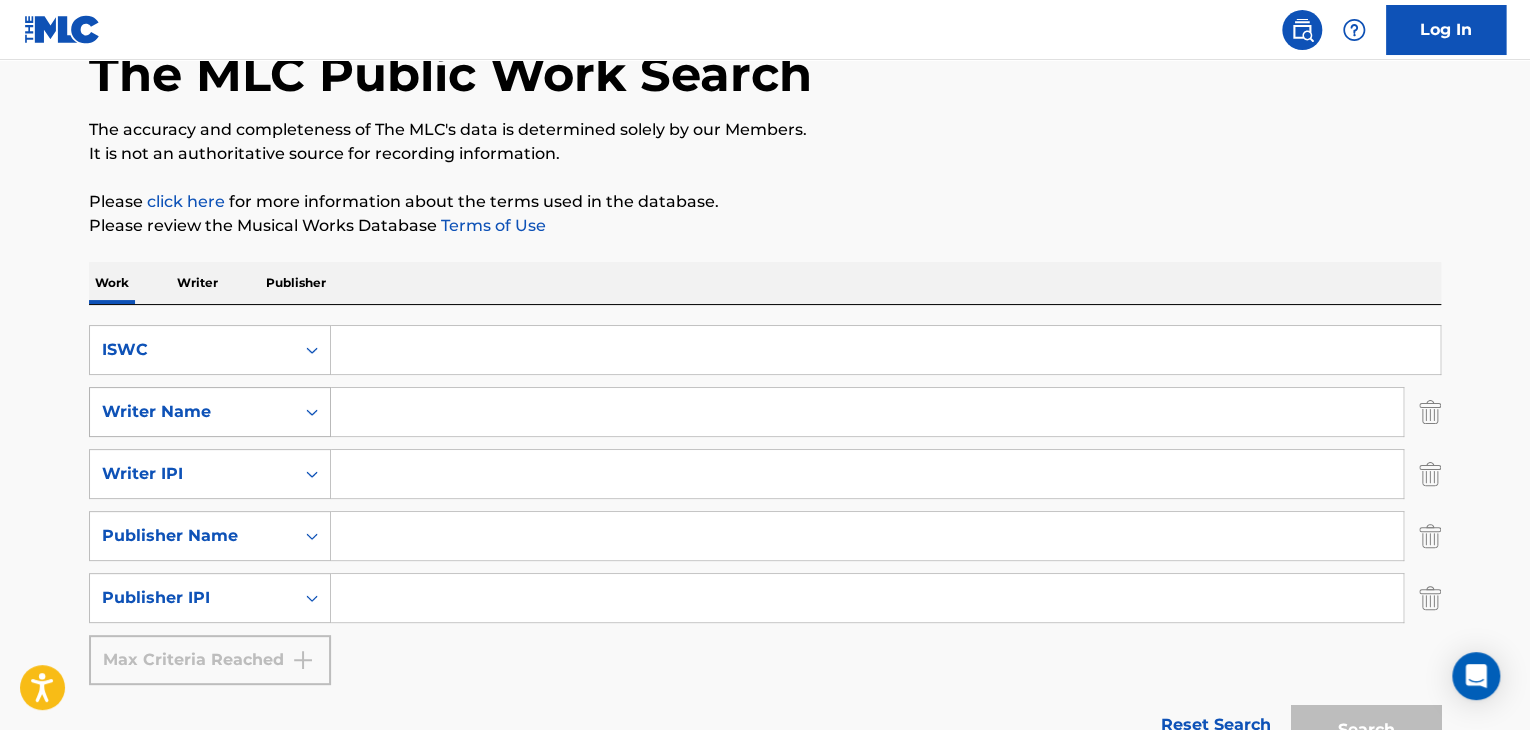 click 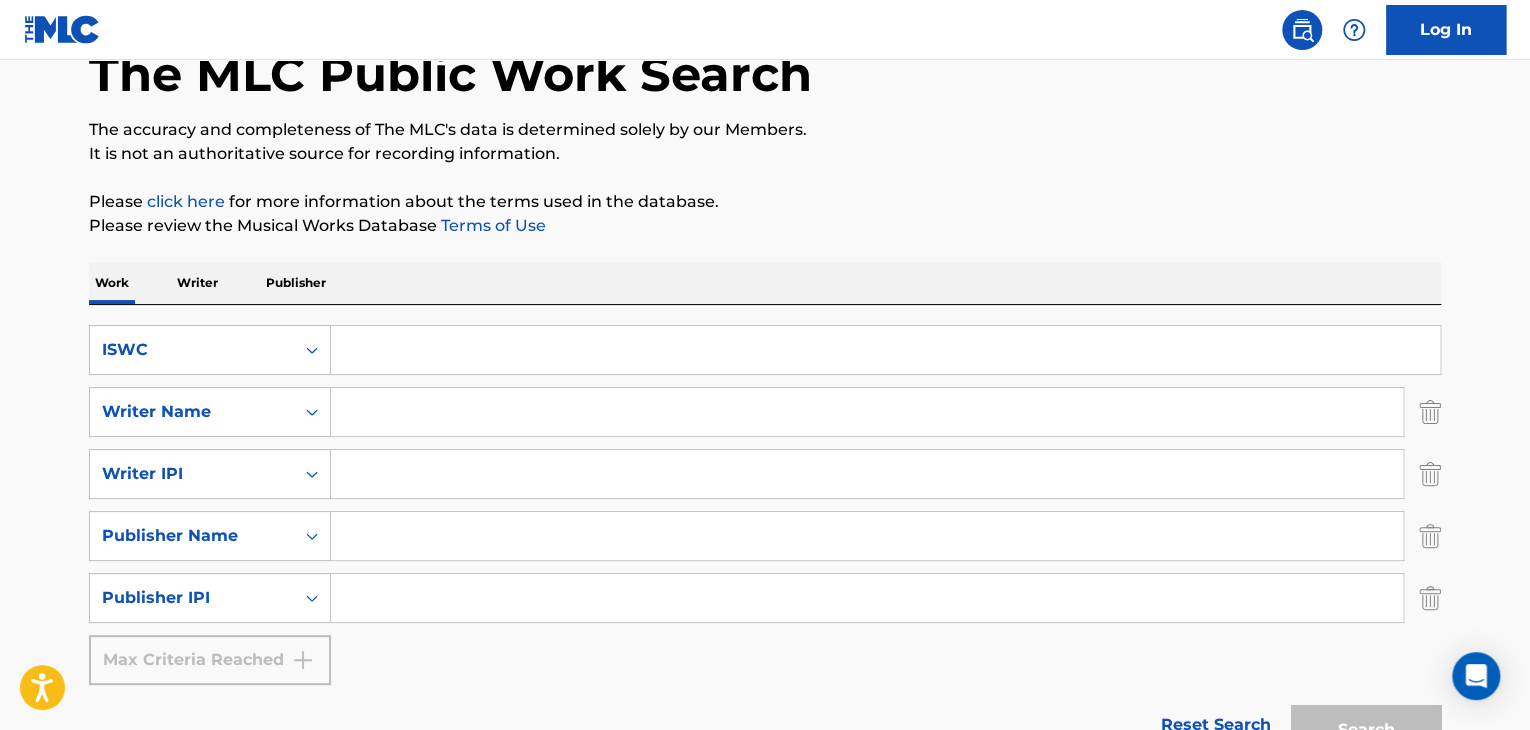 click 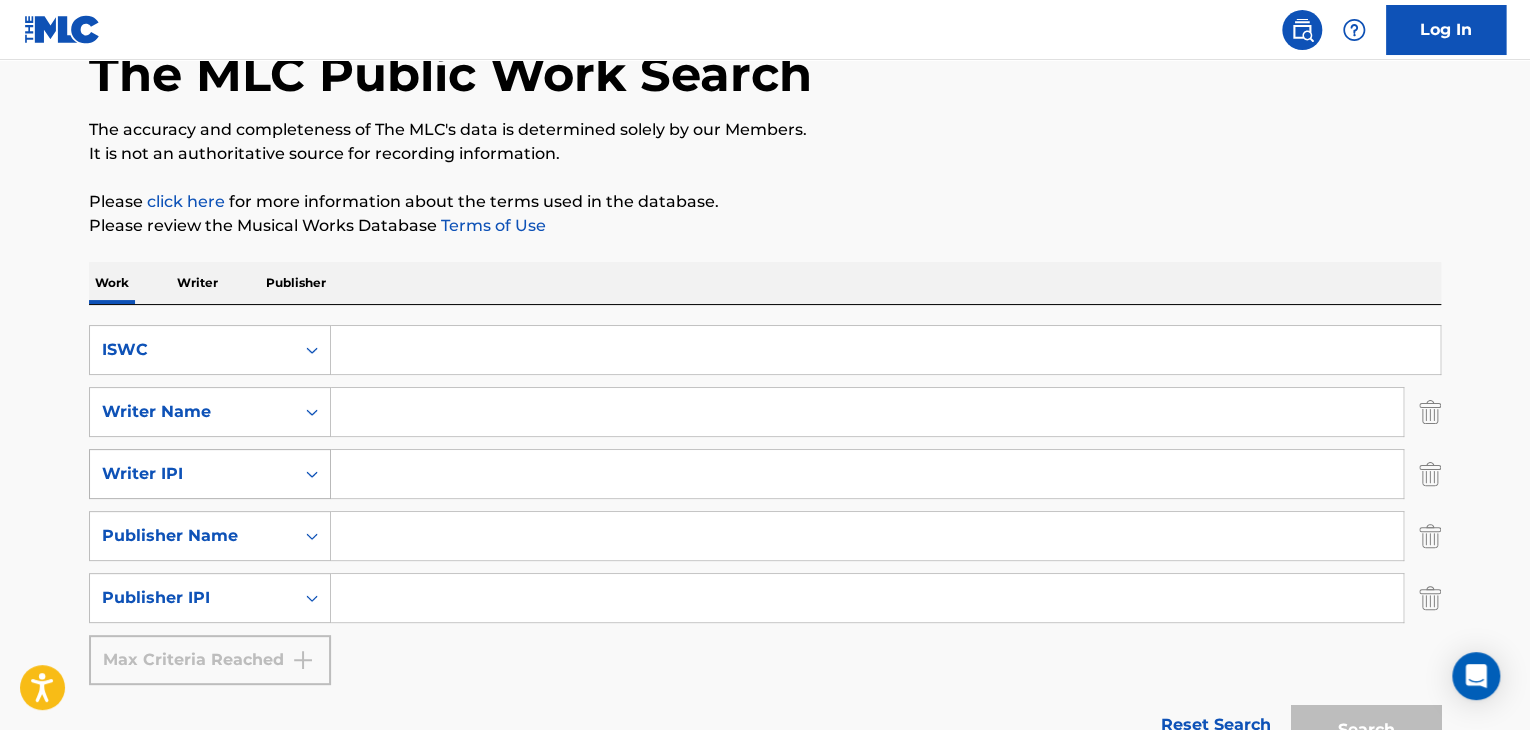 click 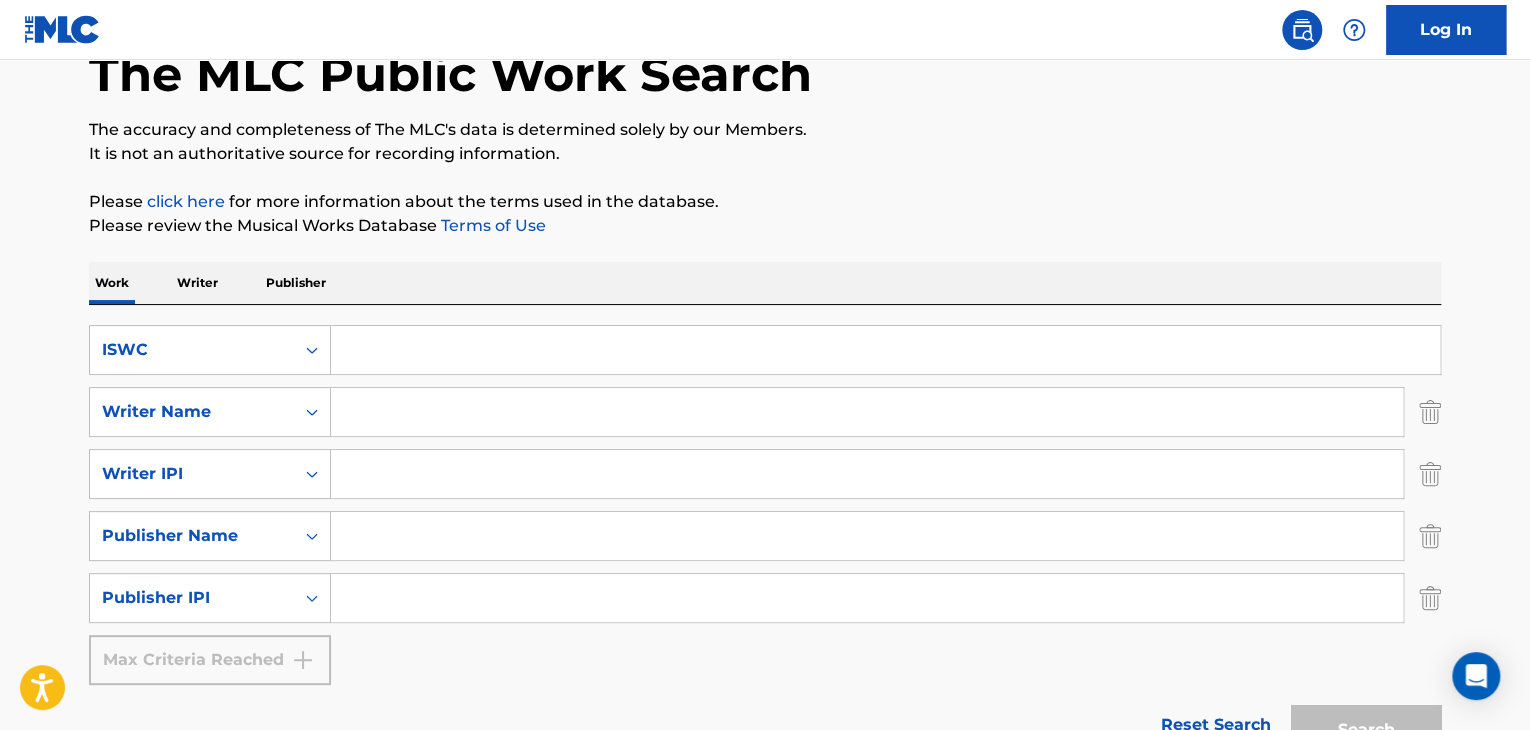 click 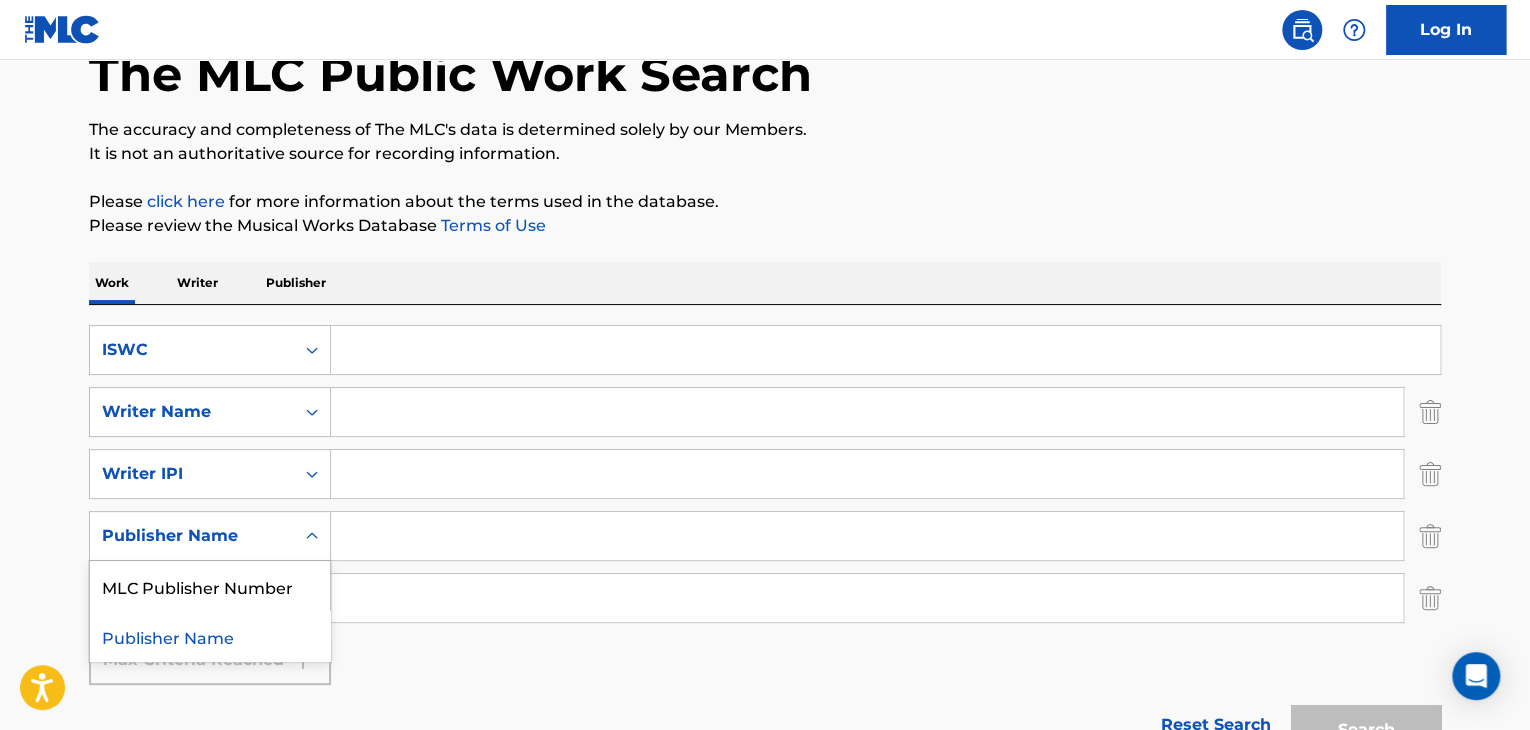 click 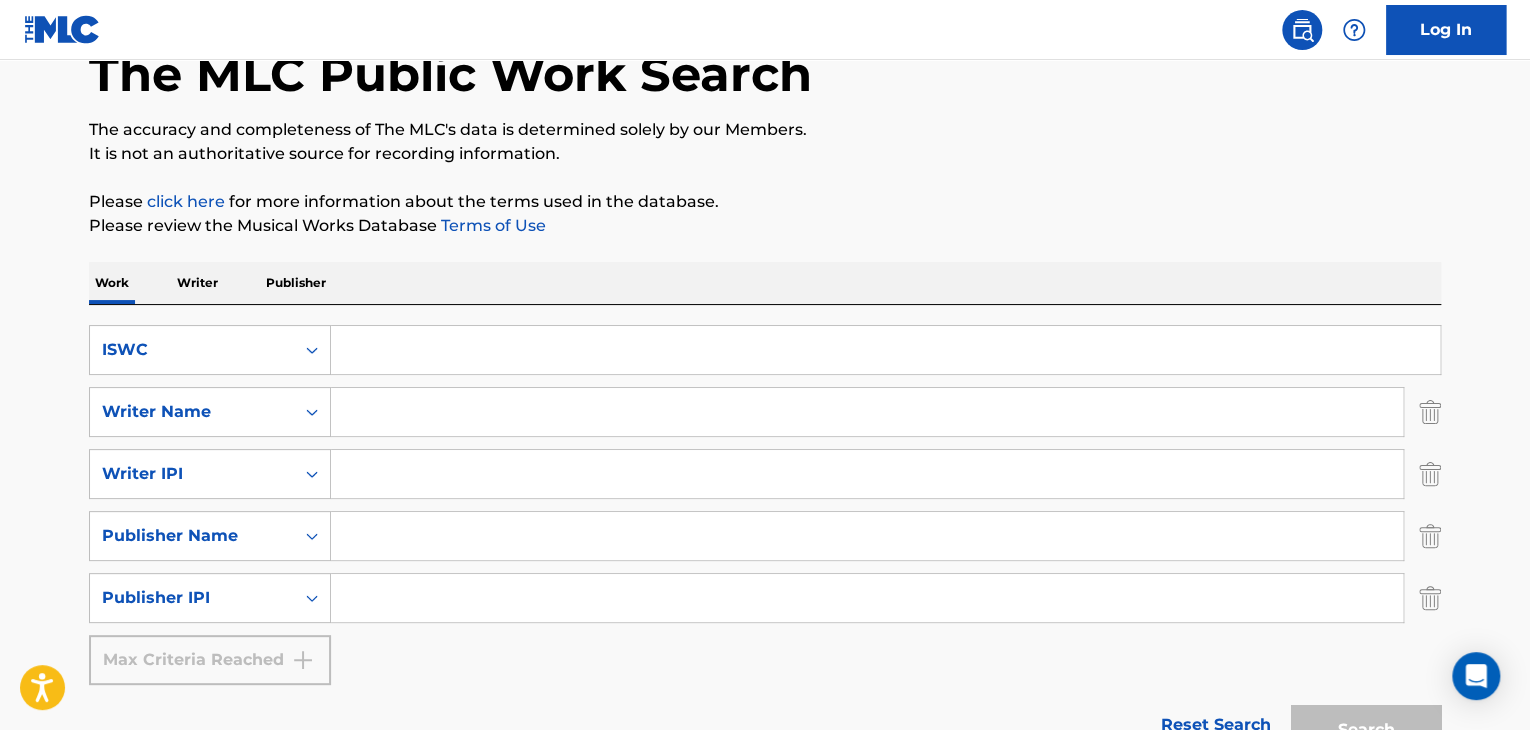 click 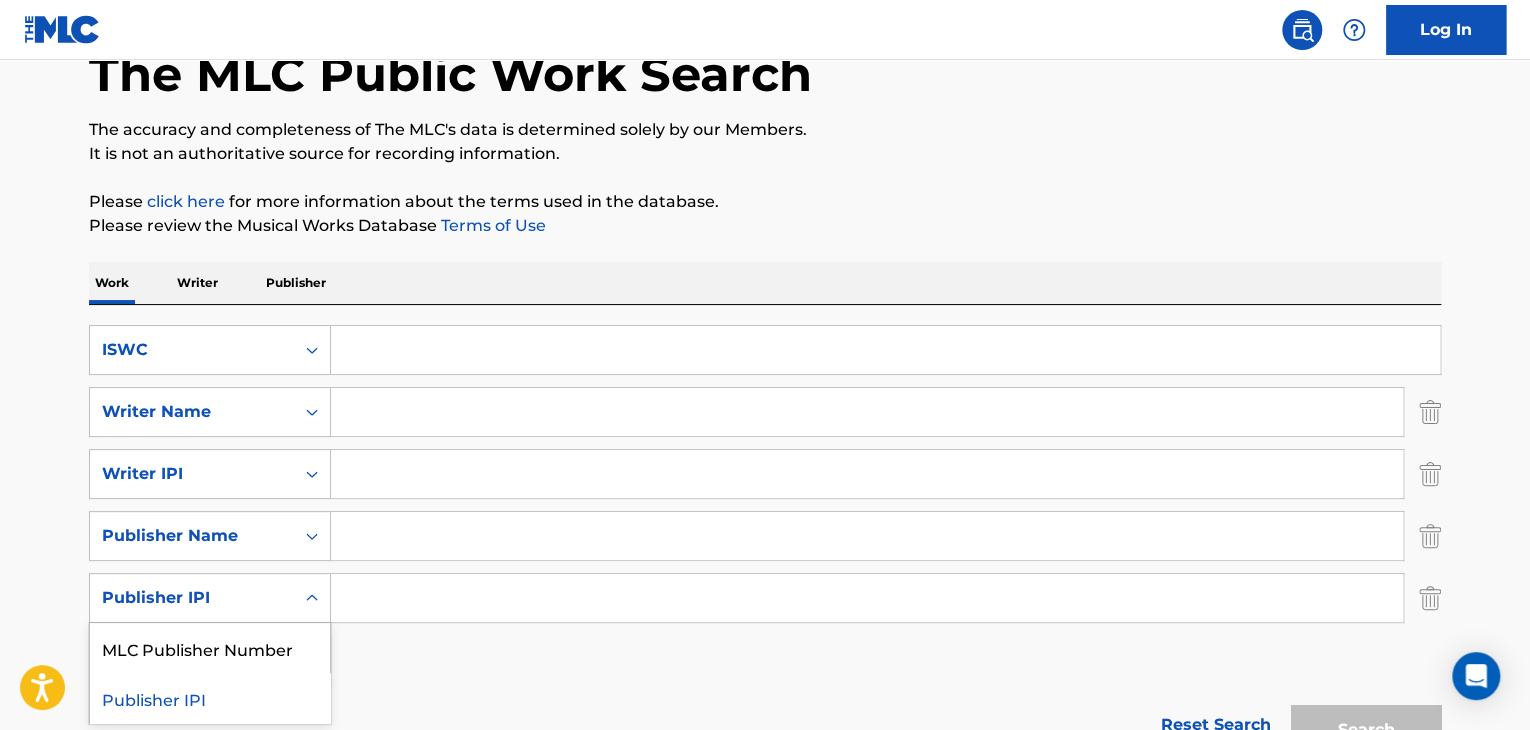 click 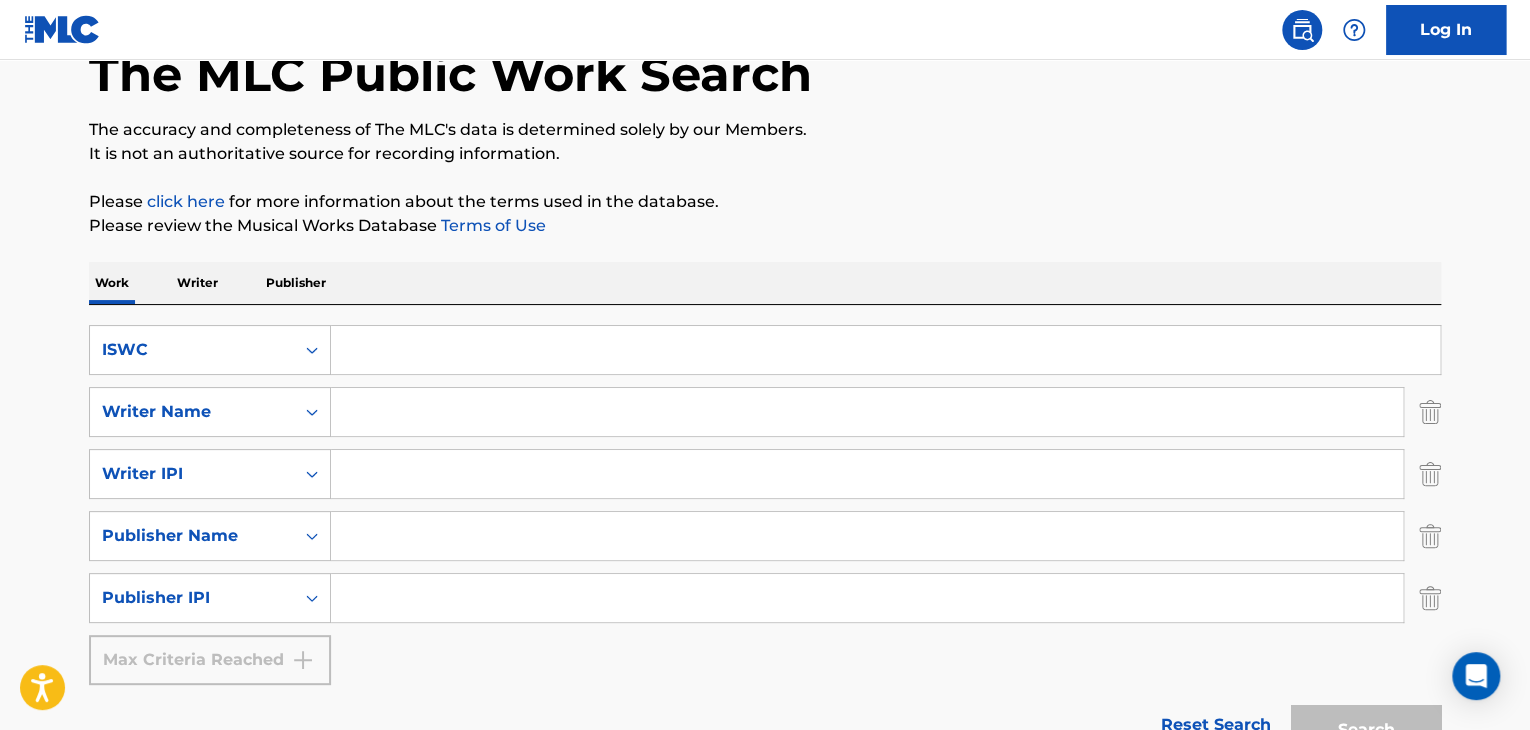 click 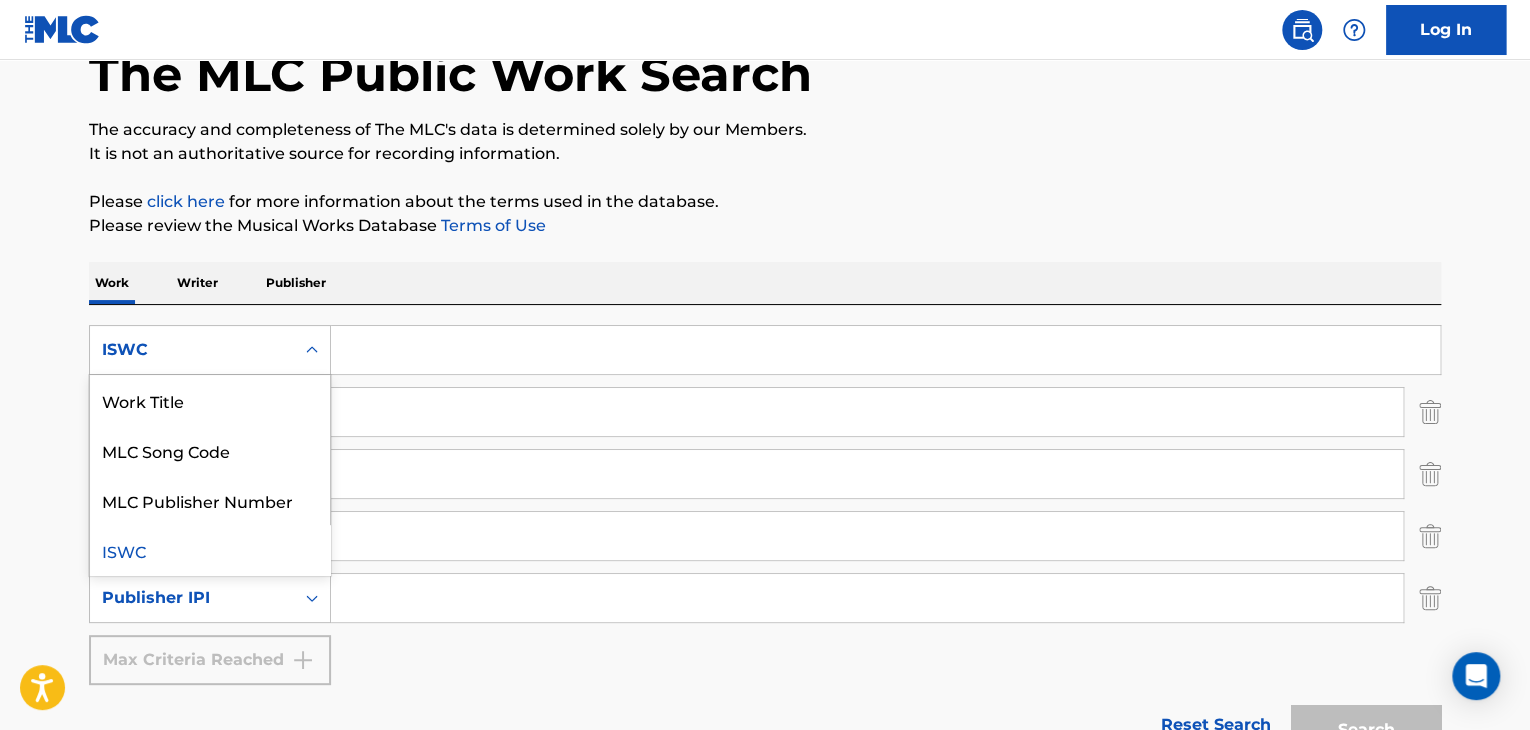 click 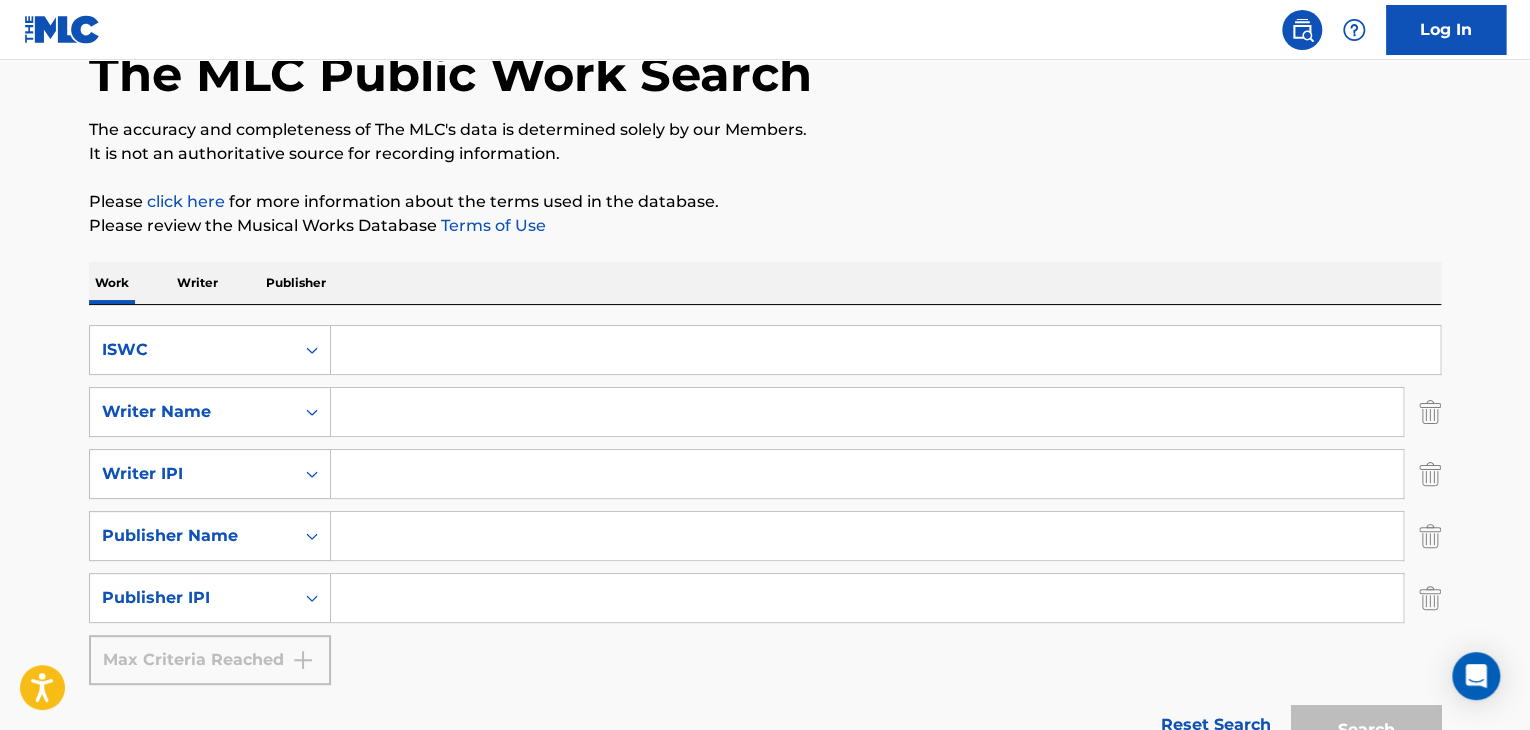 click on "Please review the Musical Works Database   Terms of Use" at bounding box center [765, 226] 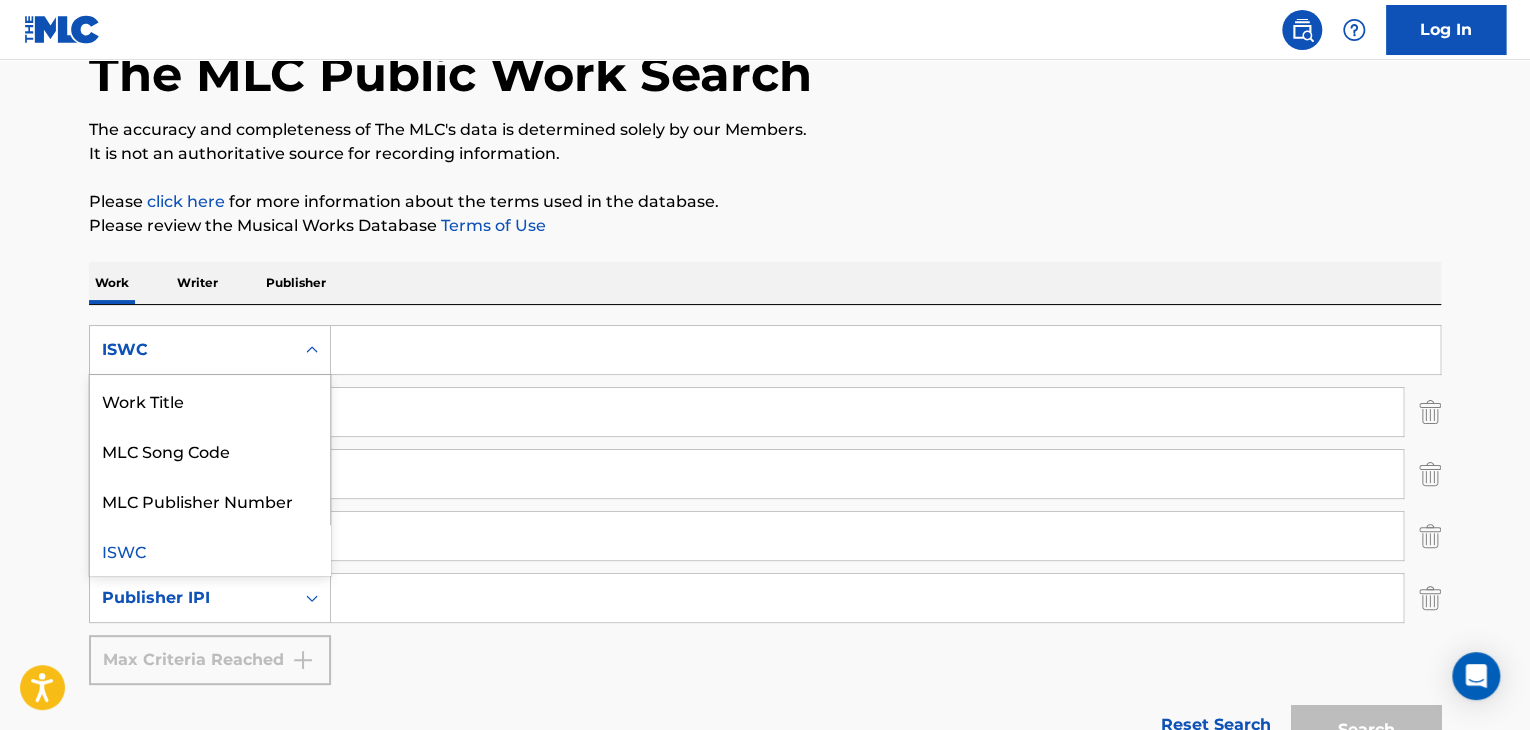 click at bounding box center (312, 350) 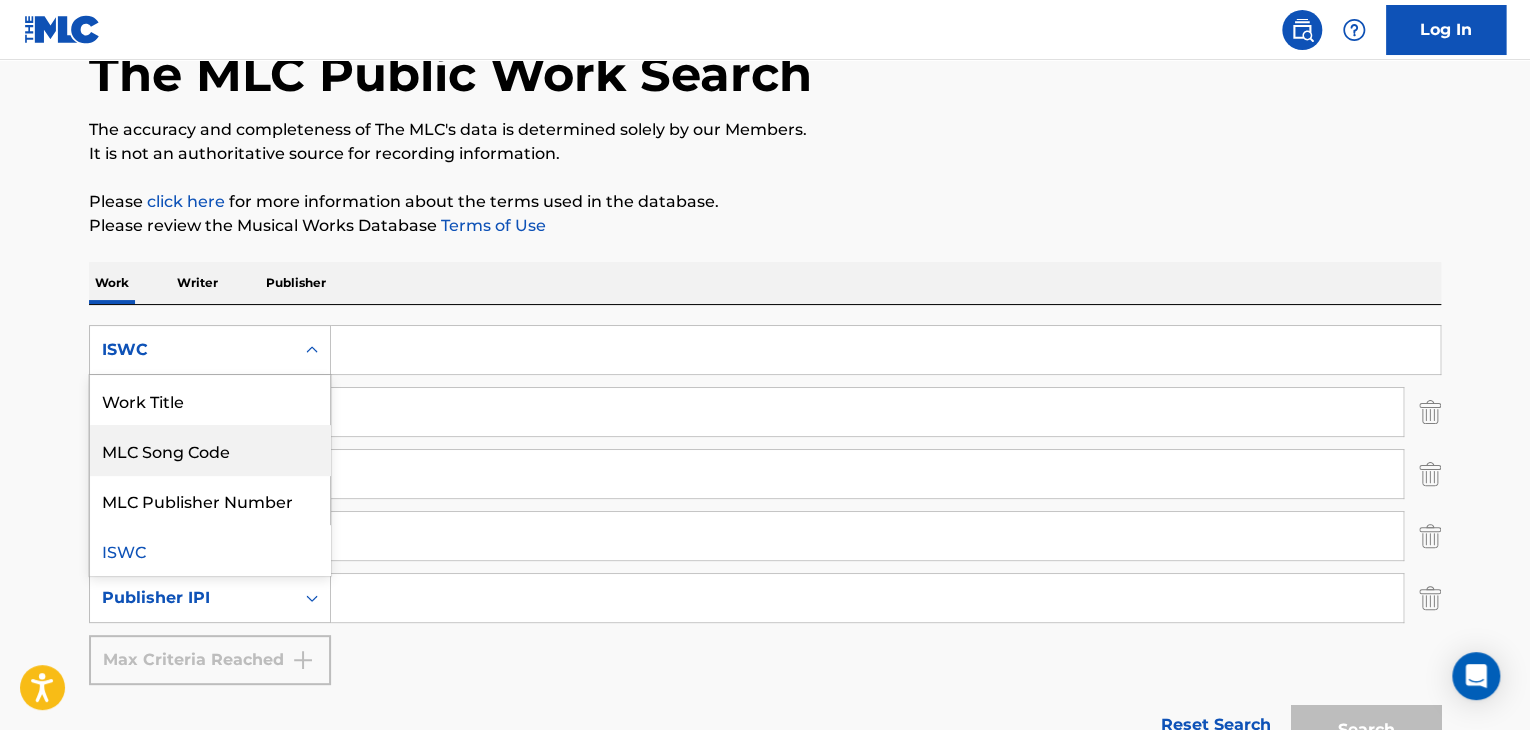 click on "MLC Song Code" at bounding box center [210, 450] 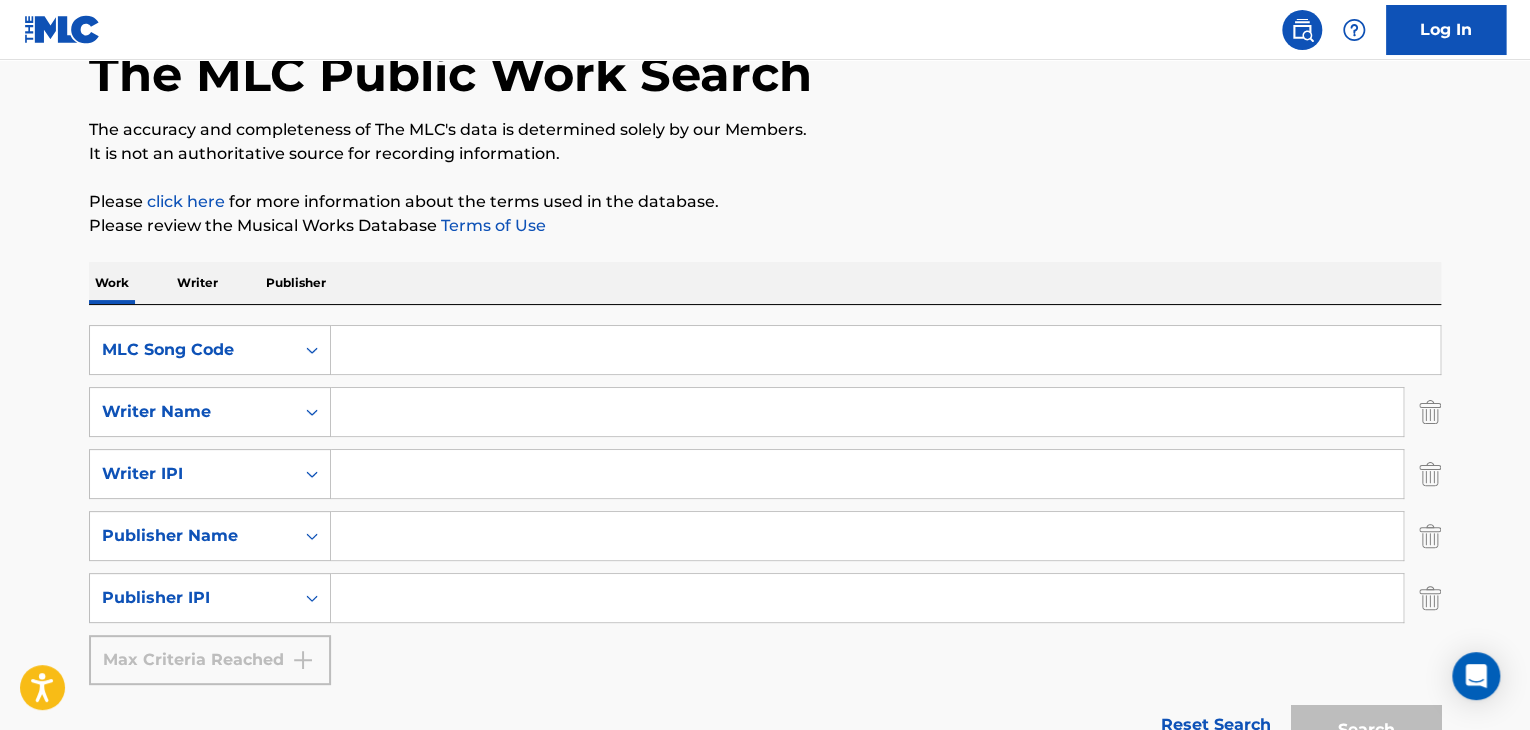 click at bounding box center (885, 350) 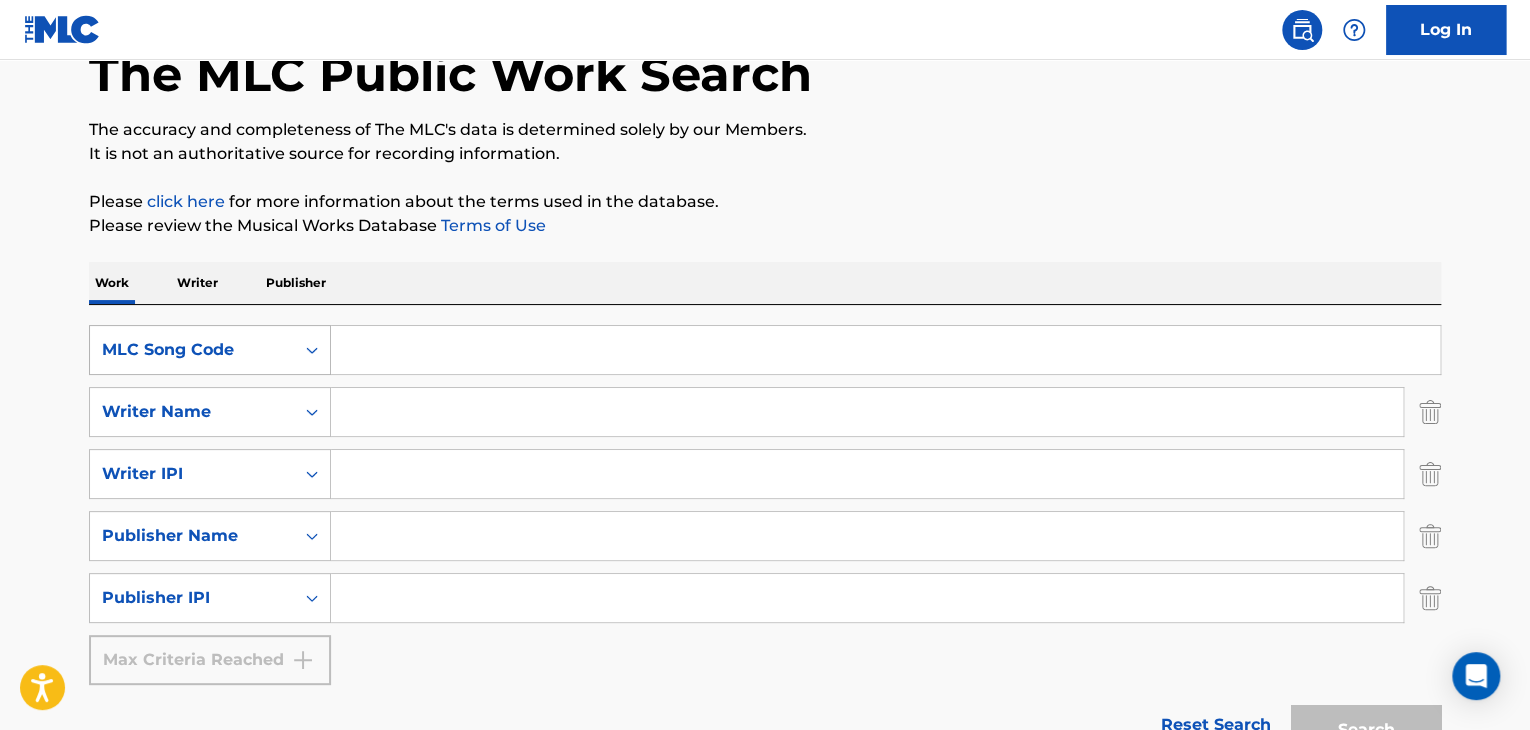 click 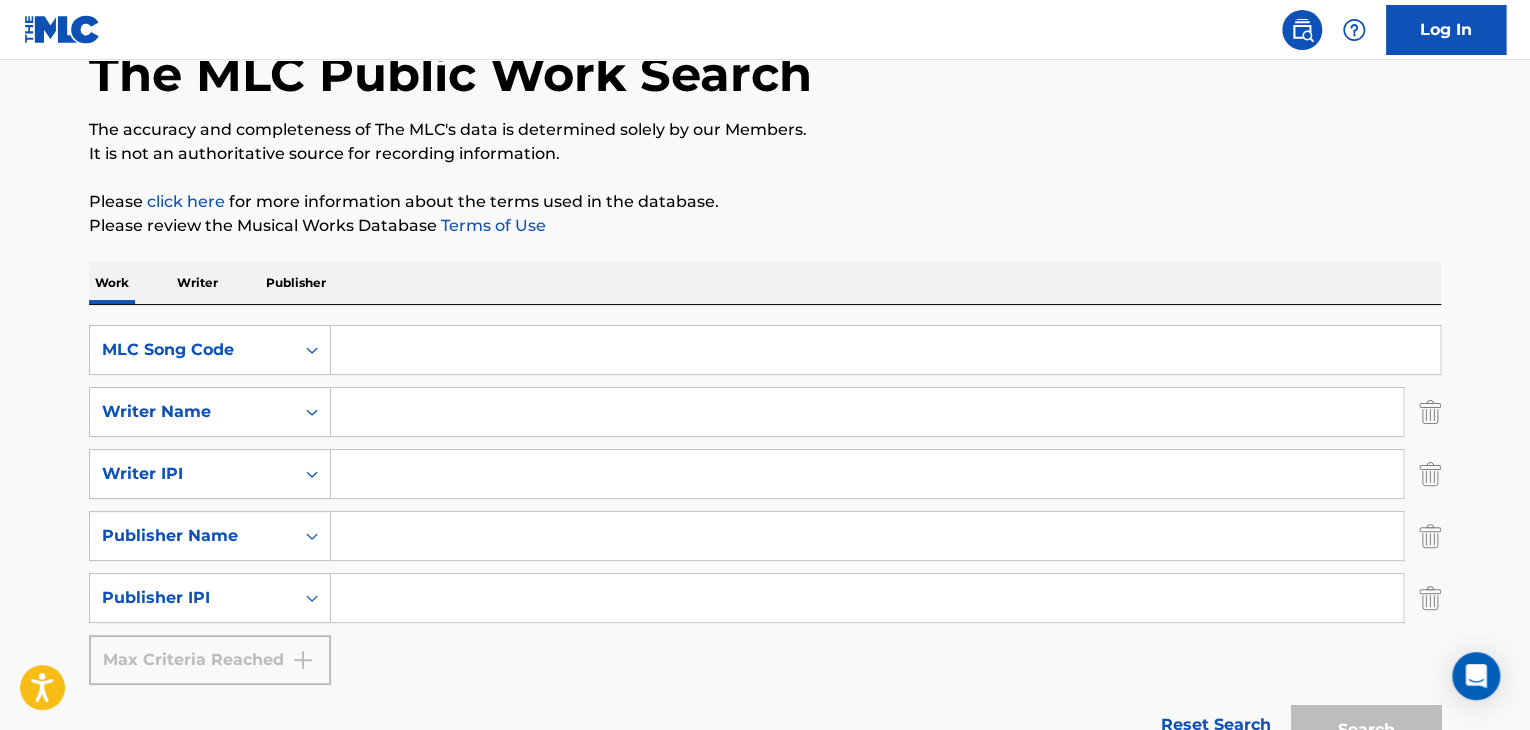 click on "Work Writer Publisher" at bounding box center (765, 283) 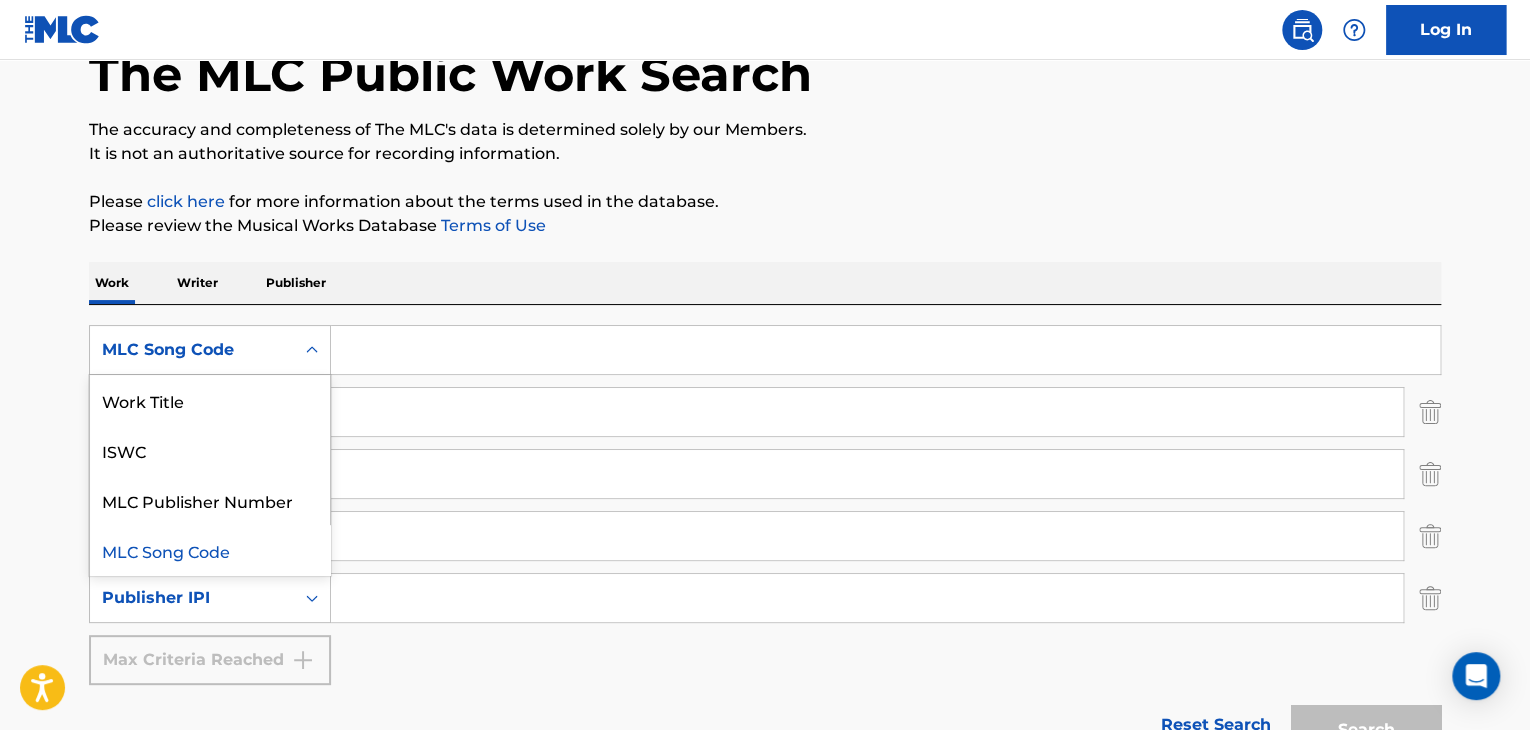 click on "MLC Song Code" at bounding box center (192, 350) 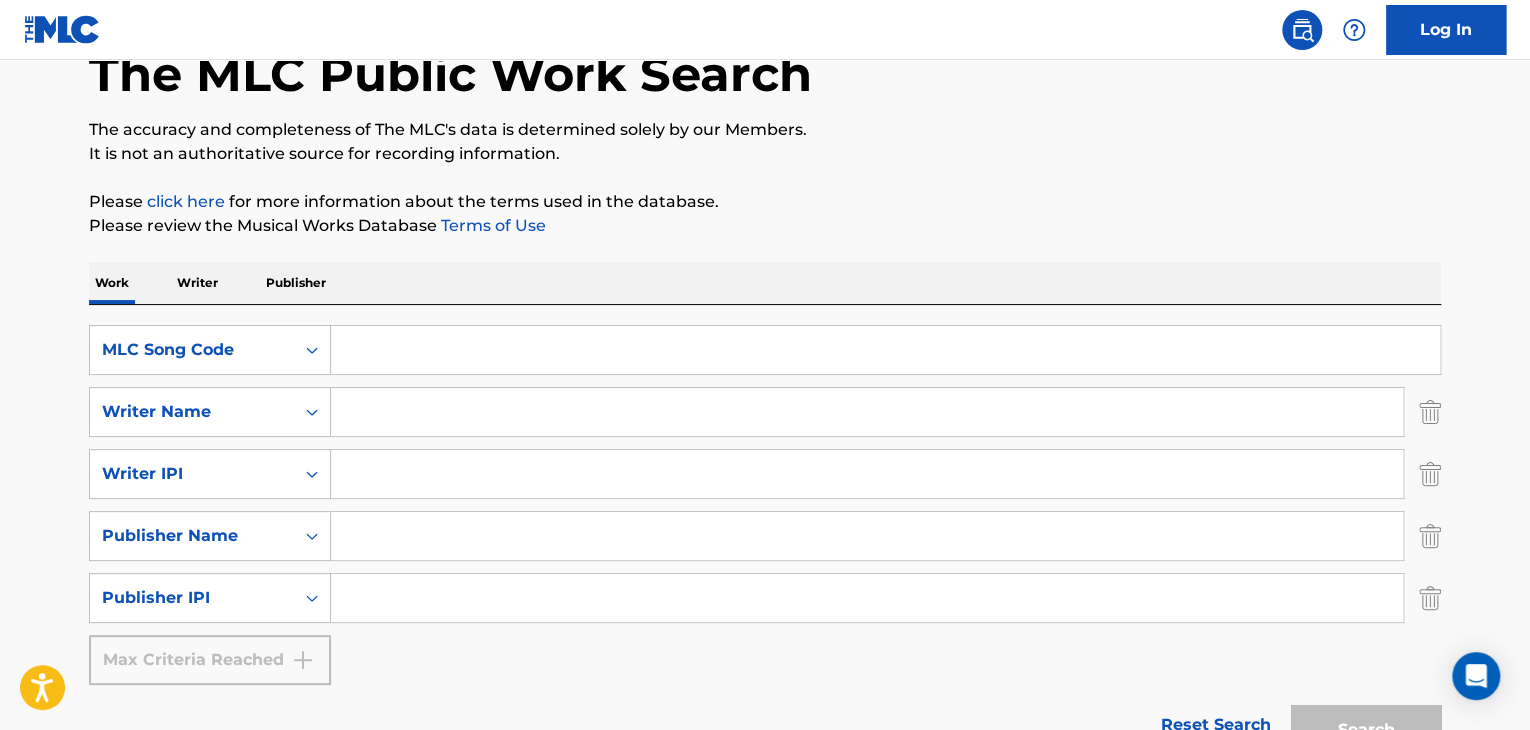 click on "The MLC Public Work Search The accuracy and completeness of The MLC's data is determined solely by our Members. It is not an authoritative source for recording information. Please   click here   for more information about the terms used in the database. Please review the Musical Works Database   Terms of Use Work Writer Publisher SearchWithCriteria06c15cd9-3f9f-4e86-990d-9748d1b15cd1 MLC Song Code SearchWithCriteria60d05082-2633-4408-a7e0-2553307fd3e2 Writer Name SearchWithCriteria9a531e35-83a1-407d-b72b-10db19e8c447 Writer IPI SearchWithCriteria998b1af4-954d-4d99-9a2a-3164c3778f75 Publisher Name SearchWithCriteria1ee64a2d-4327-45b0-a44e-7112afc7075c Publisher IPI Max Criteria Reached Reset Search Search No results" at bounding box center [765, 409] 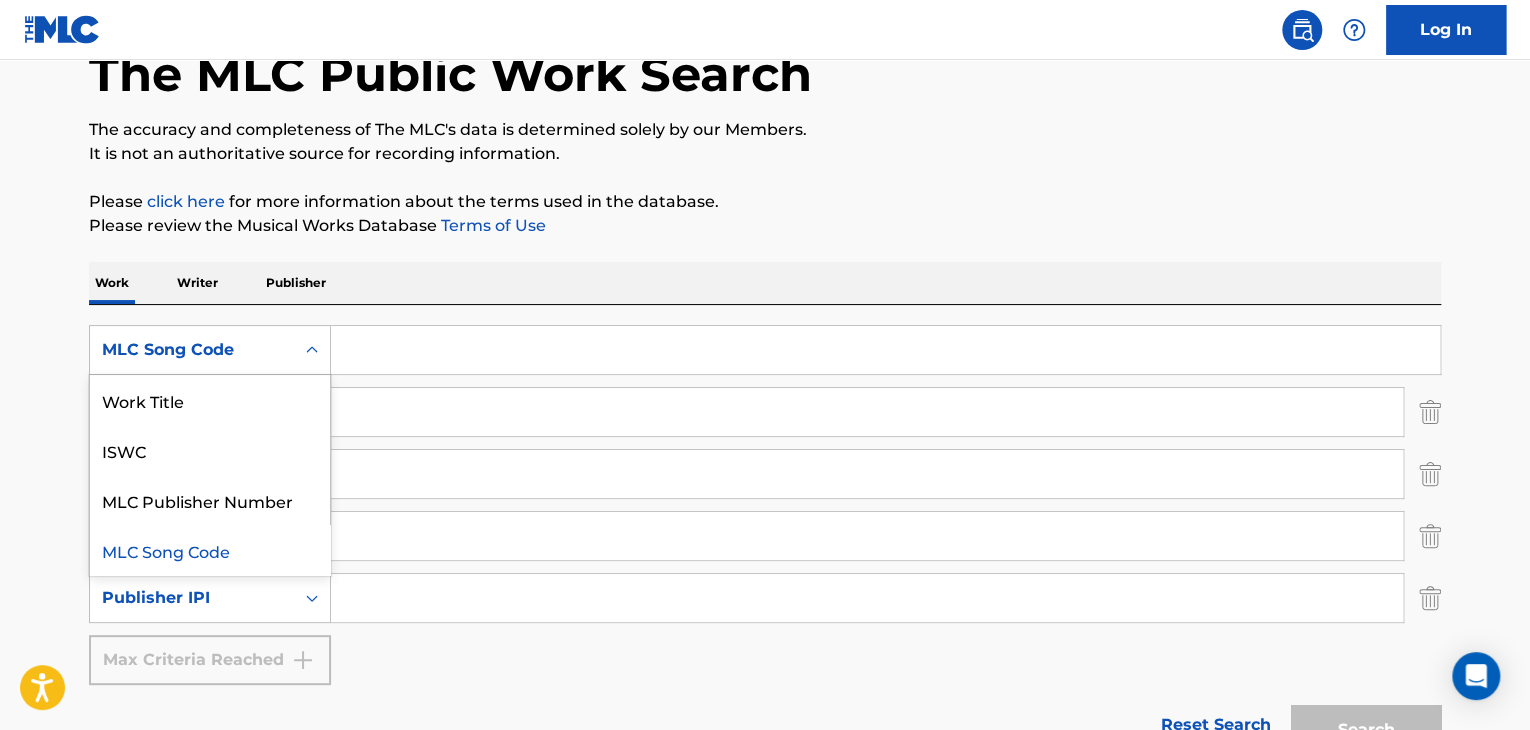 click 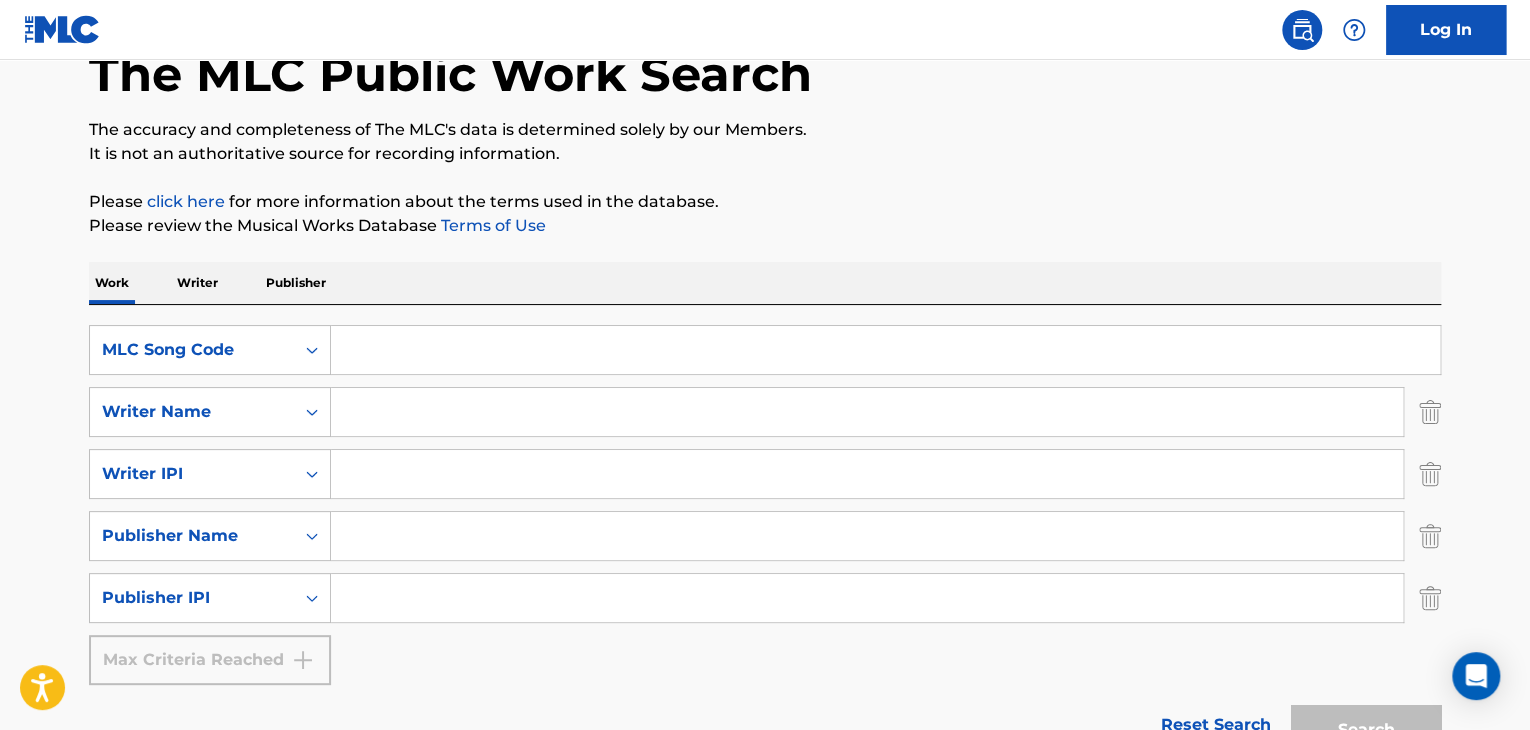 click on "Work Writer Publisher" at bounding box center (765, 283) 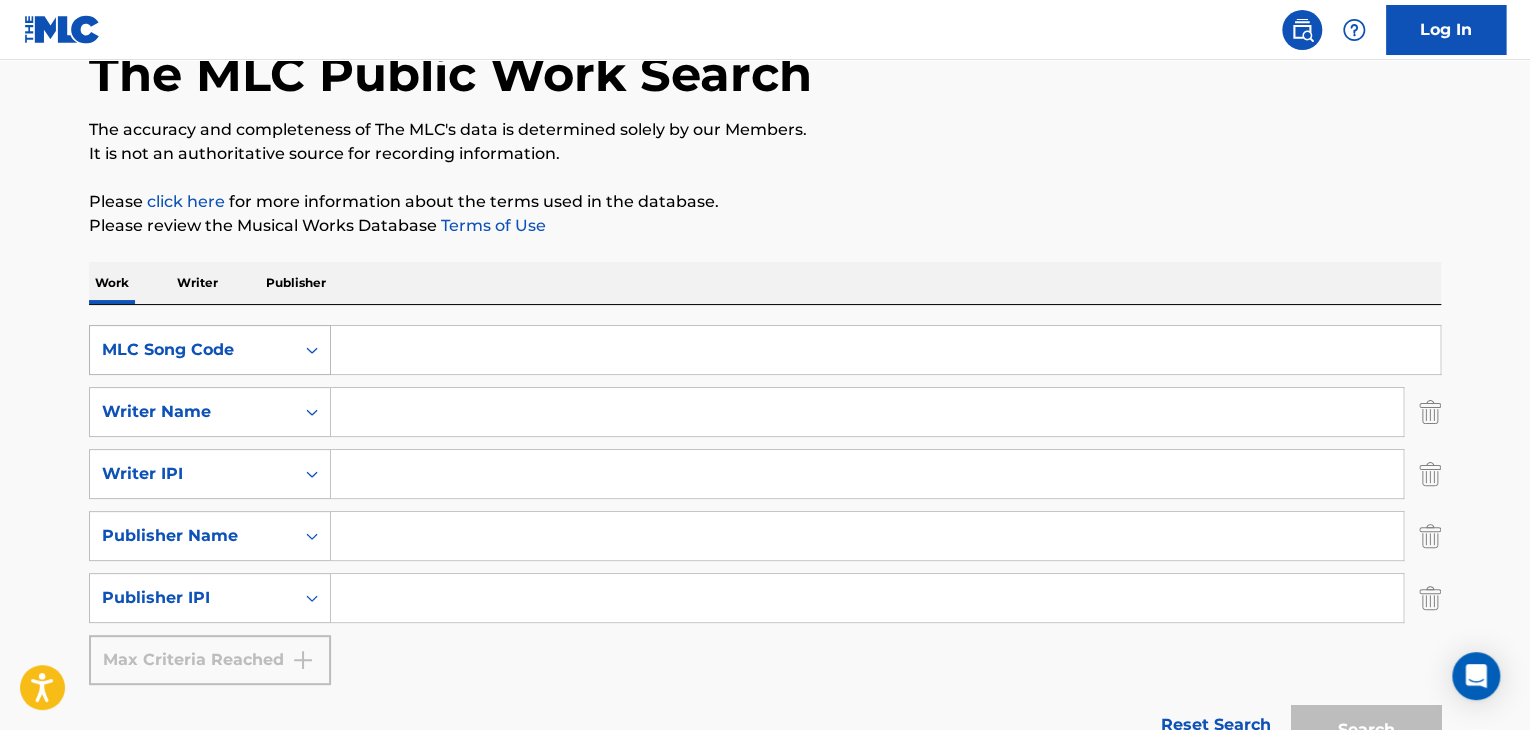 click at bounding box center [312, 350] 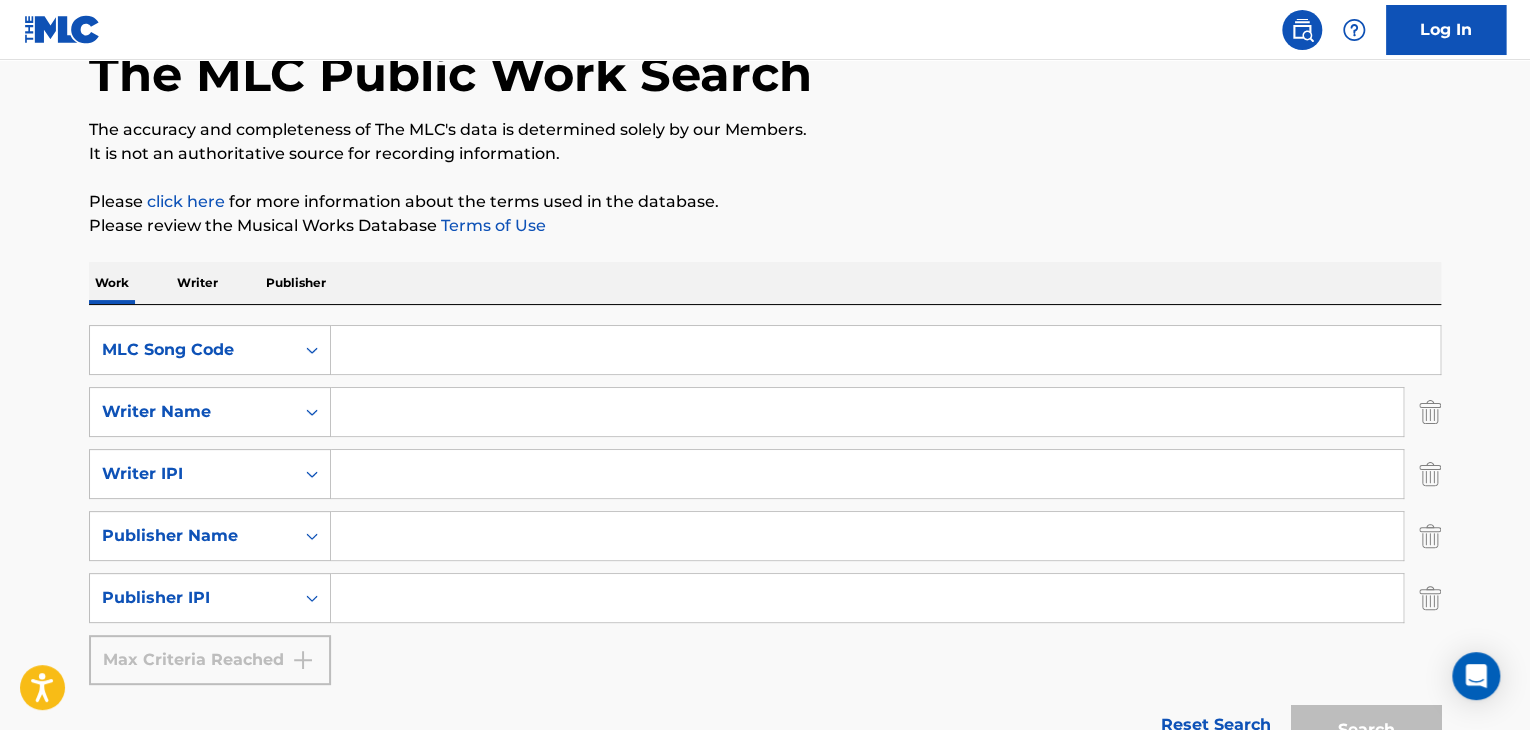 click on "Work Writer Publisher" at bounding box center (765, 283) 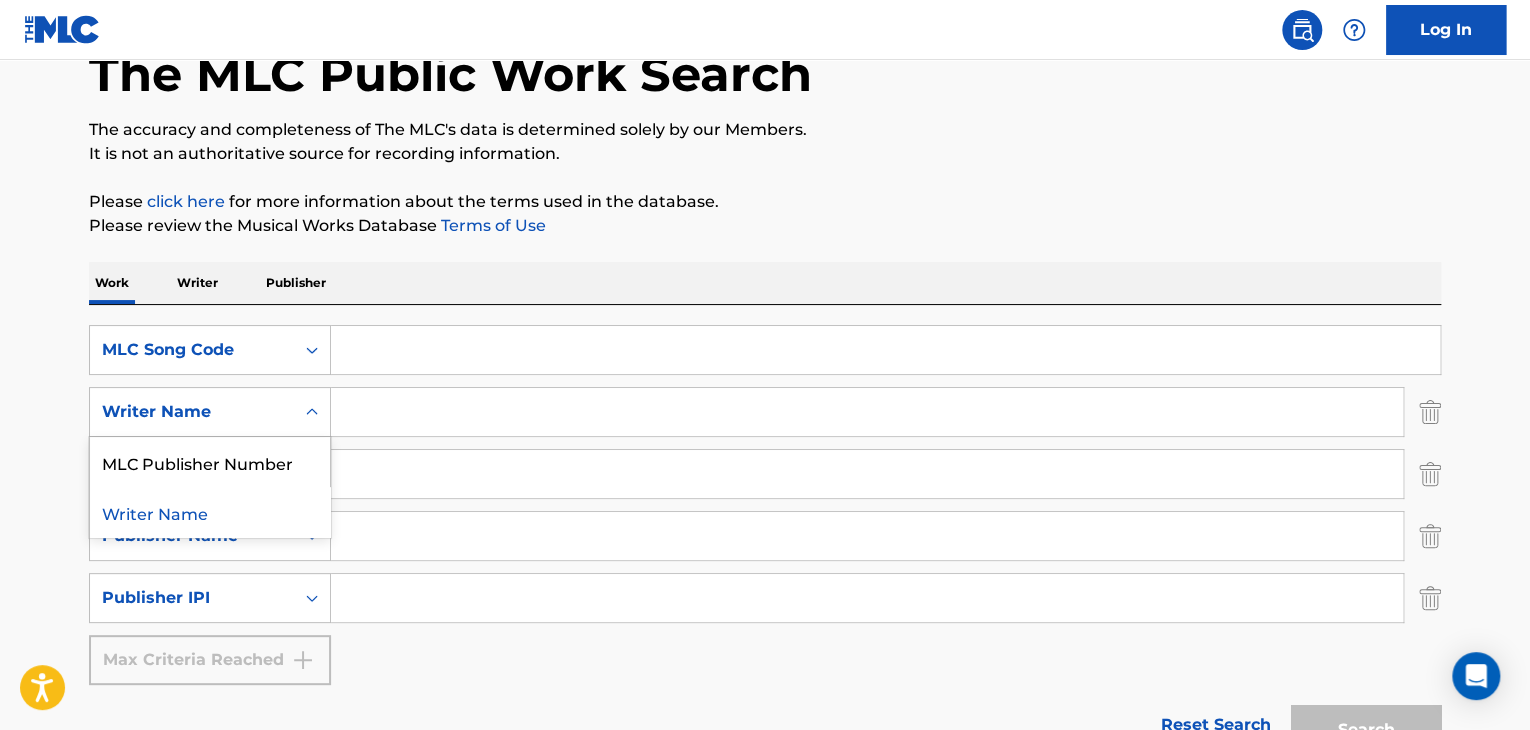click on "Writer Name" at bounding box center [192, 412] 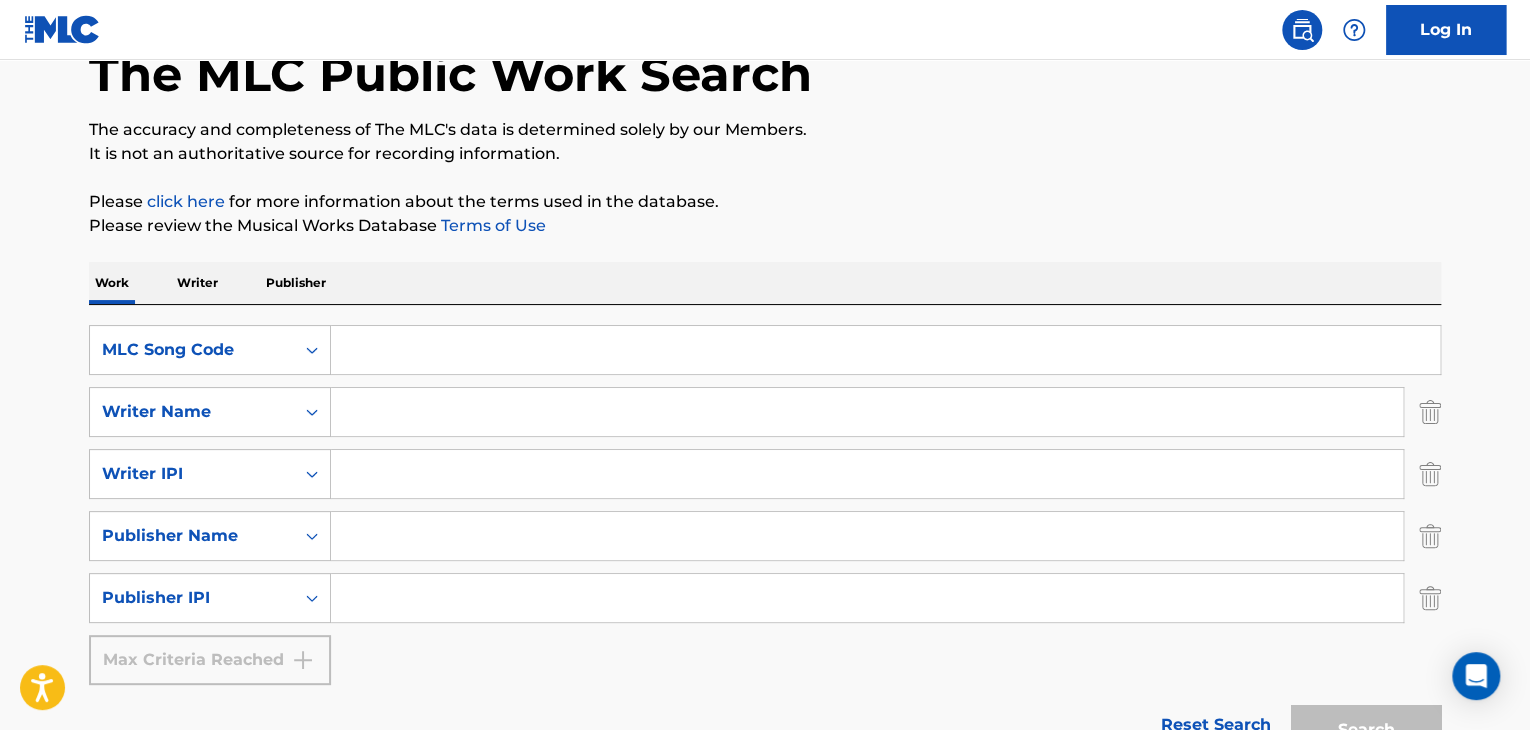 click on "Writer Name" at bounding box center [192, 412] 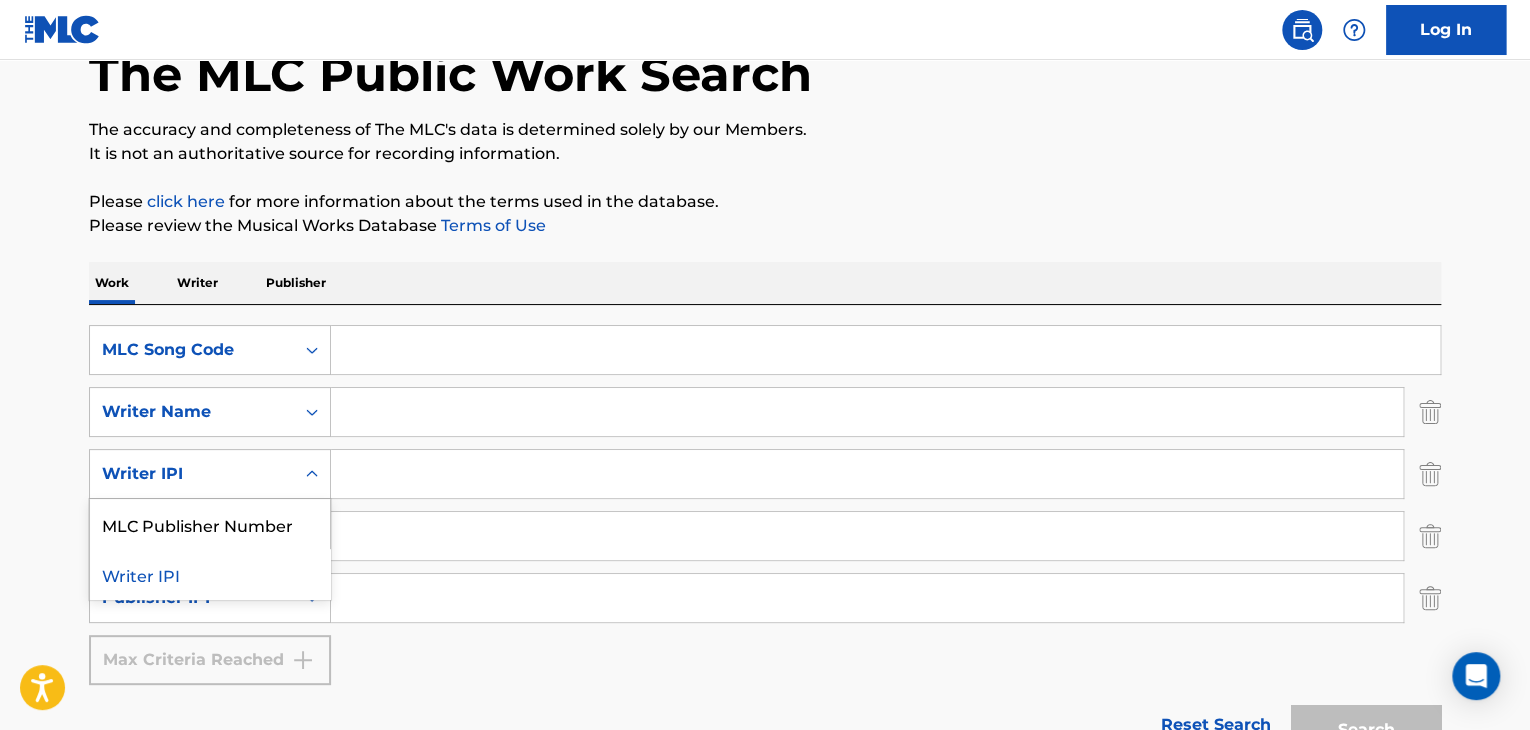 click on "Writer IPI" at bounding box center [192, 474] 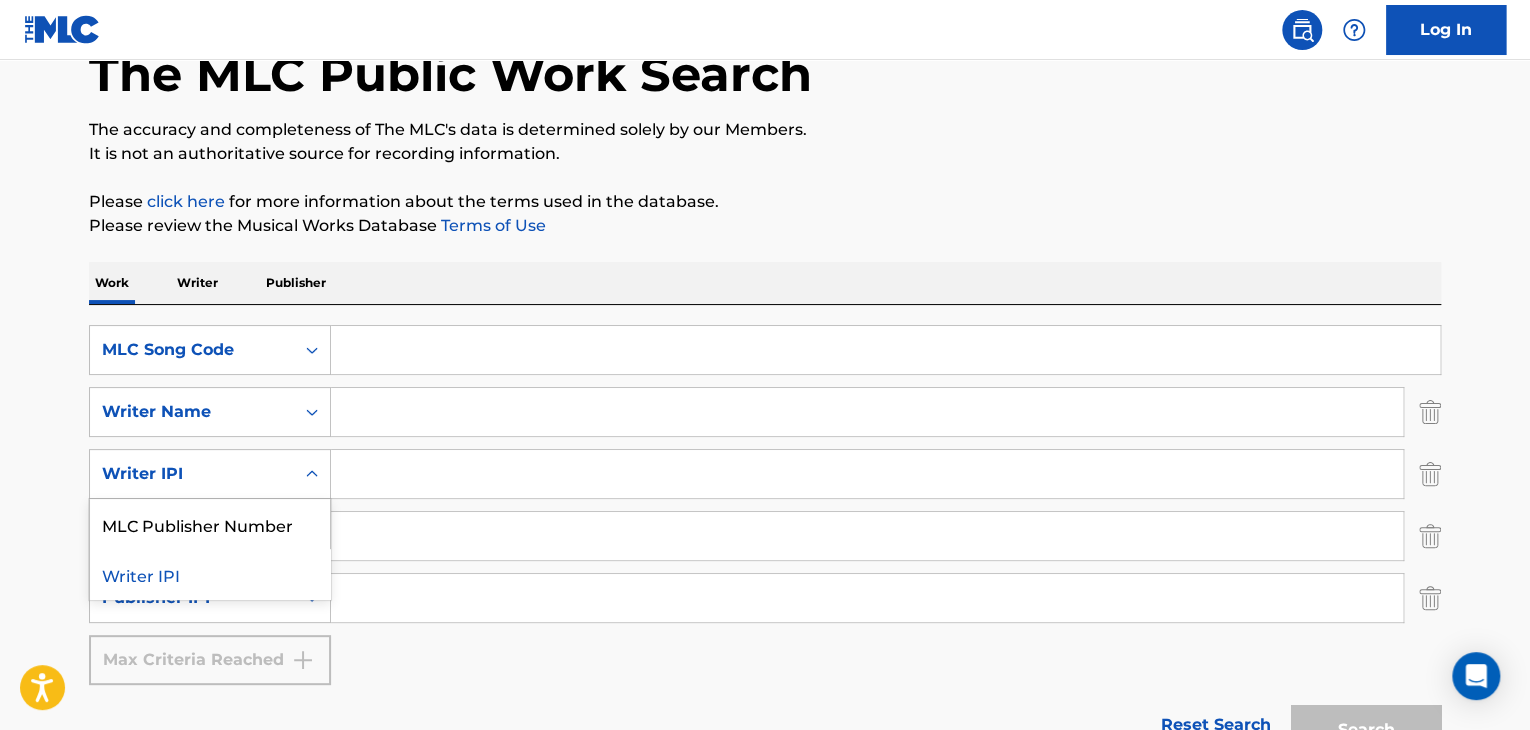 click on "Writer IPI" at bounding box center [192, 474] 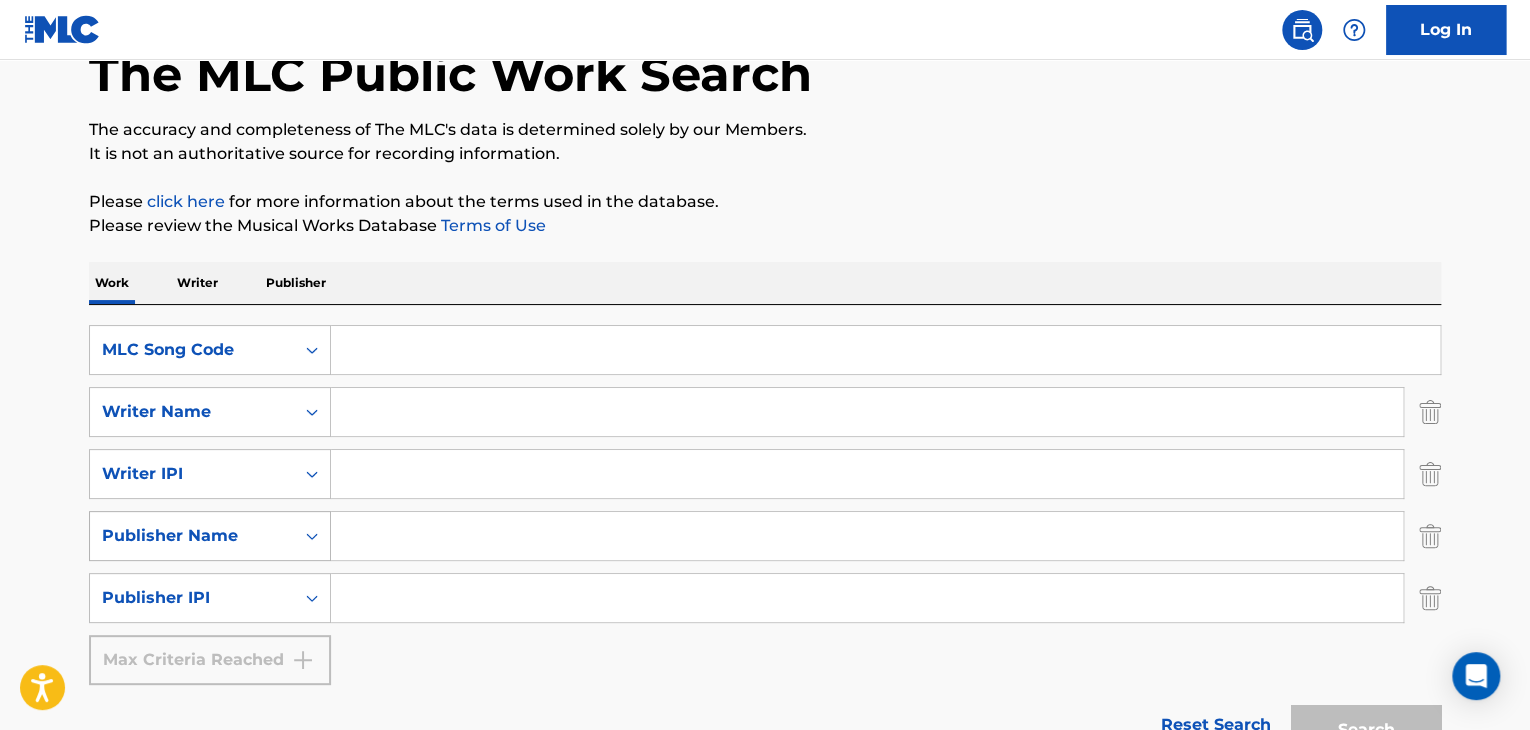click on "Publisher Name" at bounding box center [192, 536] 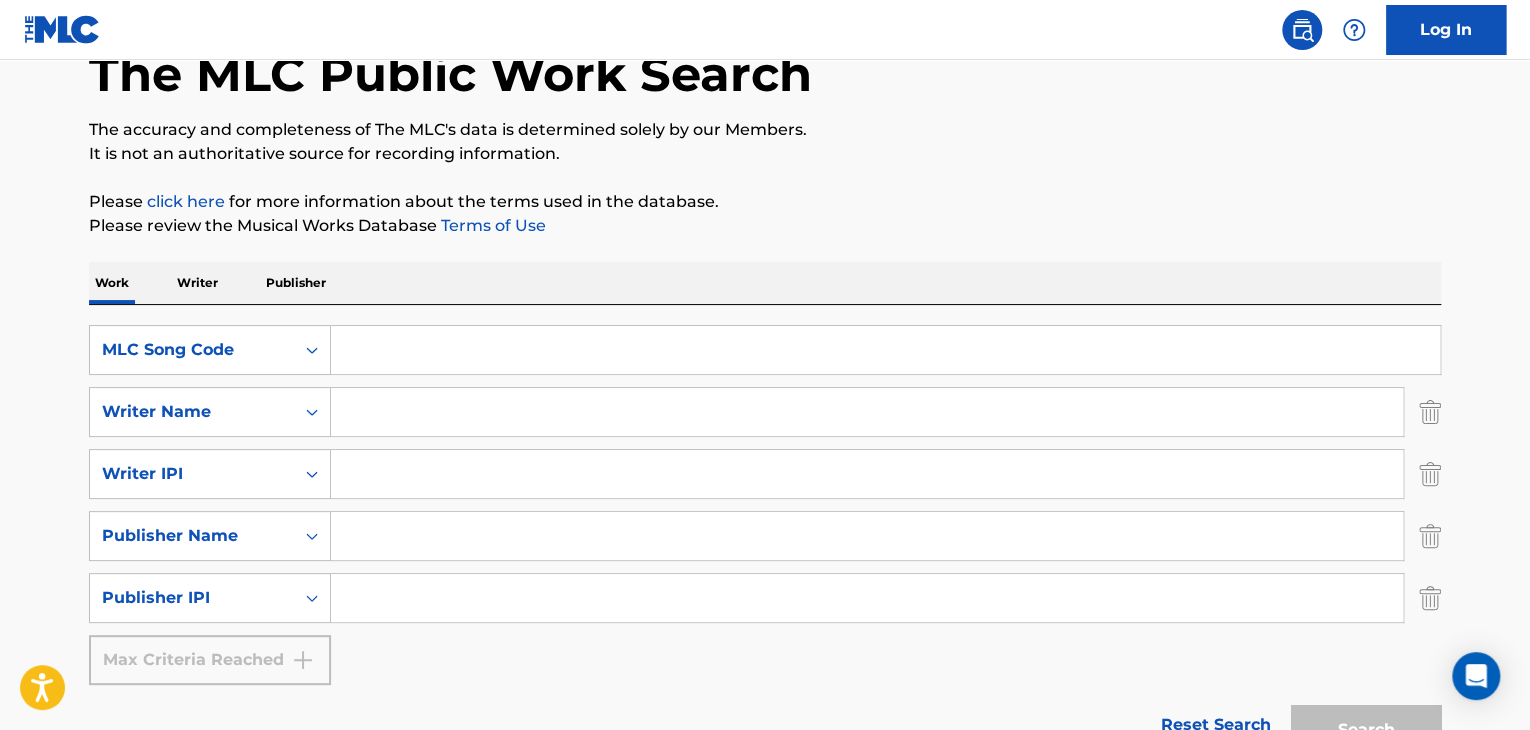 click on "The MLC Public Work Search The accuracy and completeness of The MLC's data is determined solely by our Members. It is not an authoritative source for recording information. Please   click here   for more information about the terms used in the database. Please review the Musical Works Database   Terms of Use Work Writer Publisher SearchWithCriteria06c15cd9-3f9f-4e86-990d-9748d1b15cd1 MLC Song Code SearchWithCriteria60d05082-2633-4408-a7e0-2553307fd3e2 Writer Name SearchWithCriteria9a531e35-83a1-407d-b72b-10db19e8c447 Writer IPI SearchWithCriteria998b1af4-954d-4d99-9a2a-3164c3778f75 Publisher Name SearchWithCriteria1ee64a2d-4327-45b0-a44e-7112afc7075c Publisher IPI Max Criteria Reached Reset Search Search No results" at bounding box center [765, 389] 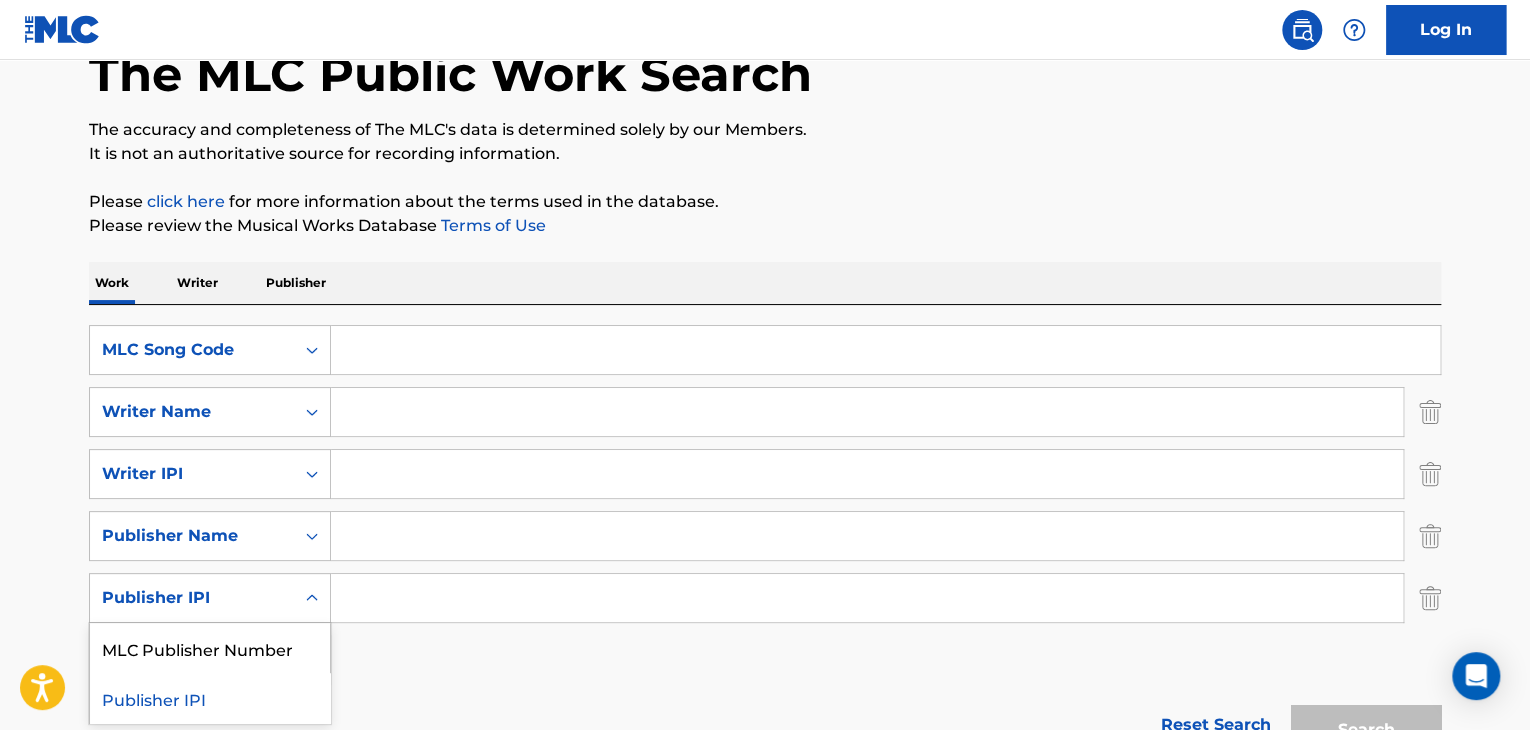 click on "Publisher IPI" at bounding box center [192, 598] 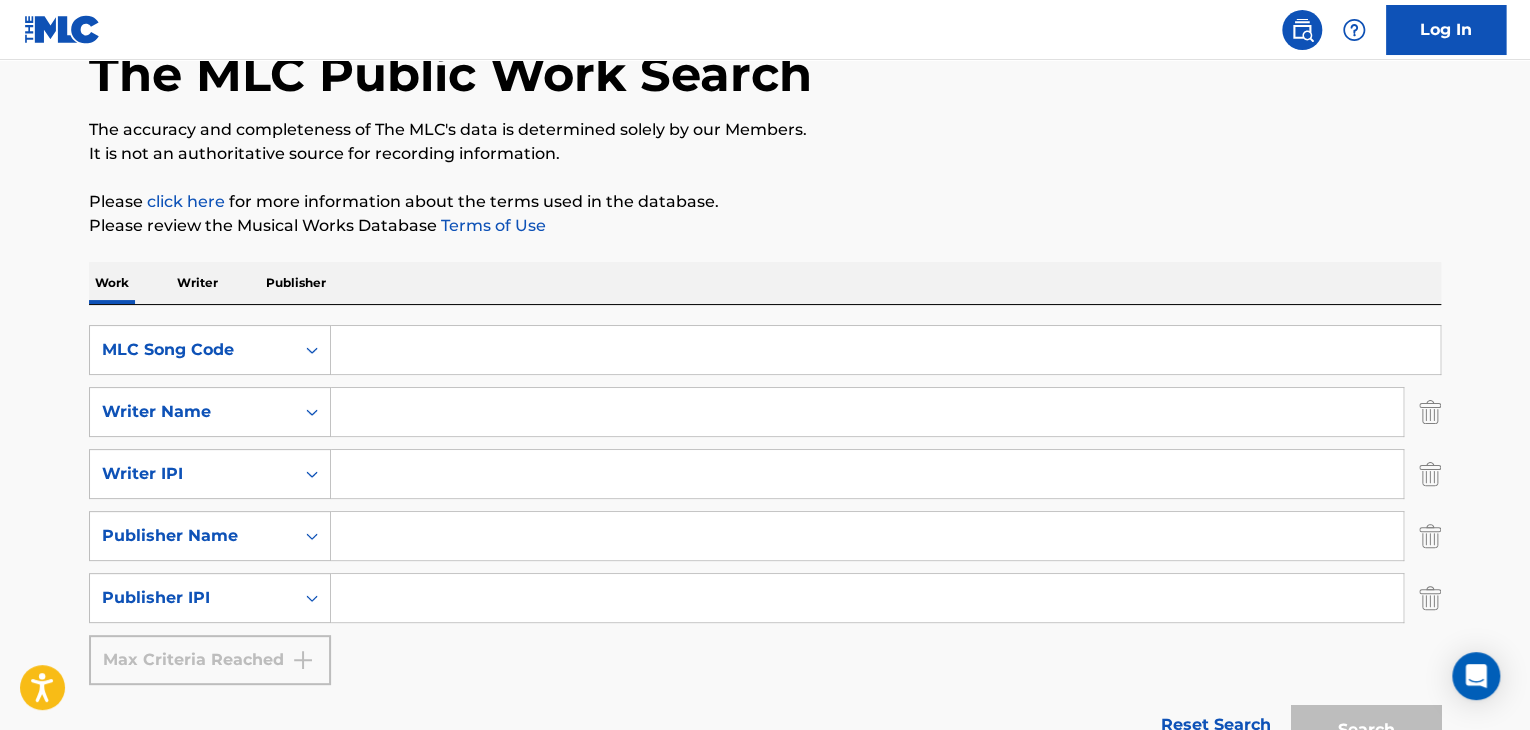 click on "The MLC Public Work Search The accuracy and completeness of The MLC's data is determined solely by our Members. It is not an authoritative source for recording information. Please   click here   for more information about the terms used in the database. Please review the Musical Works Database   Terms of Use Work Writer Publisher SearchWithCriteria06c15cd9-3f9f-4e86-990d-9748d1b15cd1 MLC Song Code SearchWithCriteria60d05082-2633-4408-a7e0-2553307fd3e2 Writer Name SearchWithCriteria9a531e35-83a1-407d-b72b-10db19e8c447 Writer IPI SearchWithCriteria998b1af4-954d-4d99-9a2a-3164c3778f75 Publisher Name SearchWithCriteria1ee64a2d-4327-45b0-a44e-7112afc7075c Publisher IPI Max Criteria Reached Reset Search Search No results" at bounding box center [765, 389] 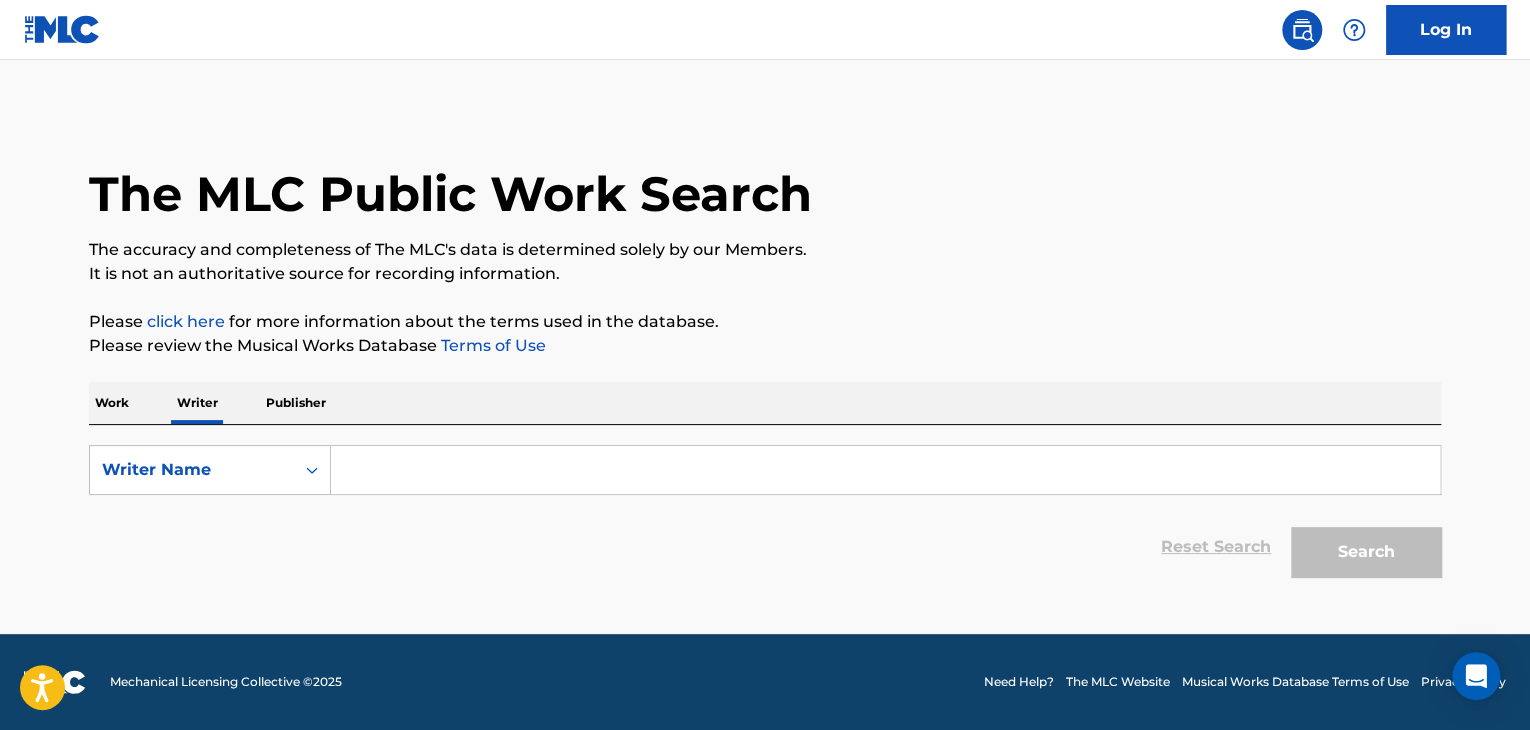 scroll, scrollTop: 0, scrollLeft: 0, axis: both 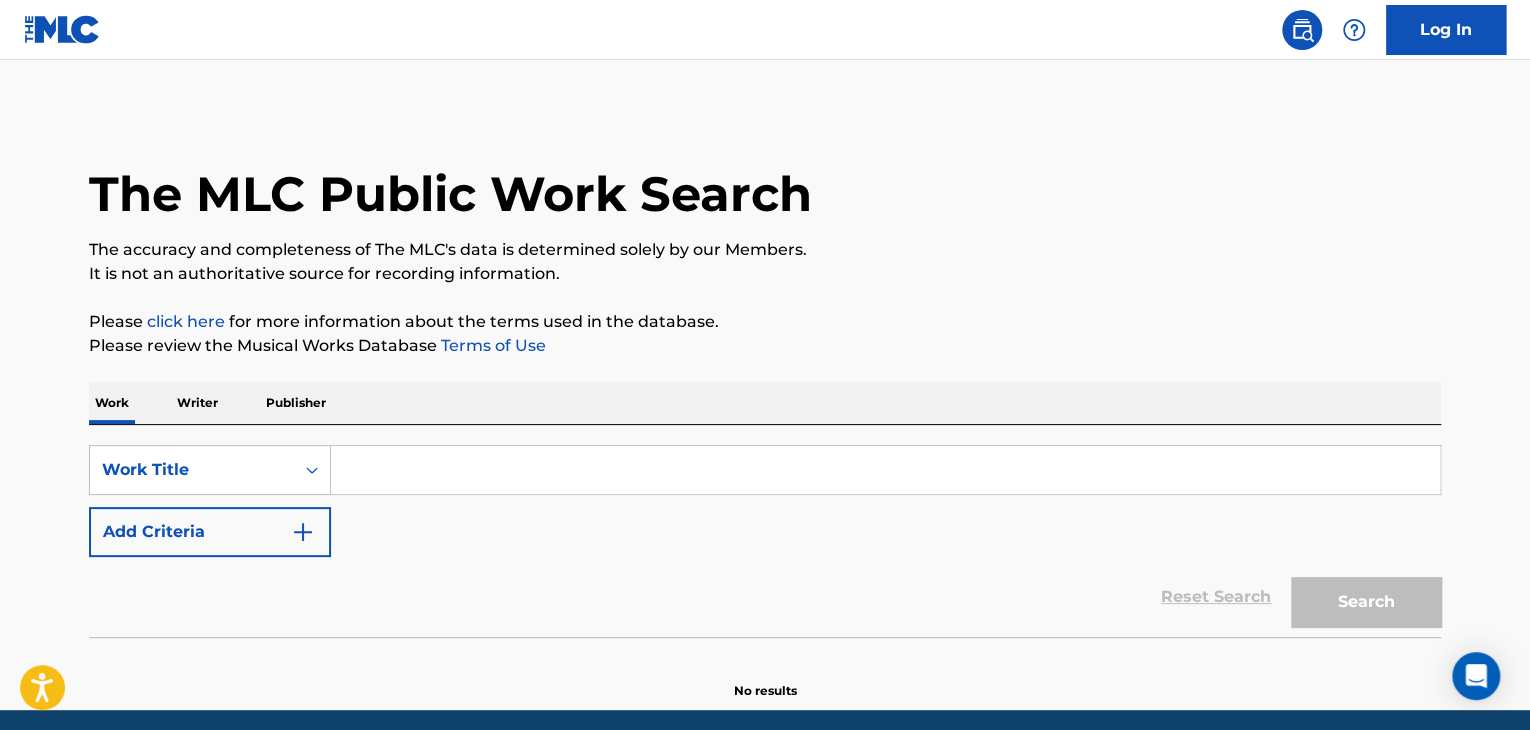click on "Publisher" at bounding box center (296, 403) 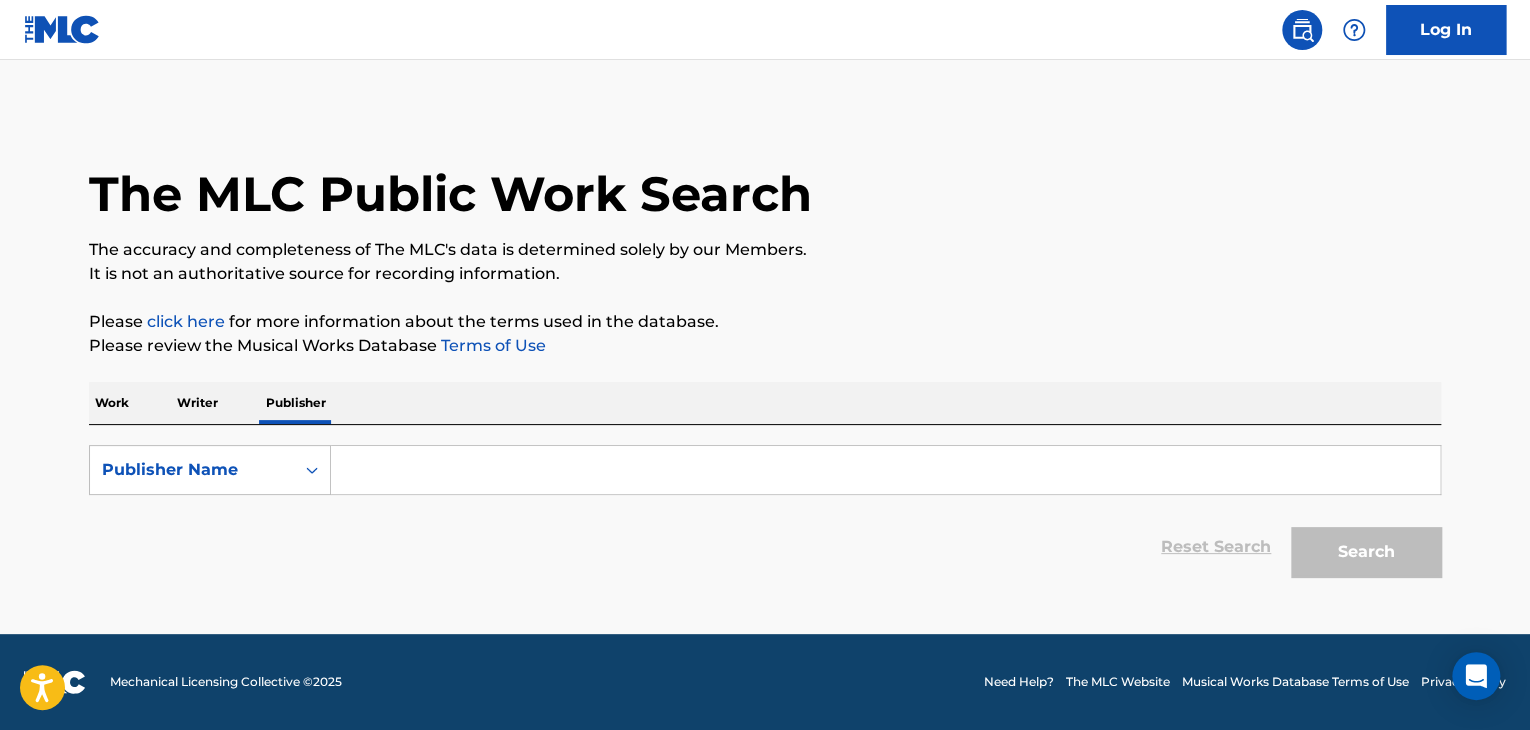 click on "Work" at bounding box center (112, 403) 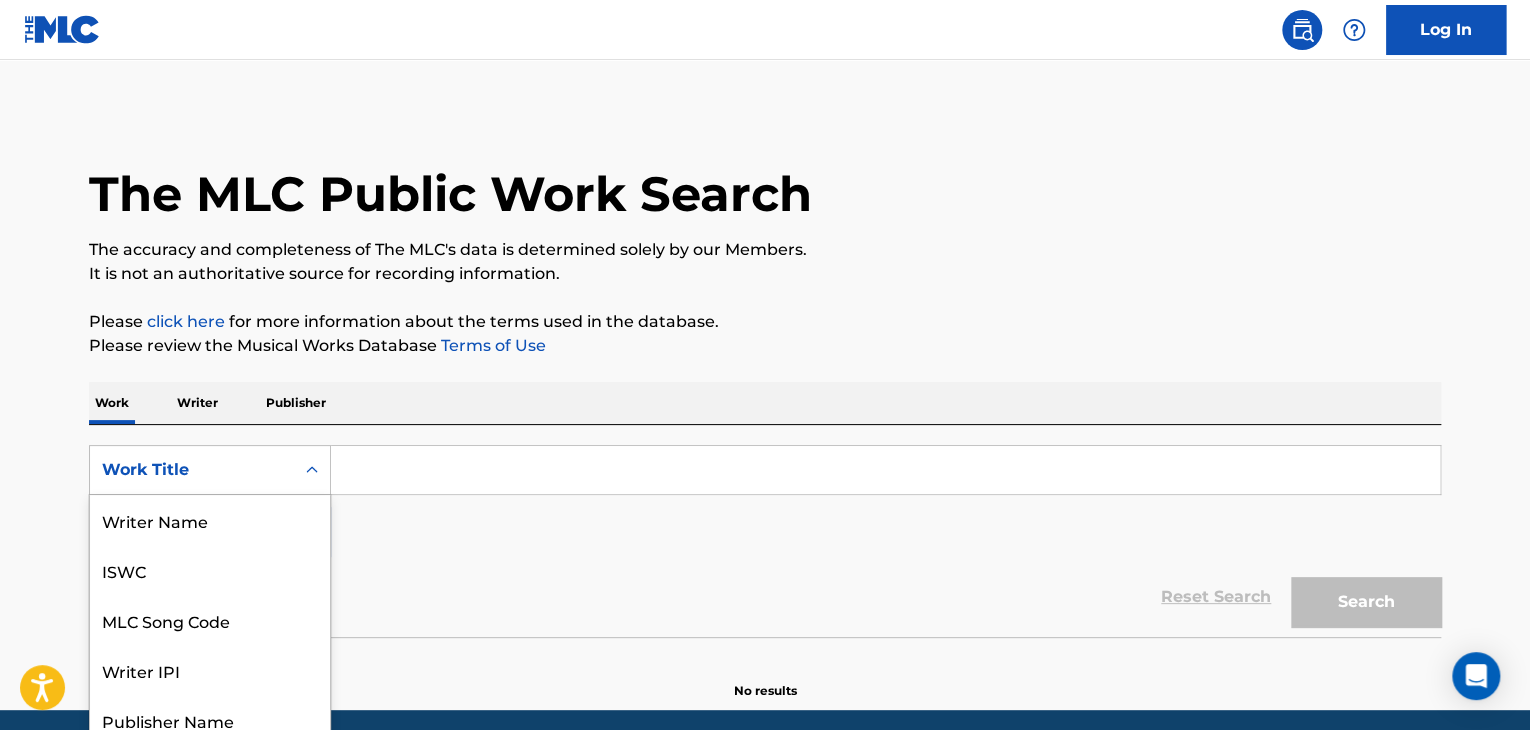 click on "8 results available. Use Up and Down to choose options, press Enter to select the currently focused option, press Escape to exit the menu, press Tab to select the option and exit the menu. Work Title Writer Name ISWC MLC Song Code Writer IPI Publisher Name Publisher IPI MLC Publisher Number Work Title" at bounding box center [210, 470] 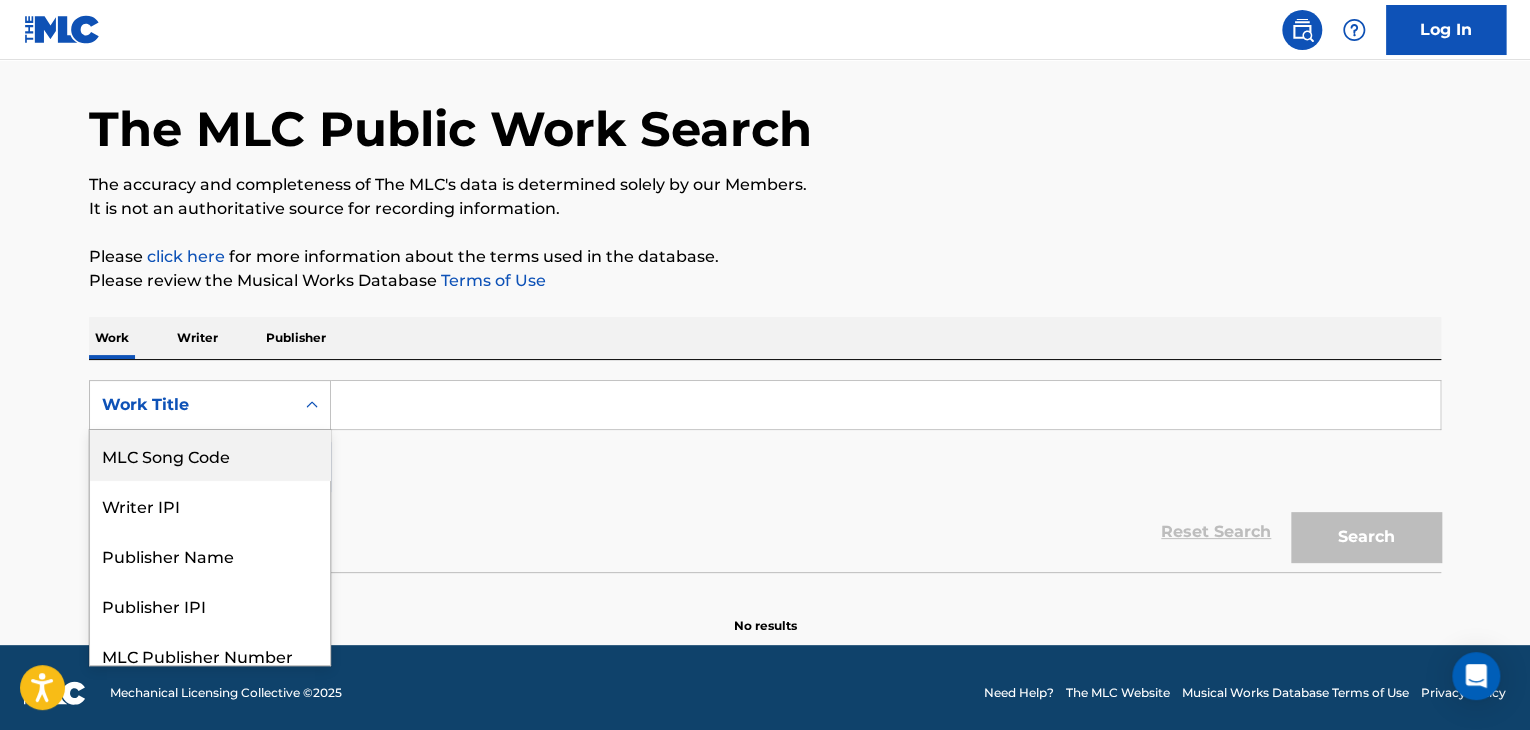scroll, scrollTop: 0, scrollLeft: 0, axis: both 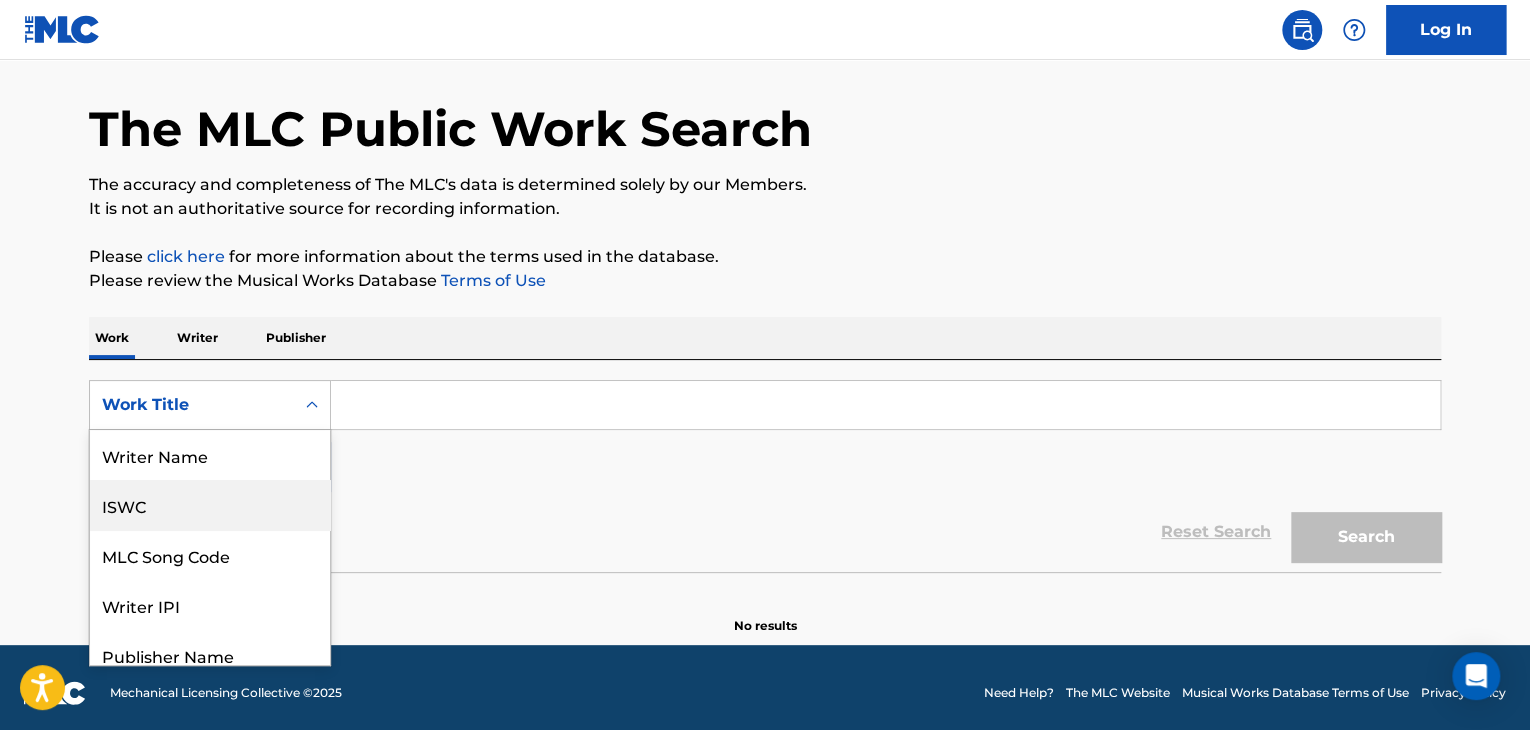 click on "ISWC" at bounding box center (210, 505) 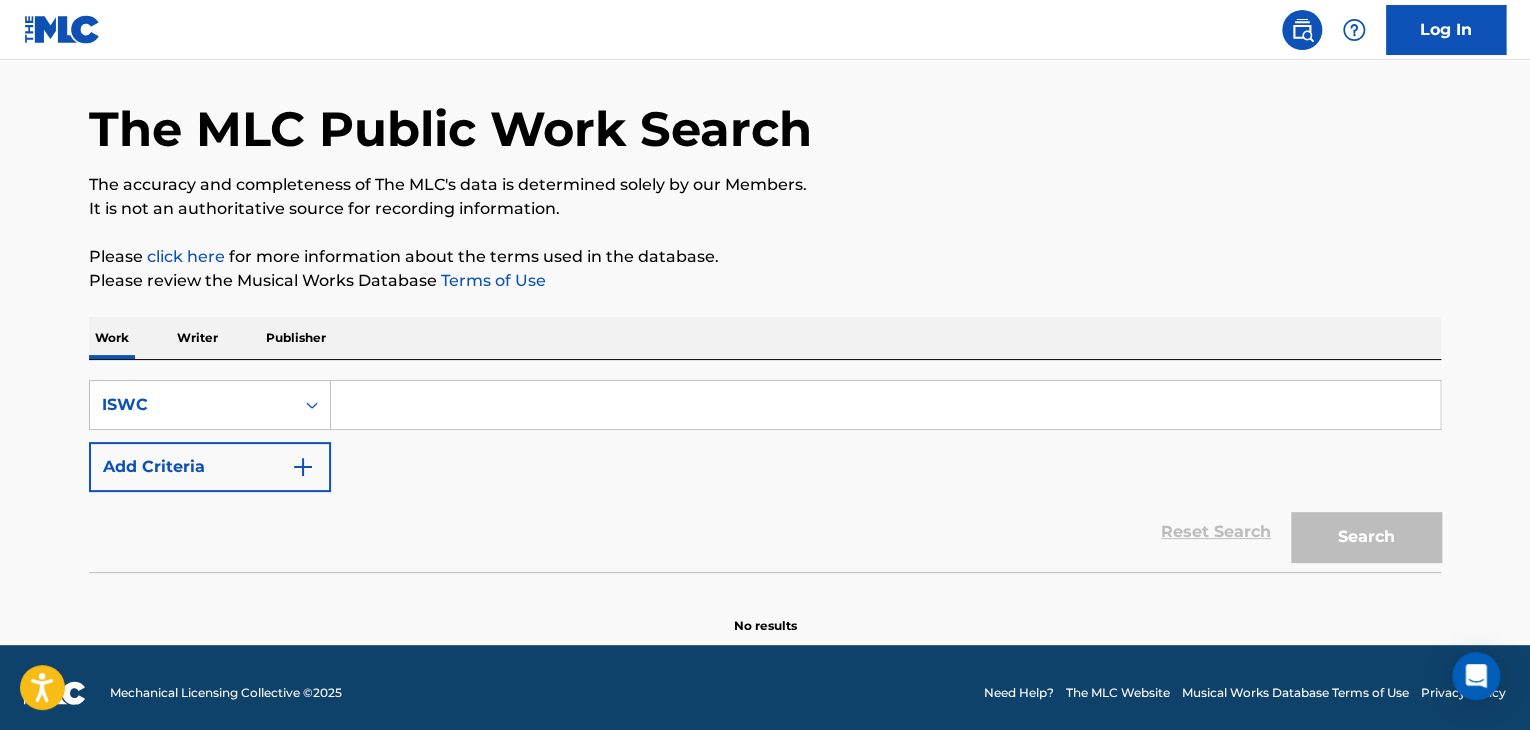 click on "Add Criteria" at bounding box center [210, 467] 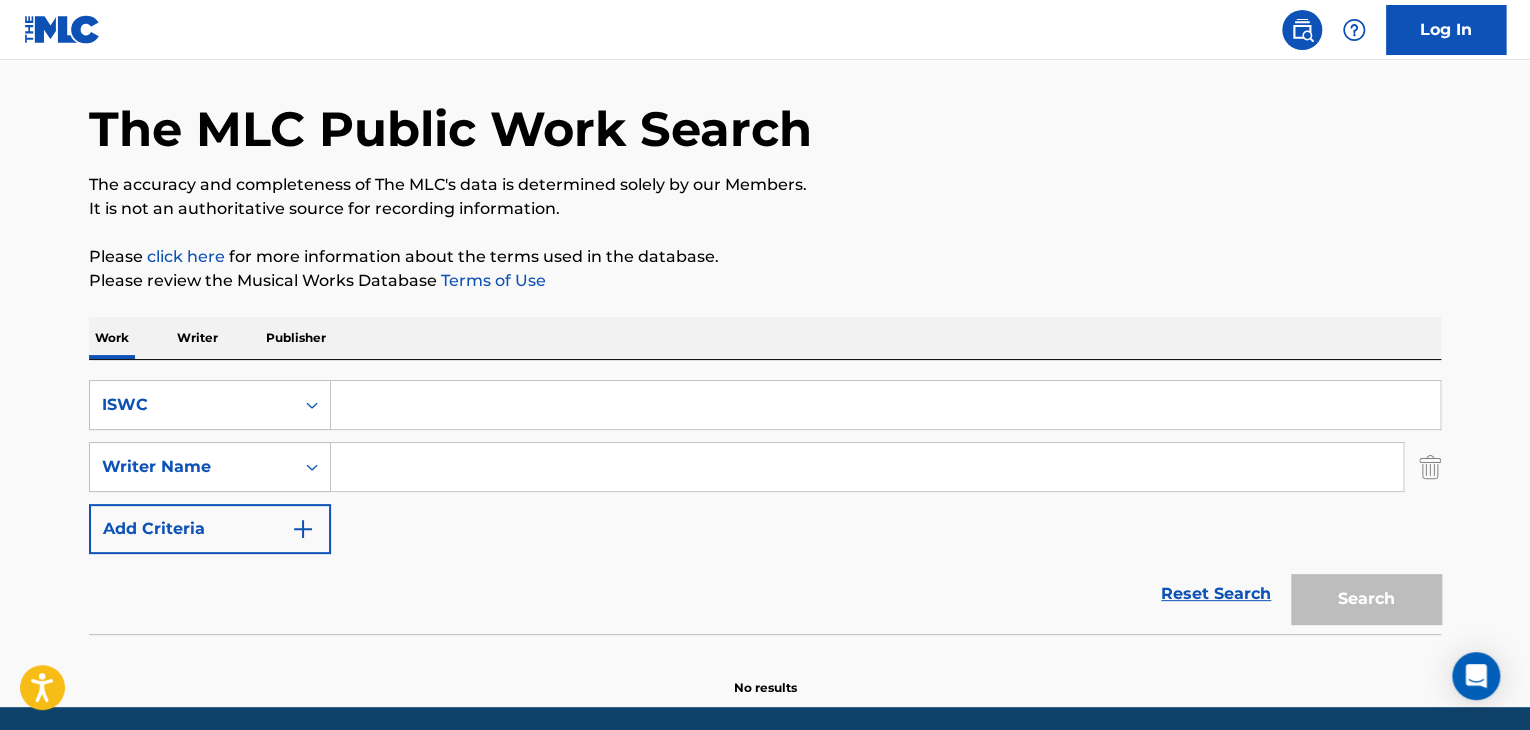 click on "Add Criteria" at bounding box center [210, 529] 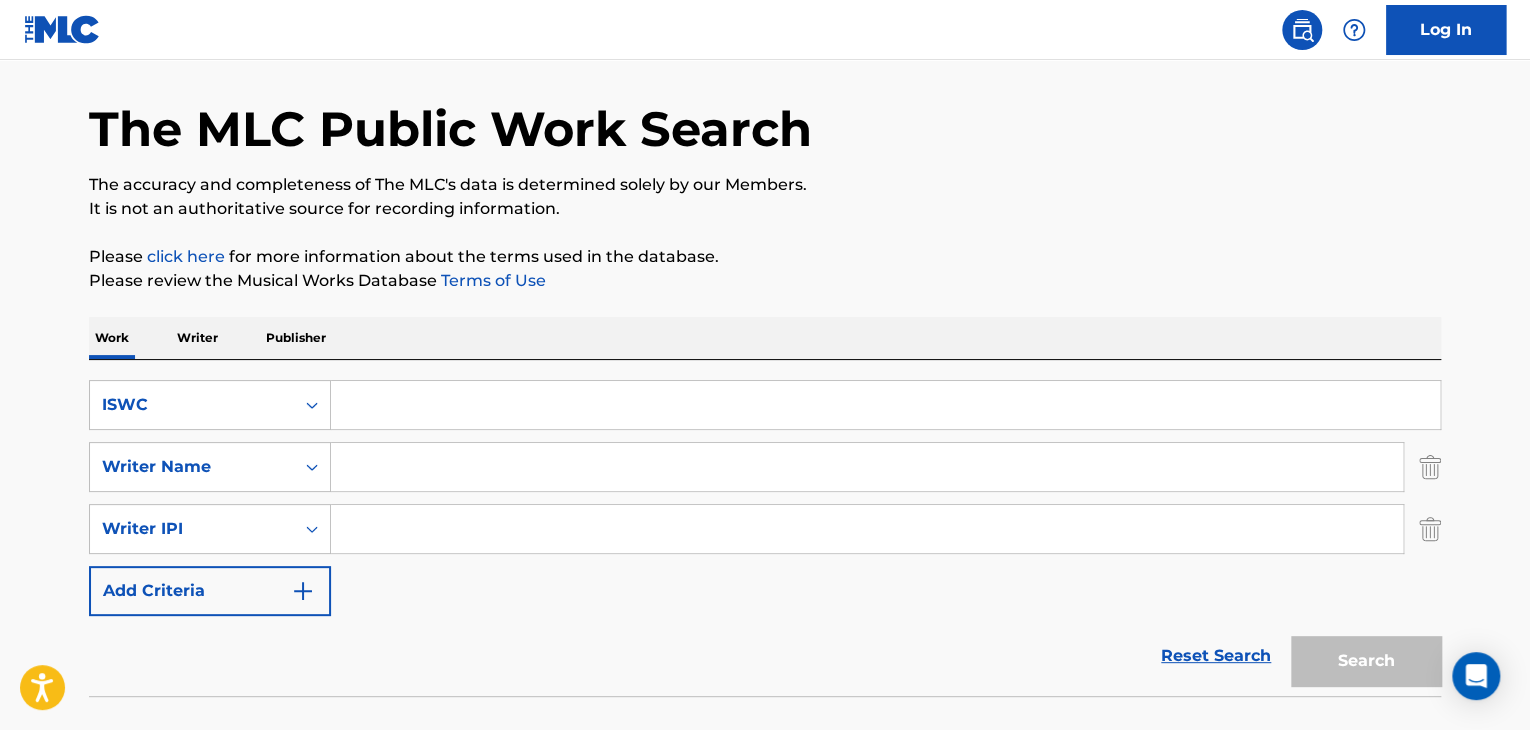 click on "Add Criteria" at bounding box center [210, 591] 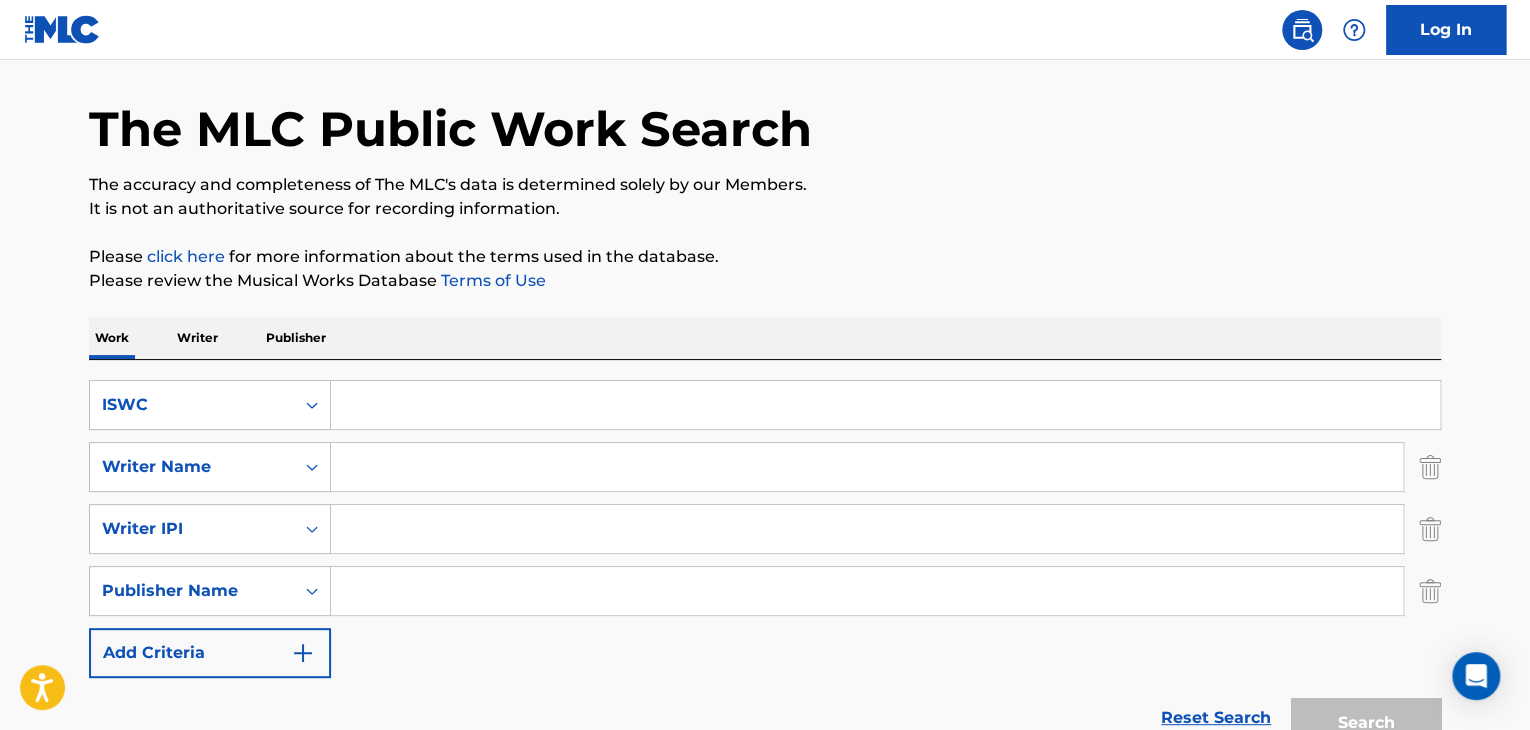 click on "Add Criteria" at bounding box center [210, 653] 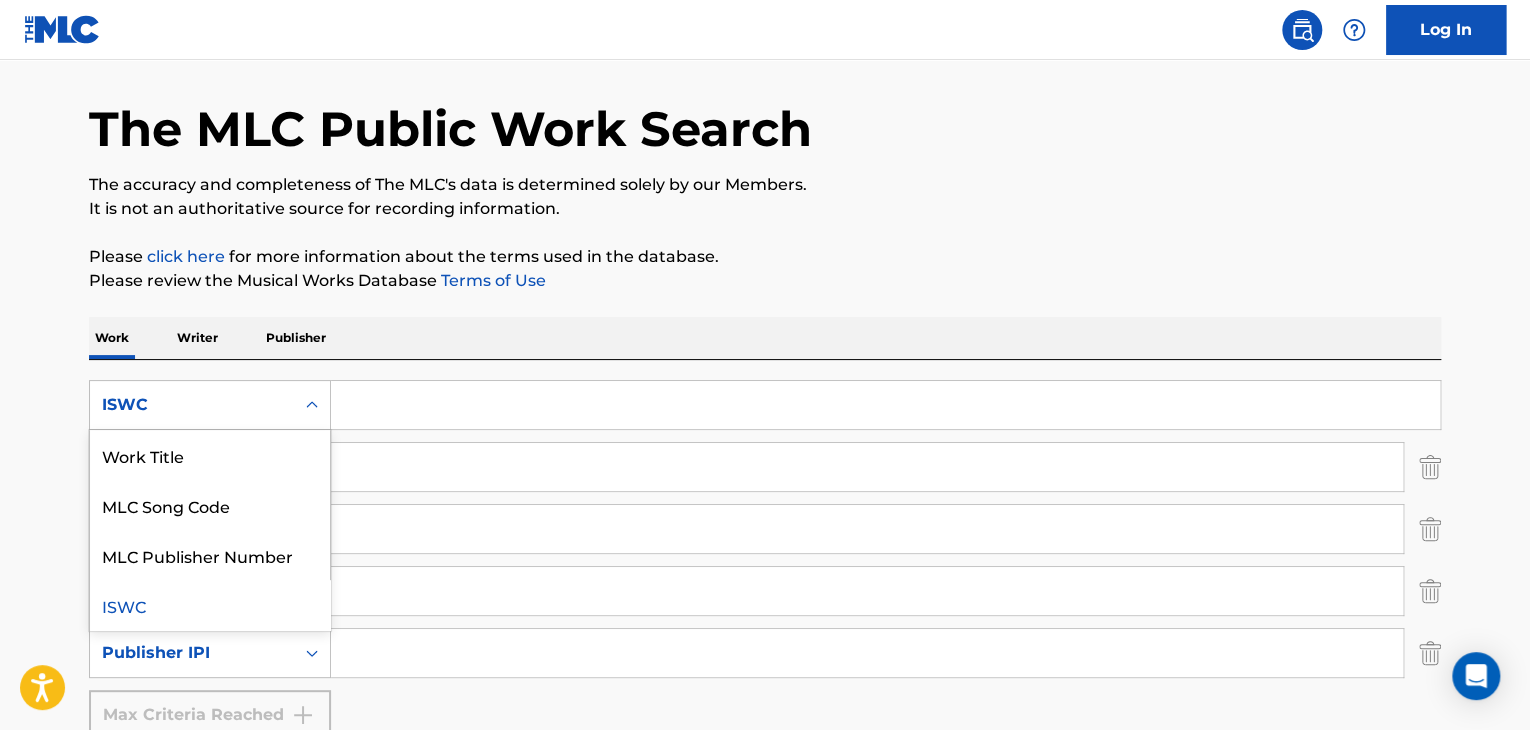 click 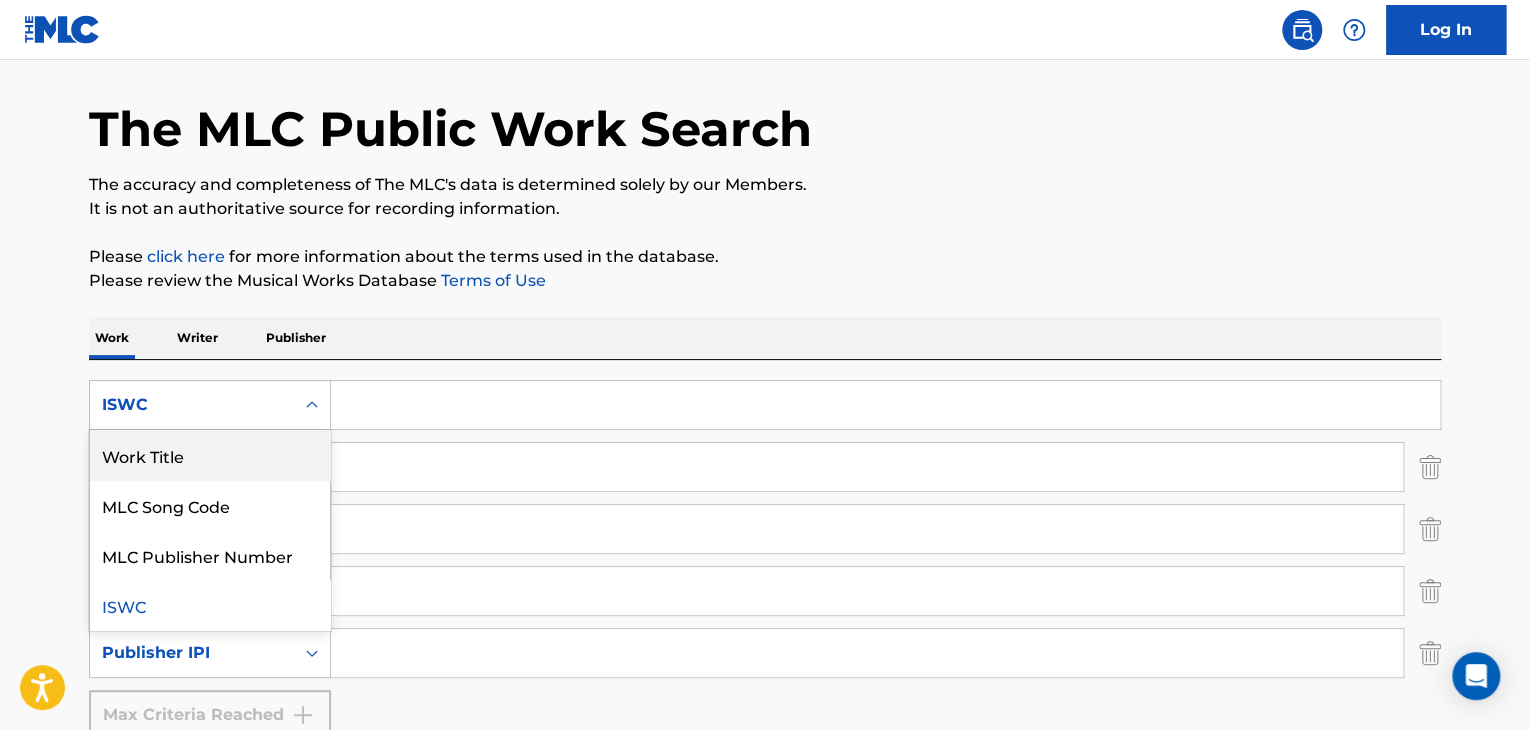 click on "Work Title" at bounding box center [210, 455] 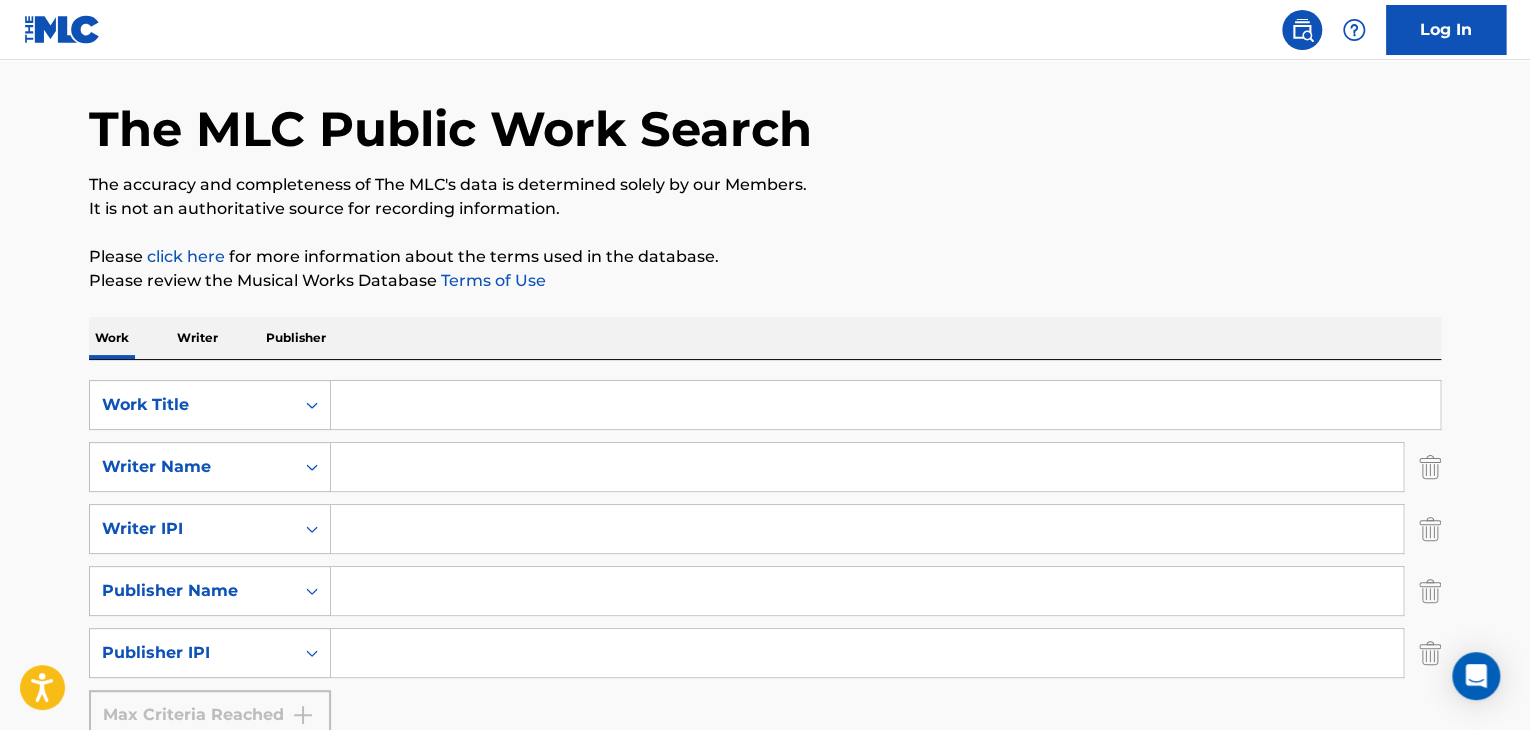 click at bounding box center (885, 405) 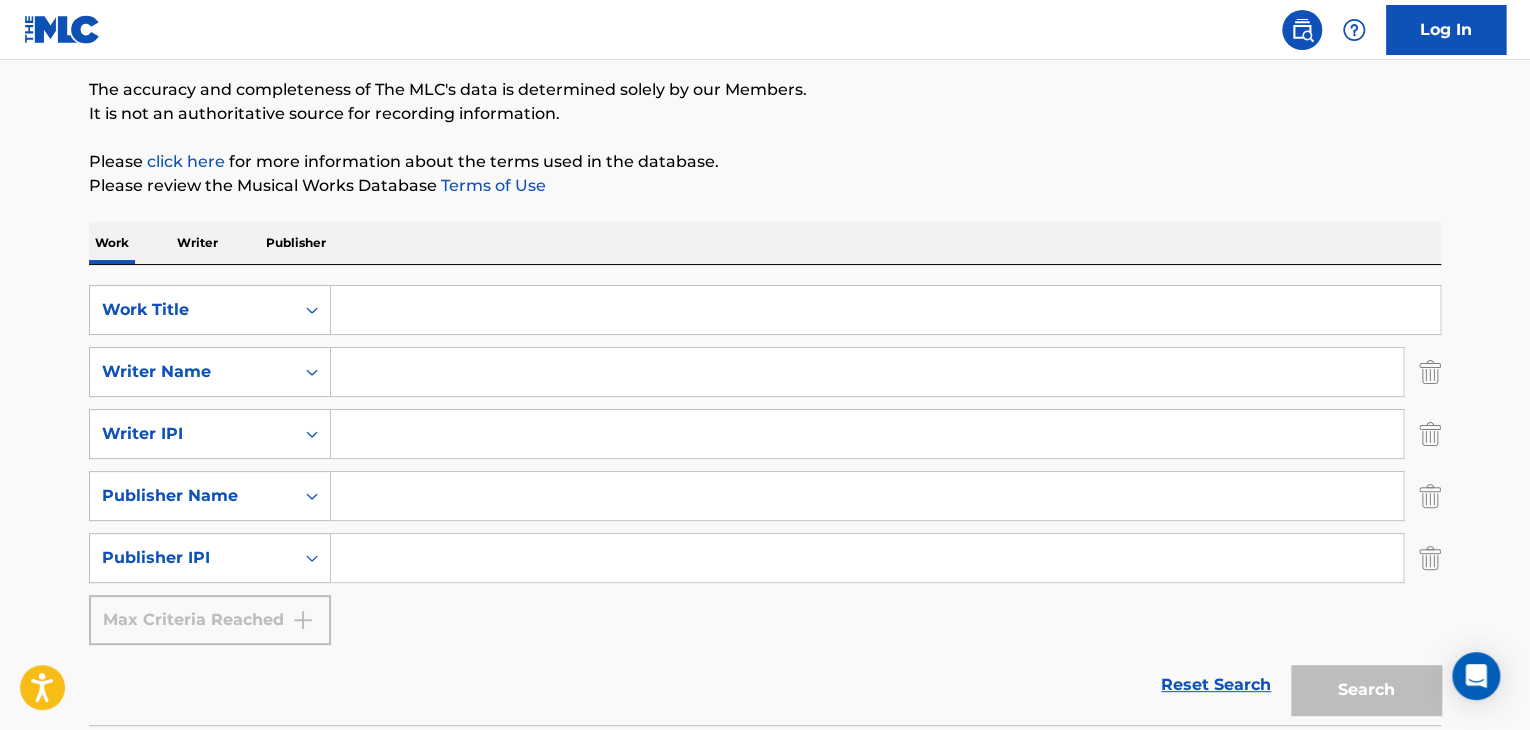 scroll, scrollTop: 162, scrollLeft: 0, axis: vertical 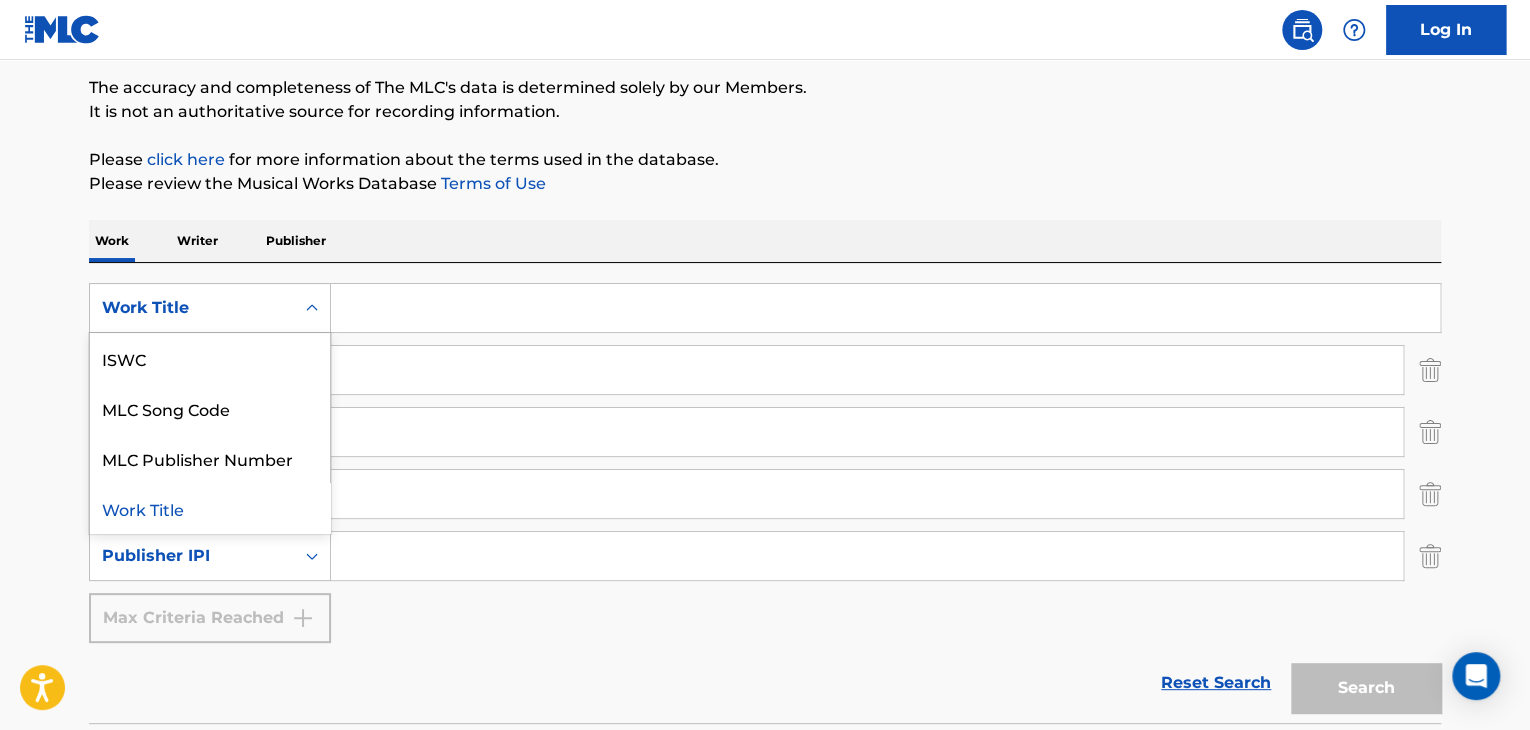 click 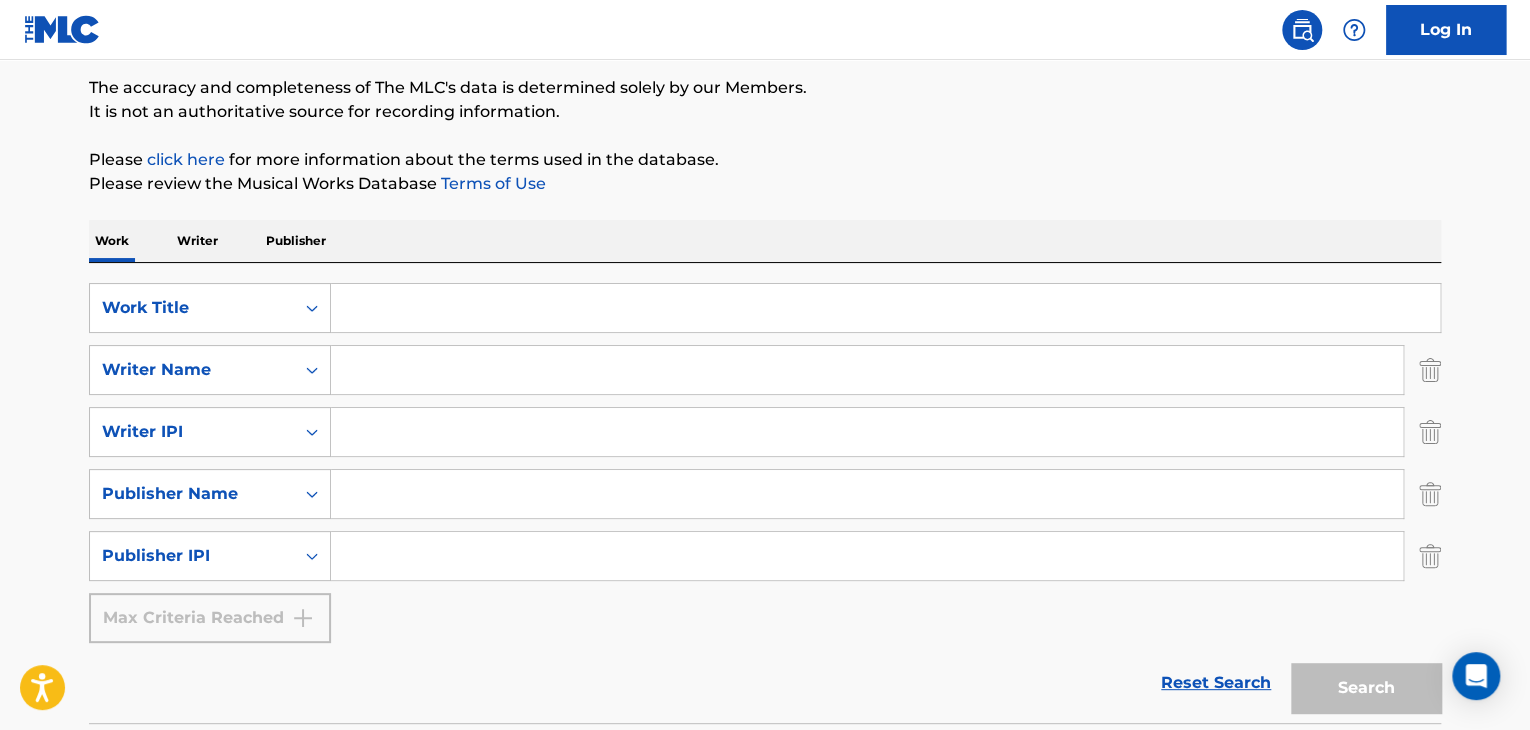 click on "Work Writer Publisher" at bounding box center (765, 241) 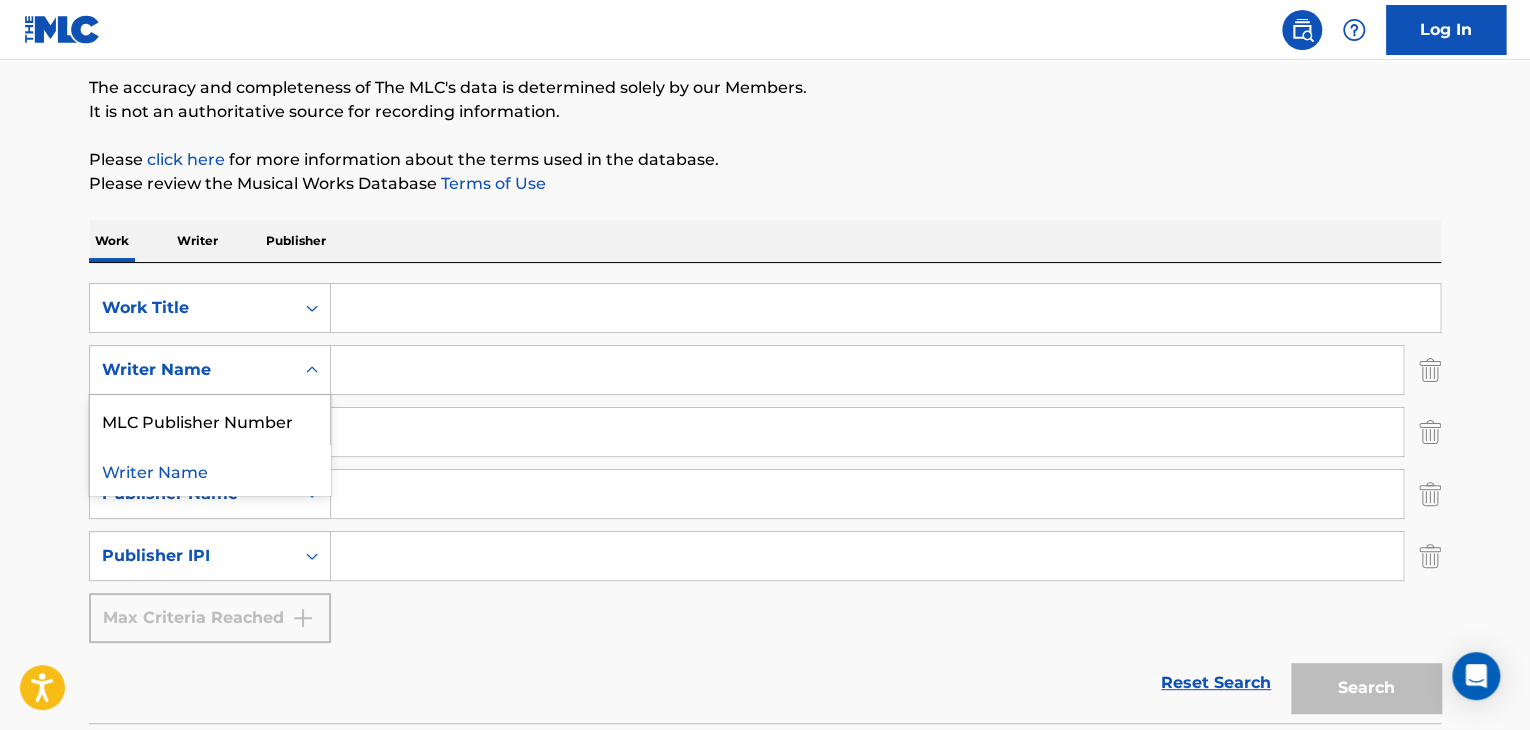 click on "Writer Name" at bounding box center (192, 370) 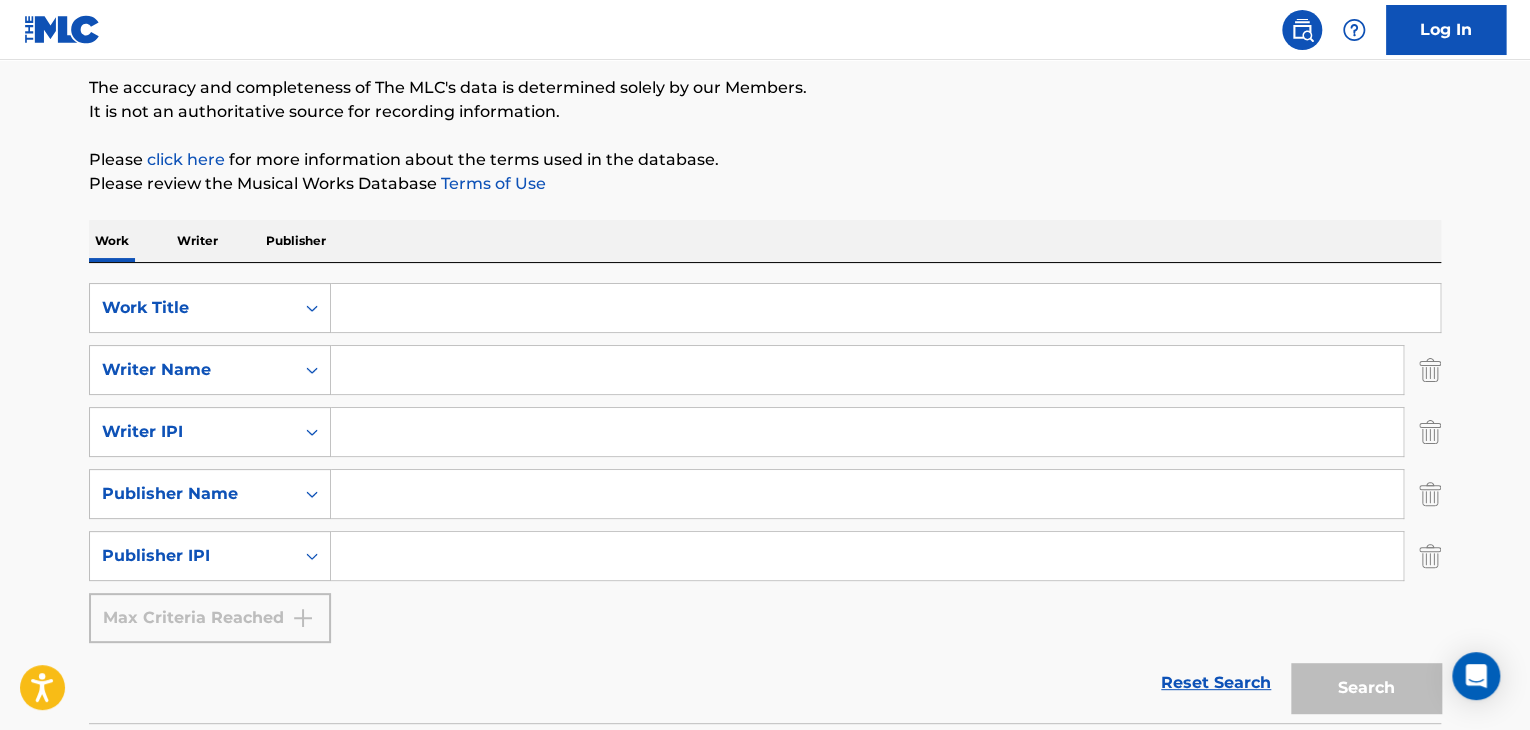 click on "Writer Name" at bounding box center [192, 370] 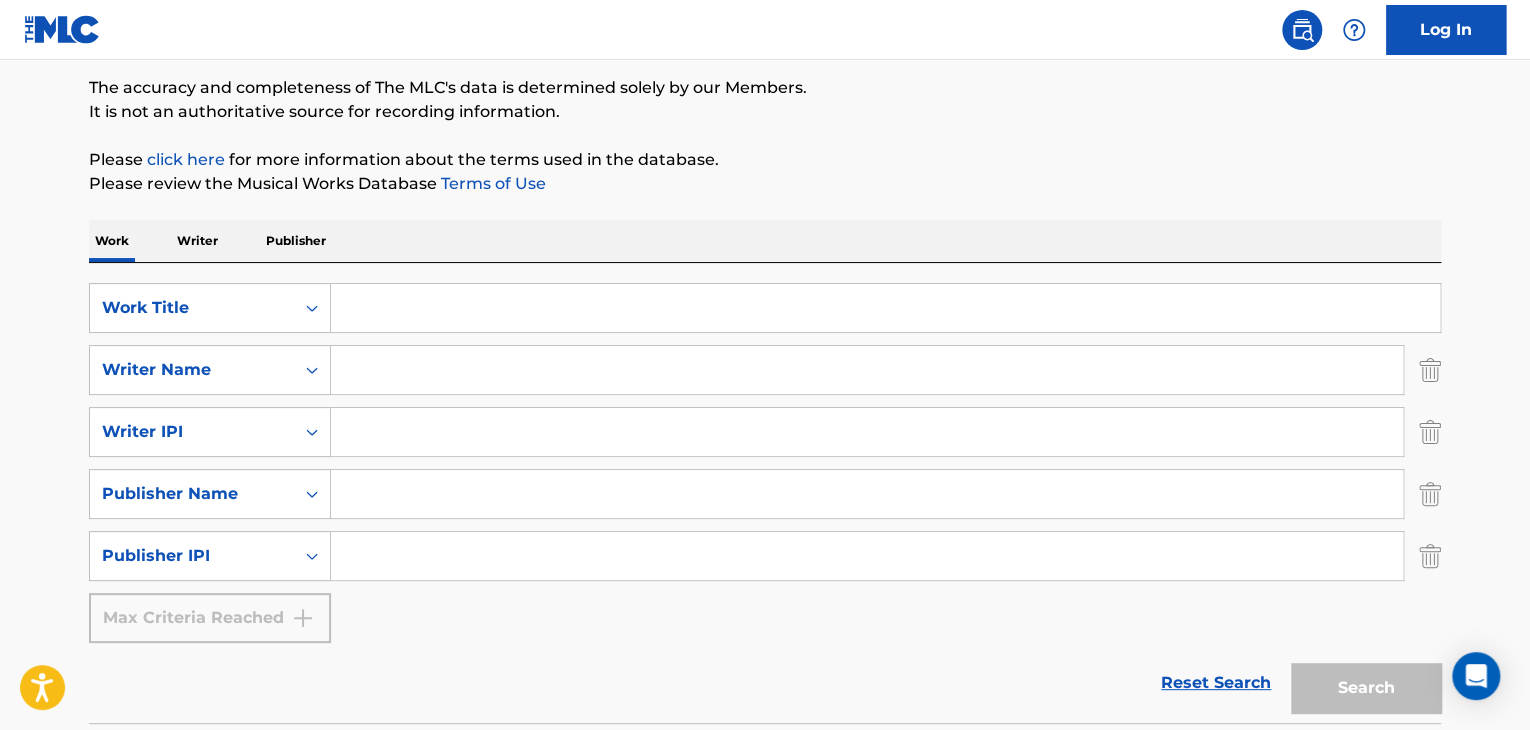 click at bounding box center [867, 370] 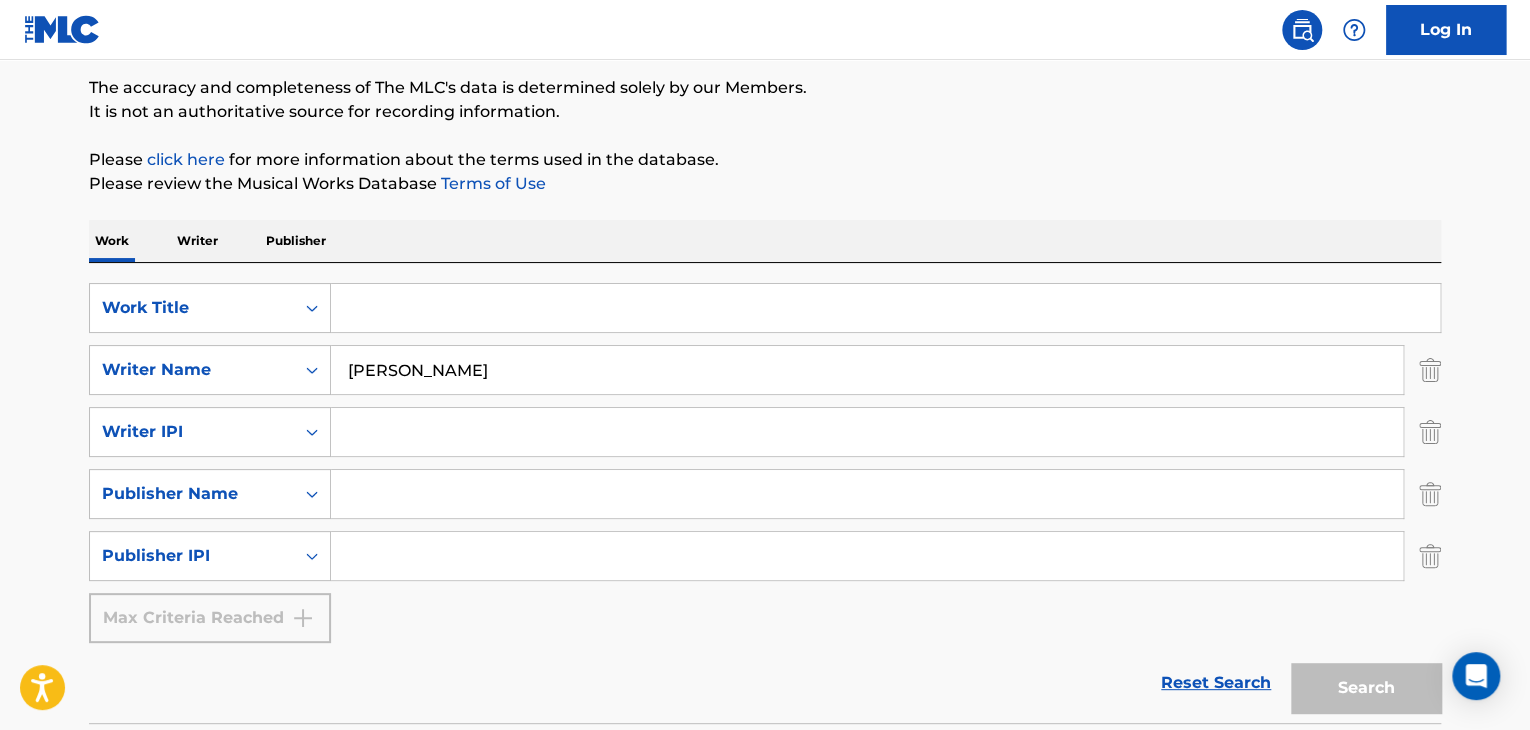 type on "[PERSON_NAME]" 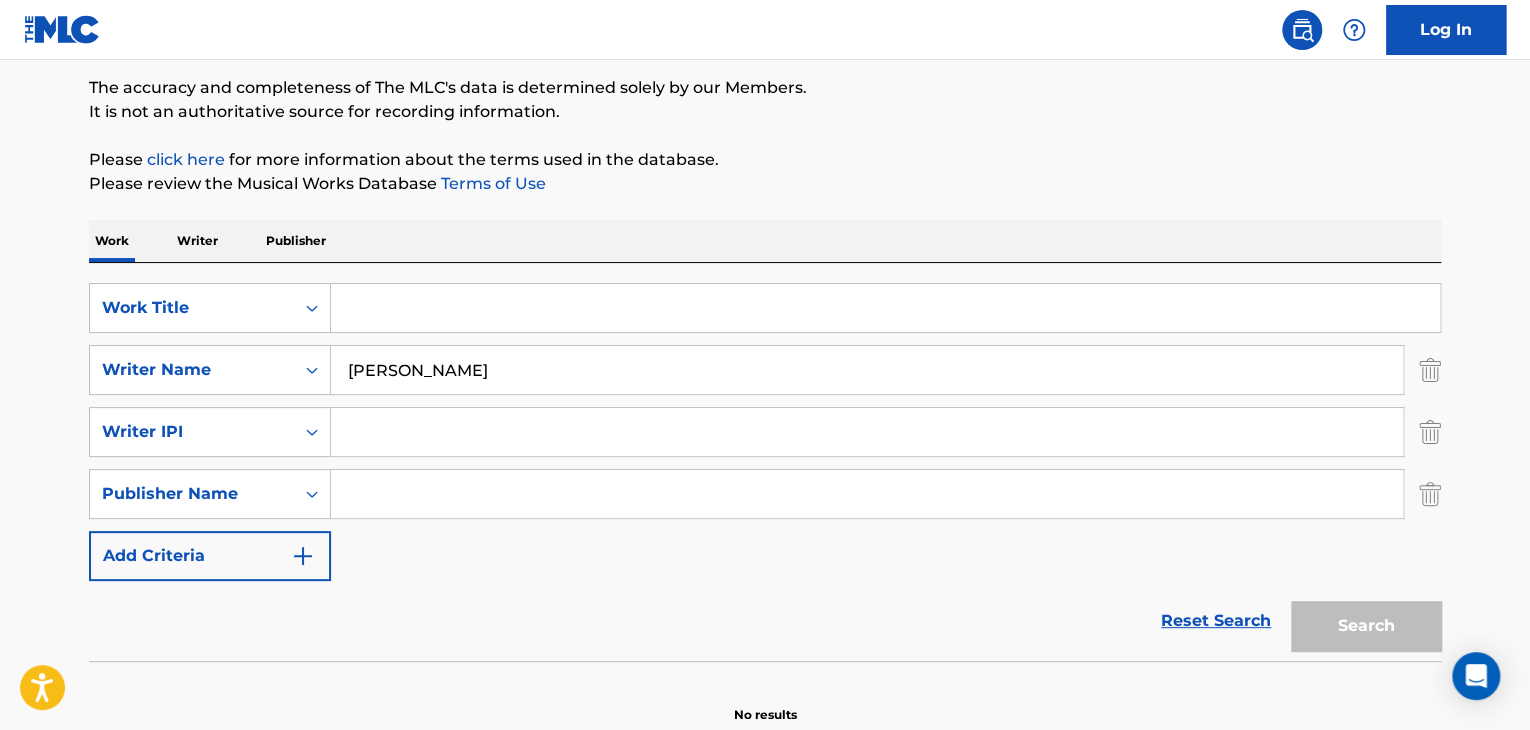 click at bounding box center (1430, 494) 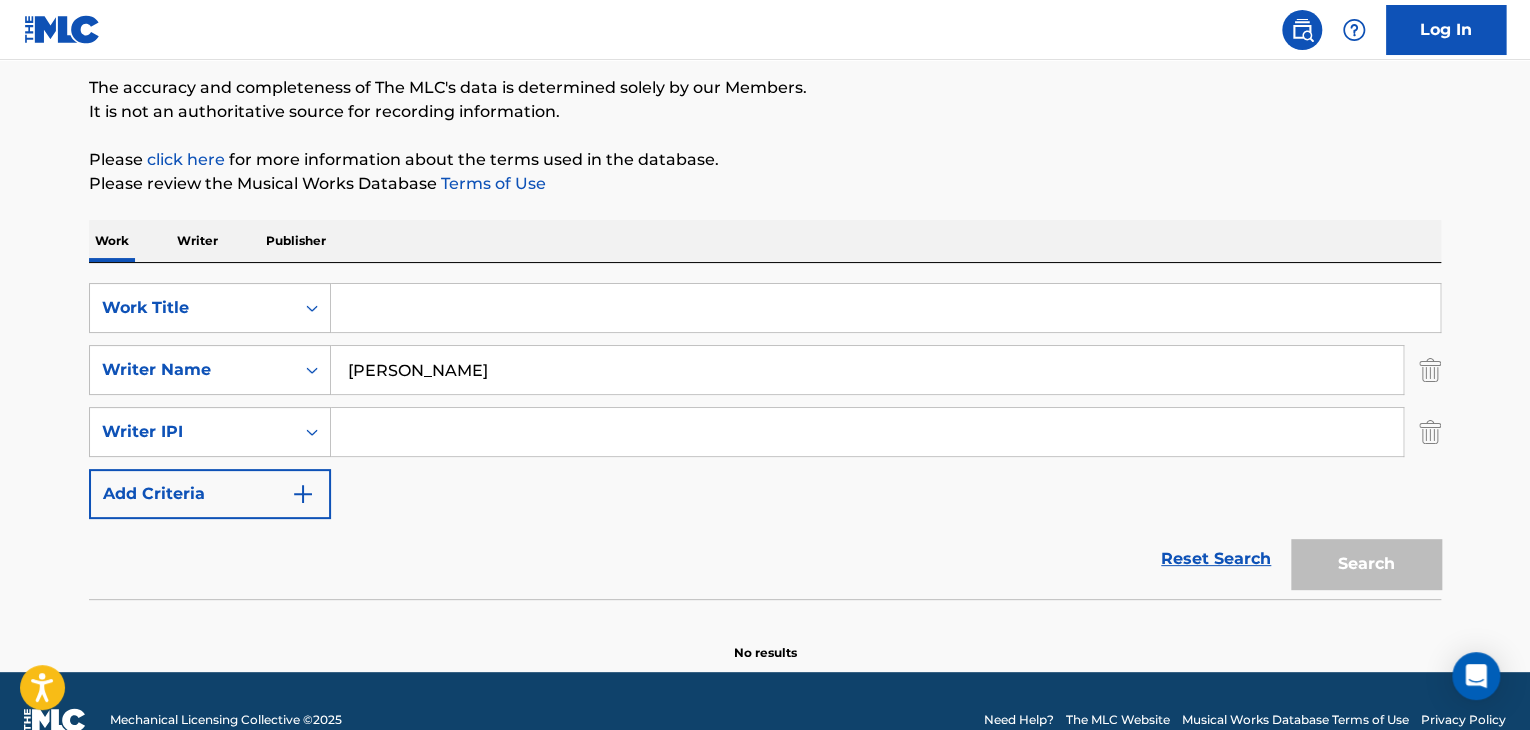 click at bounding box center [1430, 432] 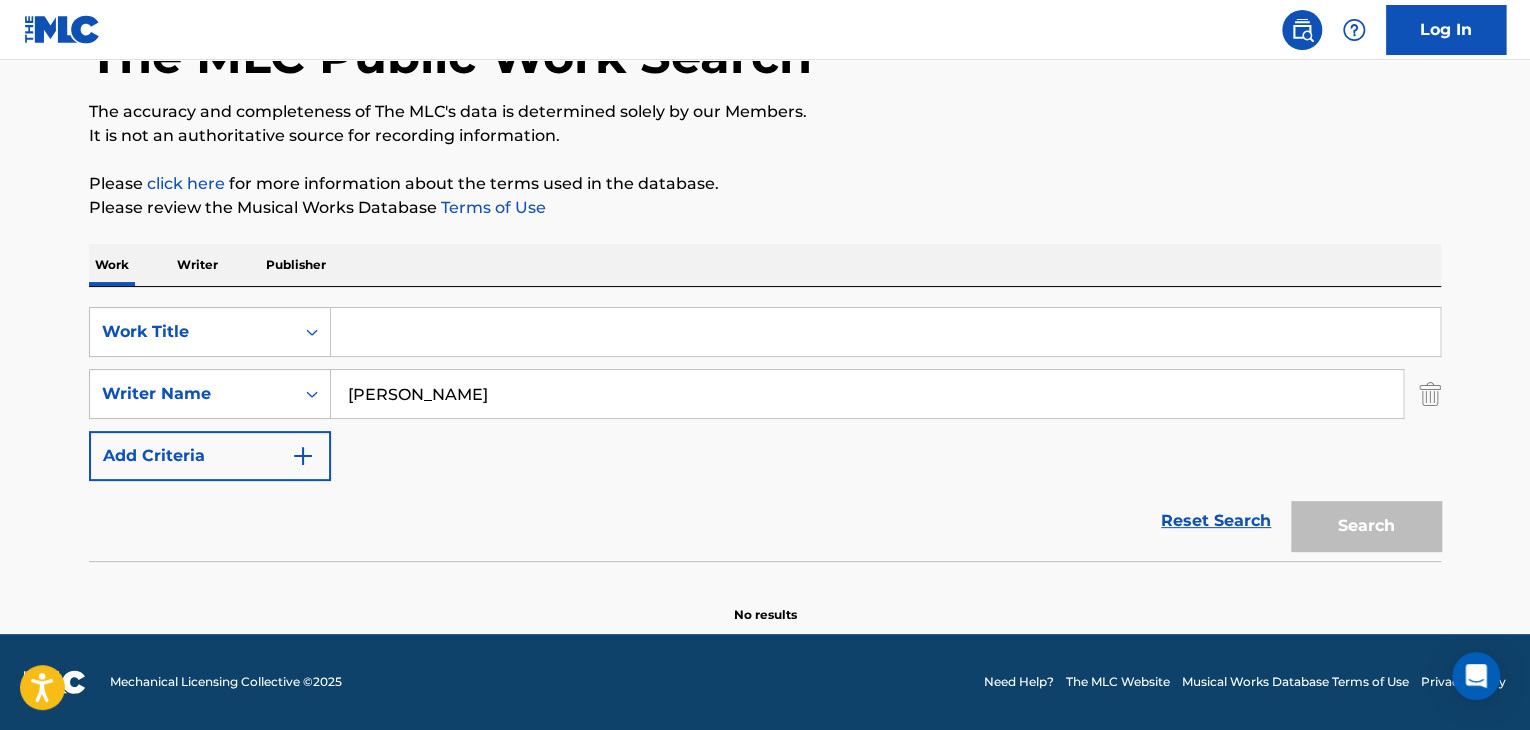 scroll, scrollTop: 138, scrollLeft: 0, axis: vertical 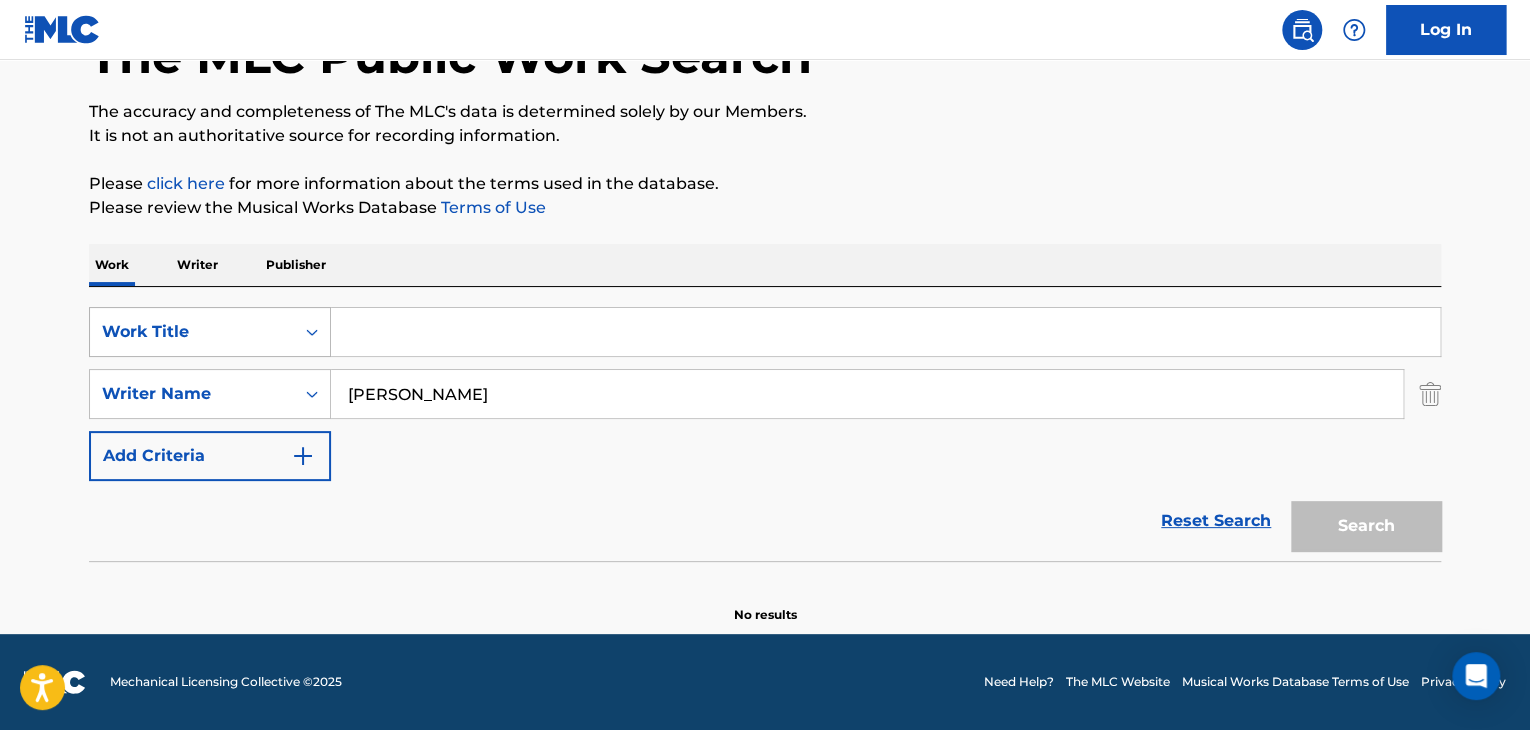 click 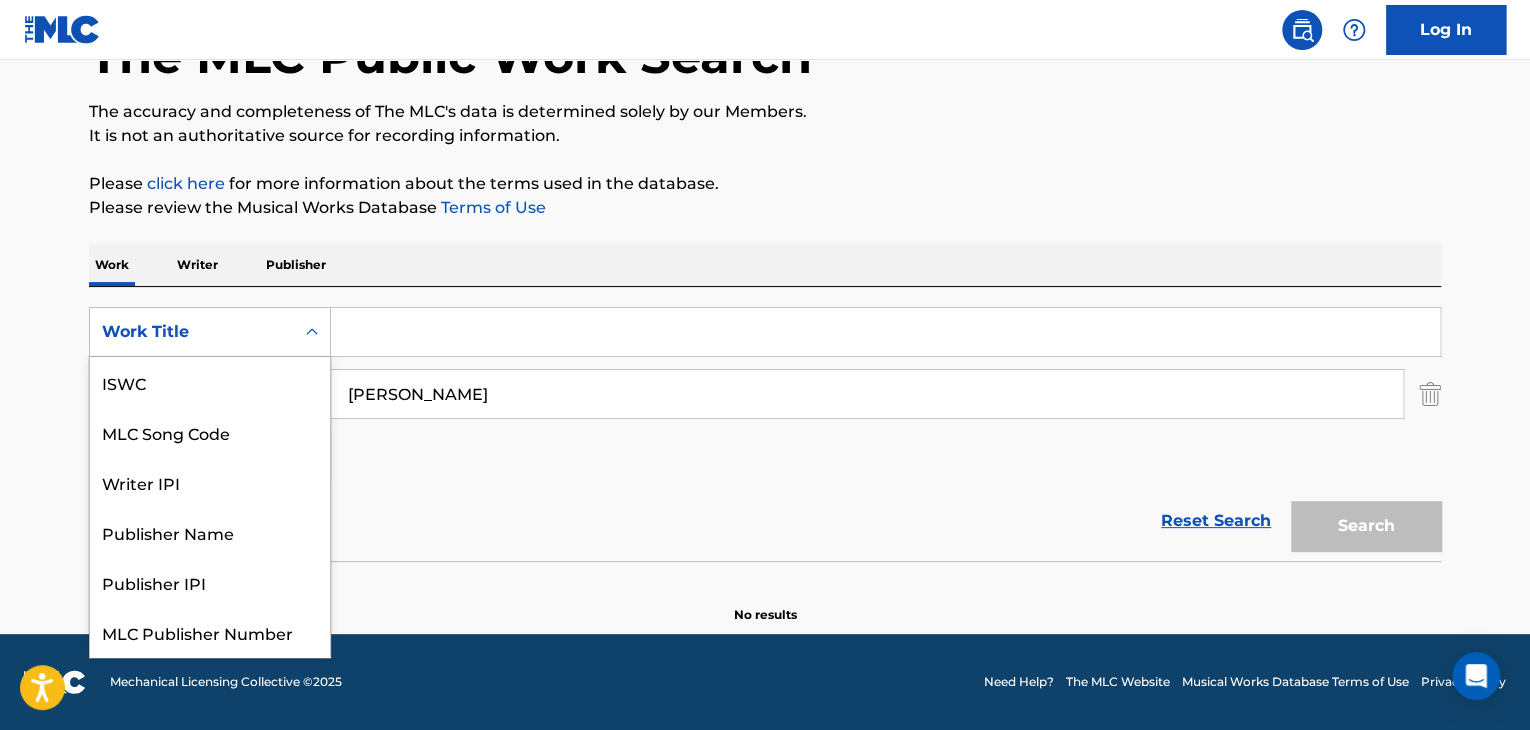 scroll, scrollTop: 50, scrollLeft: 0, axis: vertical 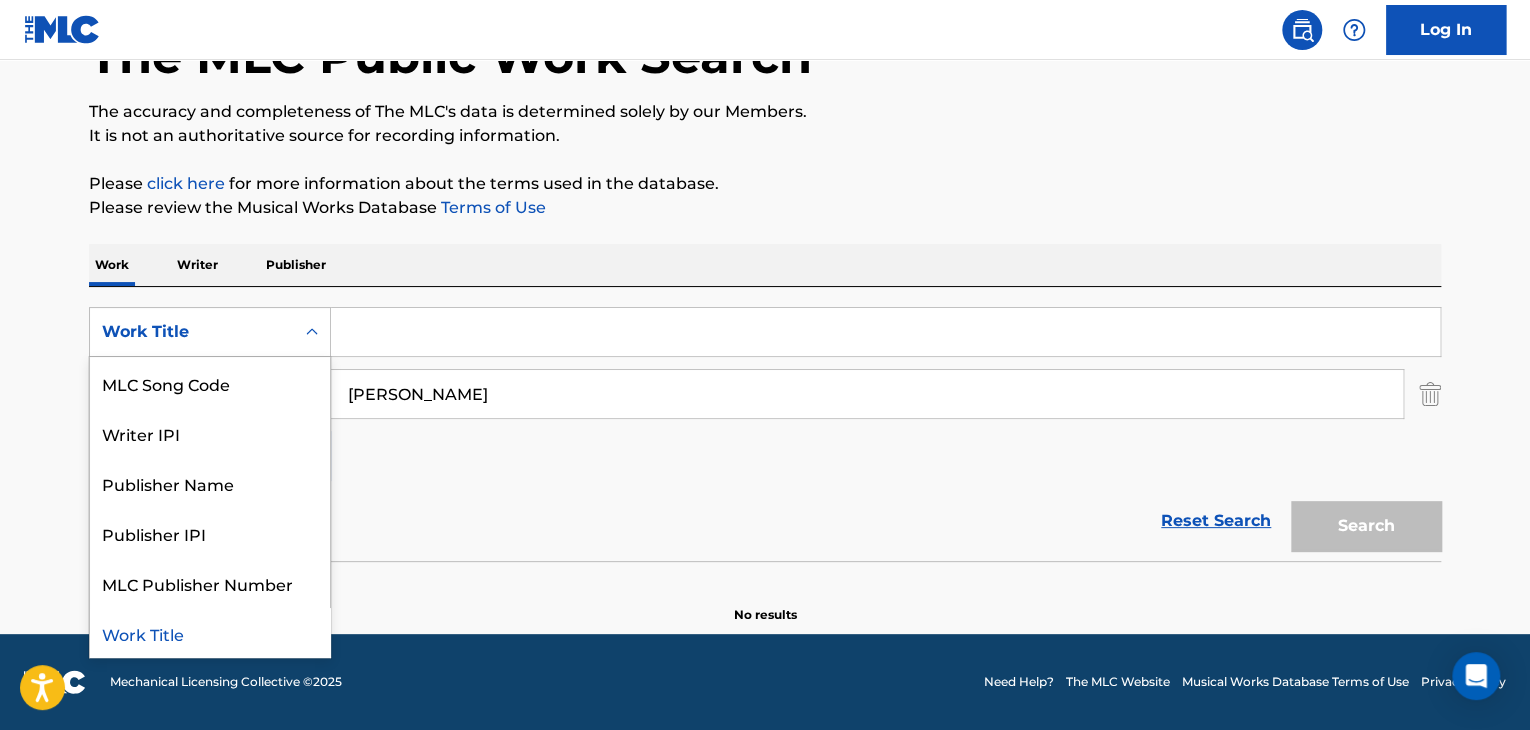 click on "Work Title" at bounding box center [210, 633] 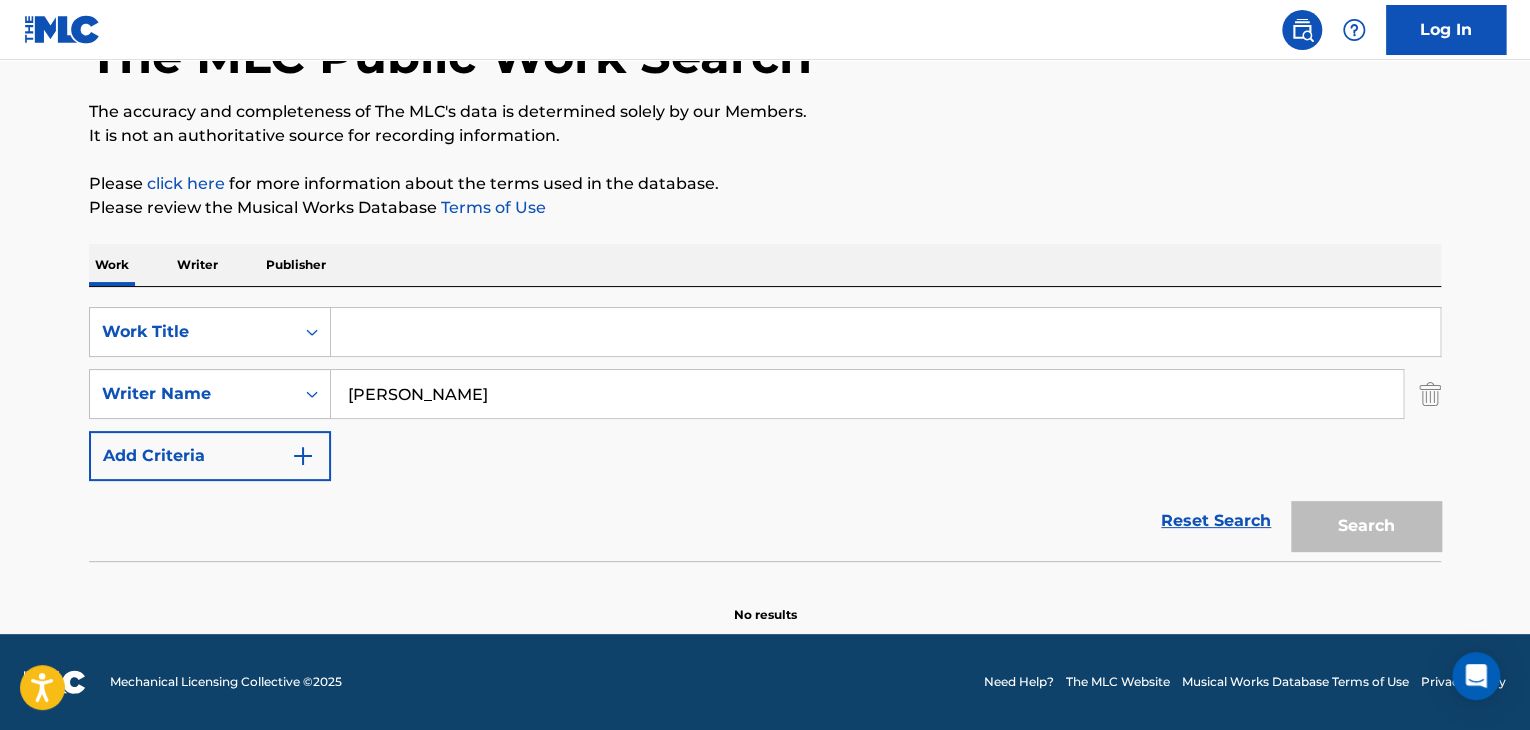 click at bounding box center (885, 332) 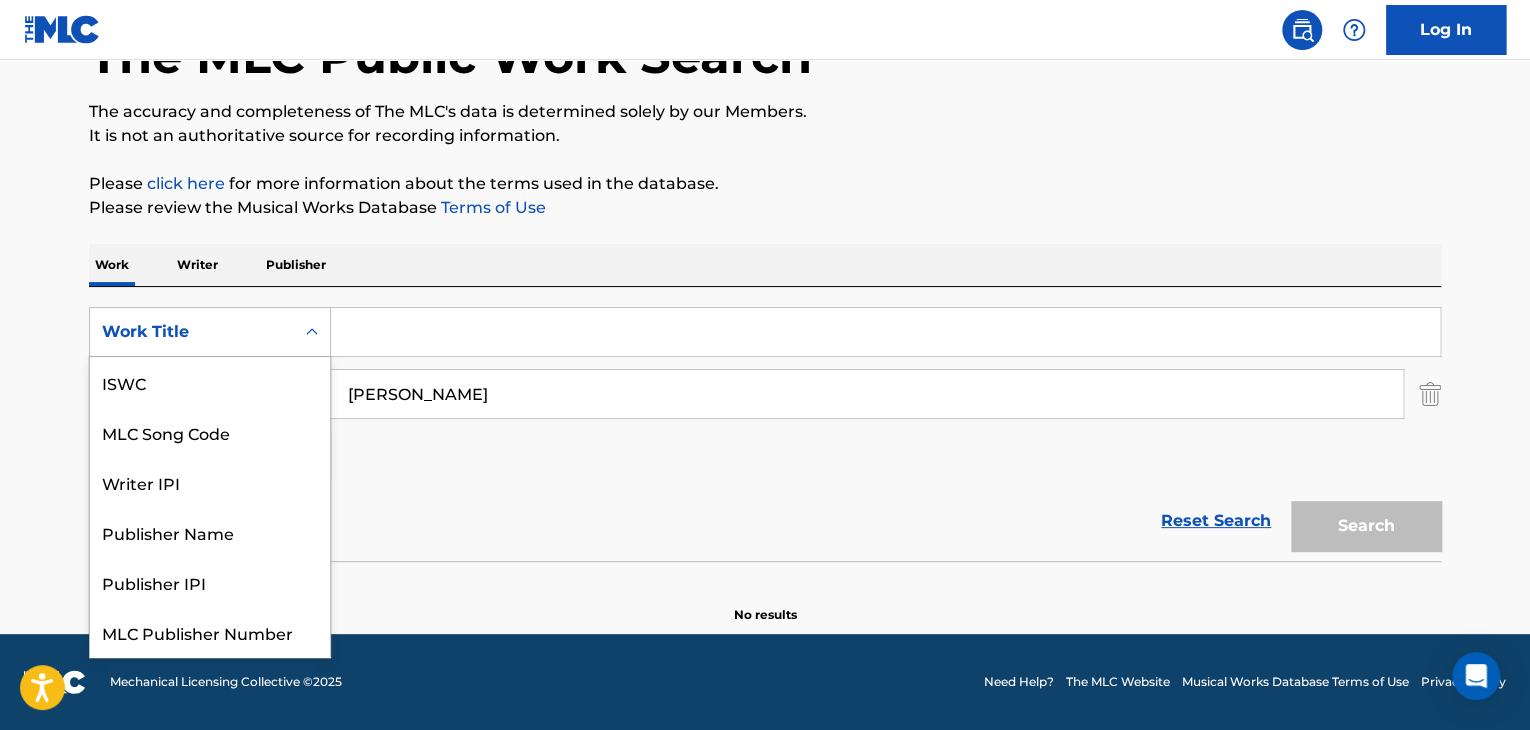 click at bounding box center [312, 332] 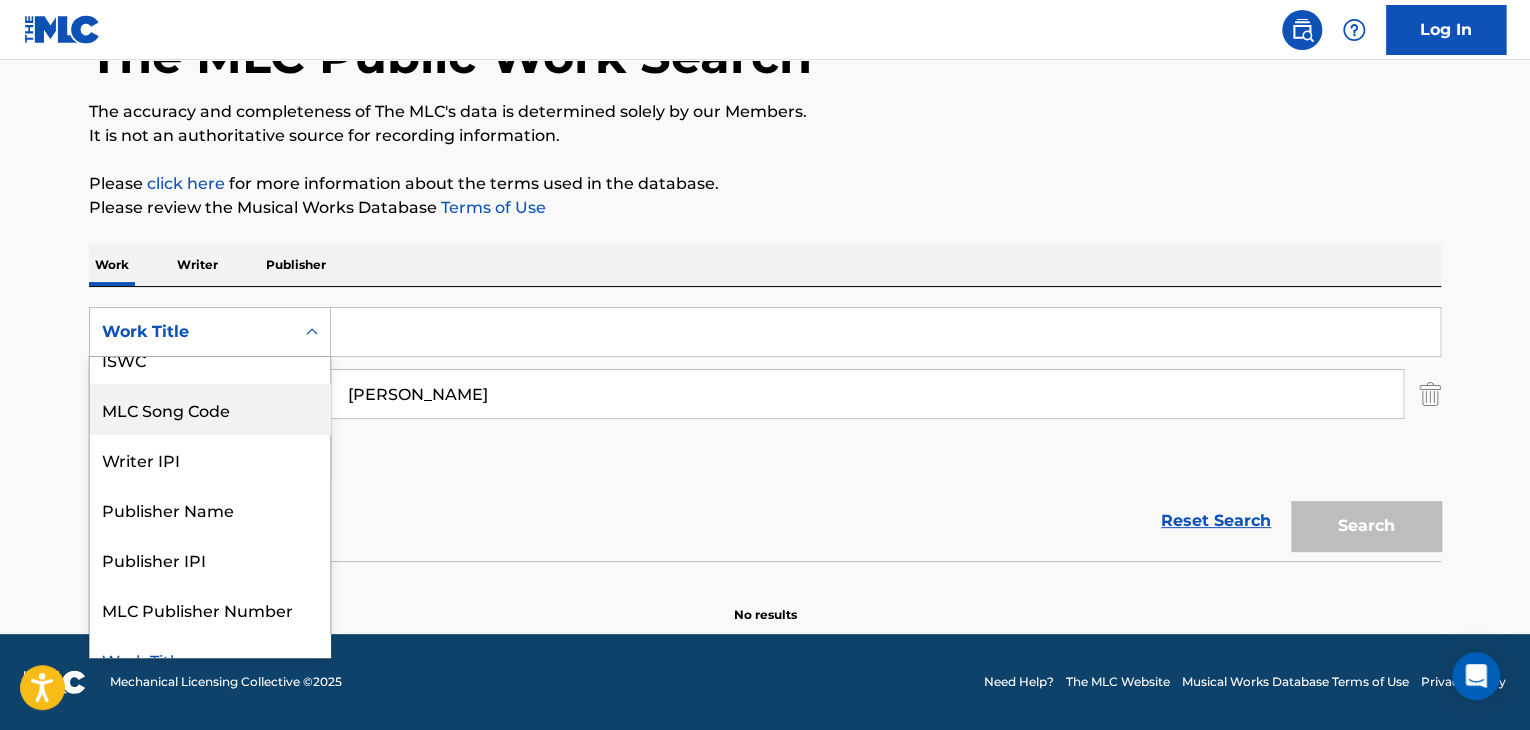 scroll, scrollTop: 0, scrollLeft: 0, axis: both 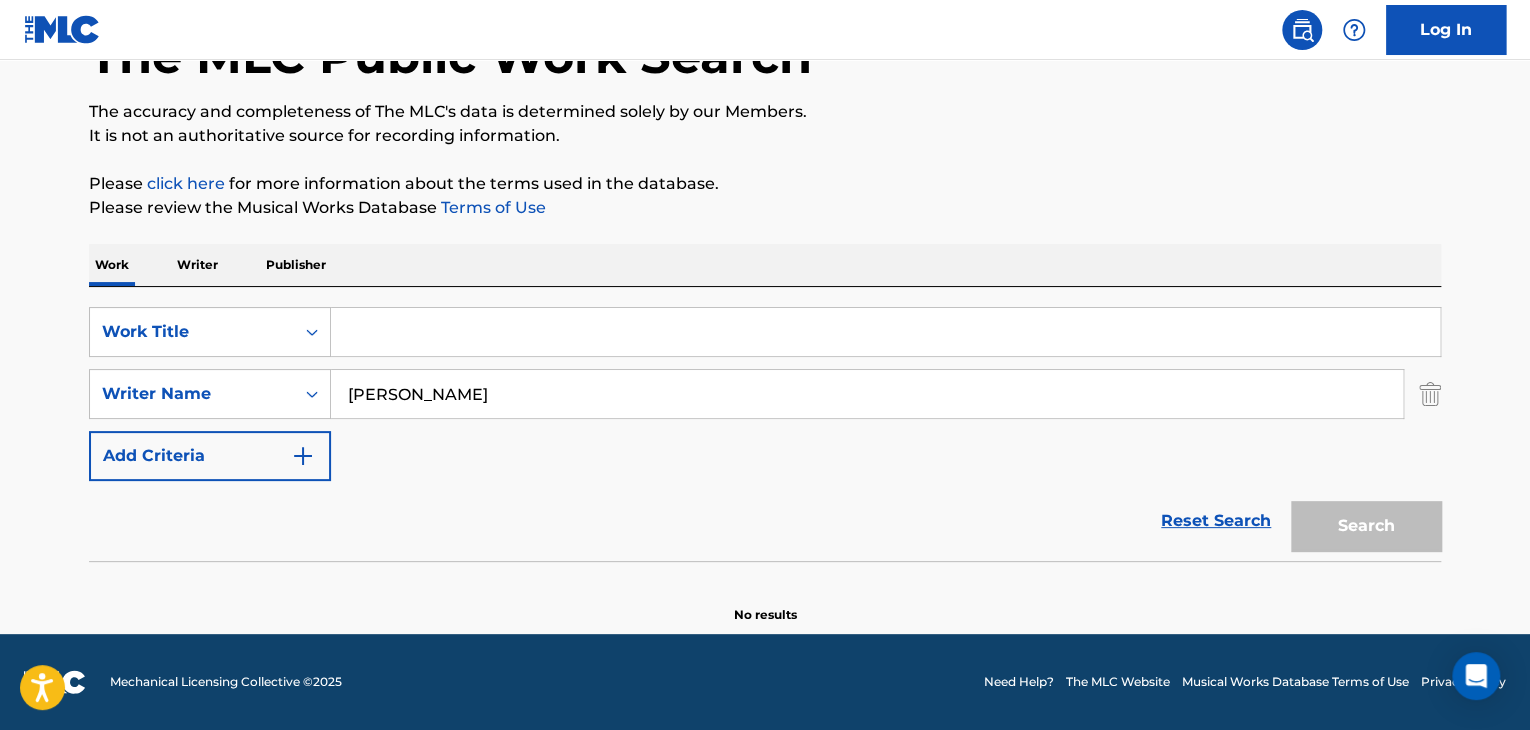 click at bounding box center [885, 332] 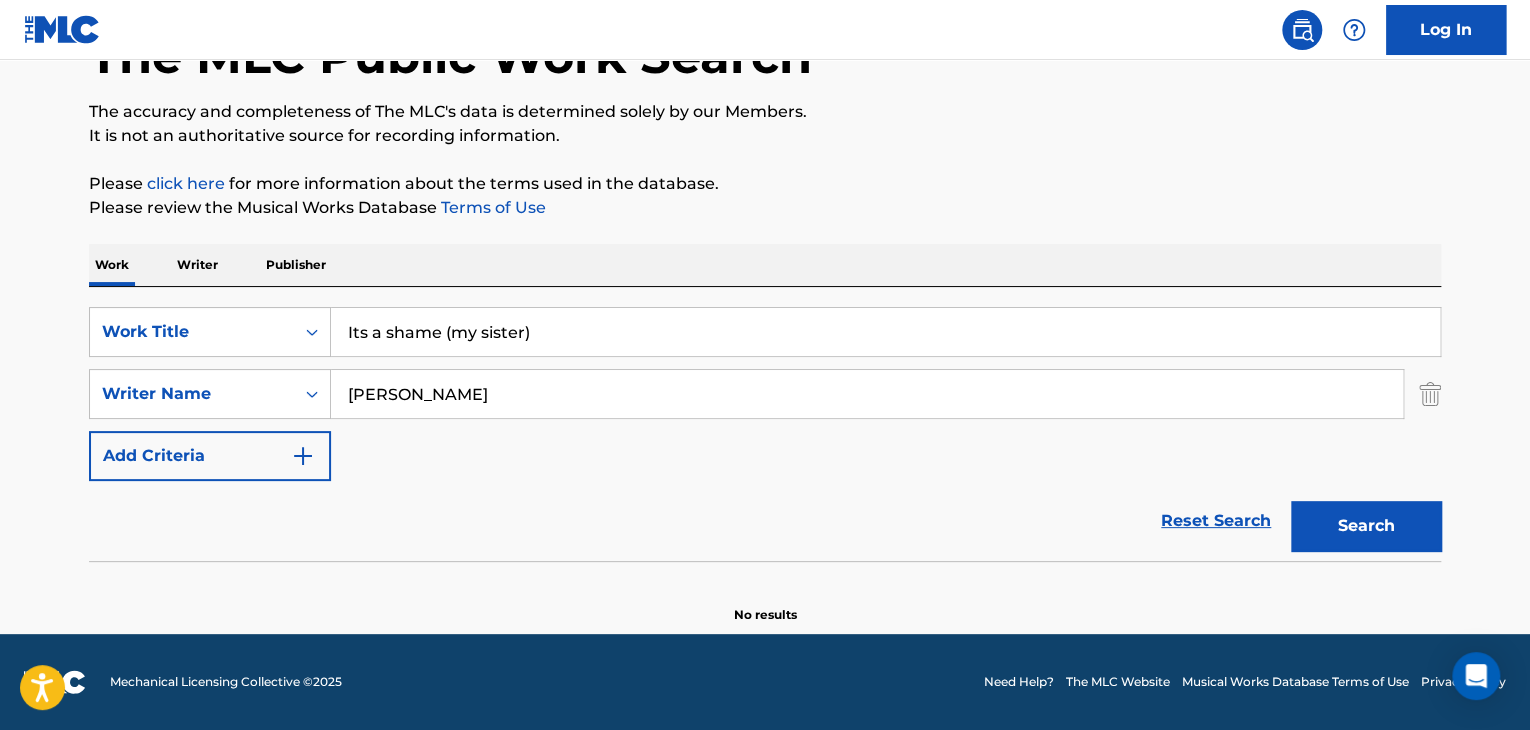 click on "Its a shame (my sister)" at bounding box center (885, 332) 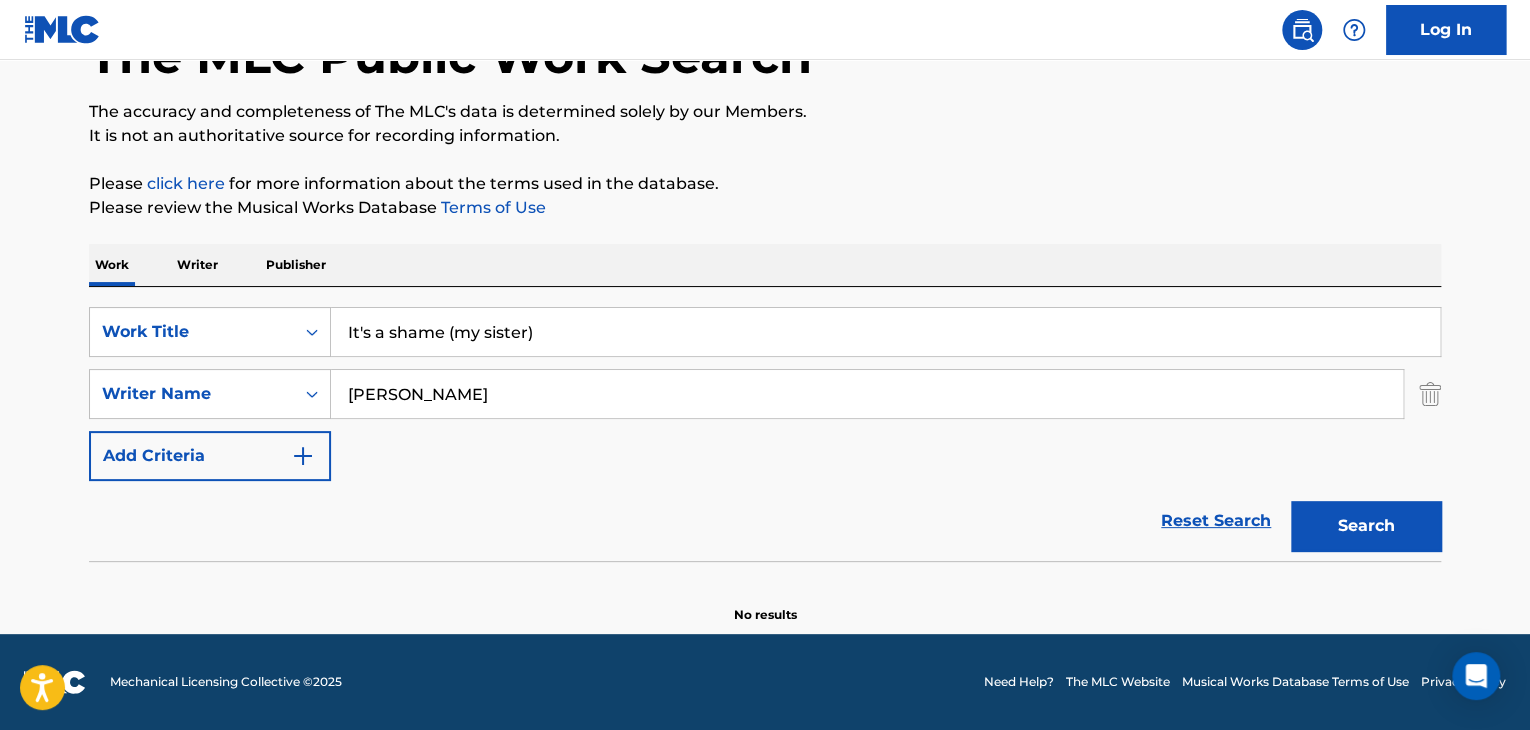 click on "Search" at bounding box center (1366, 526) 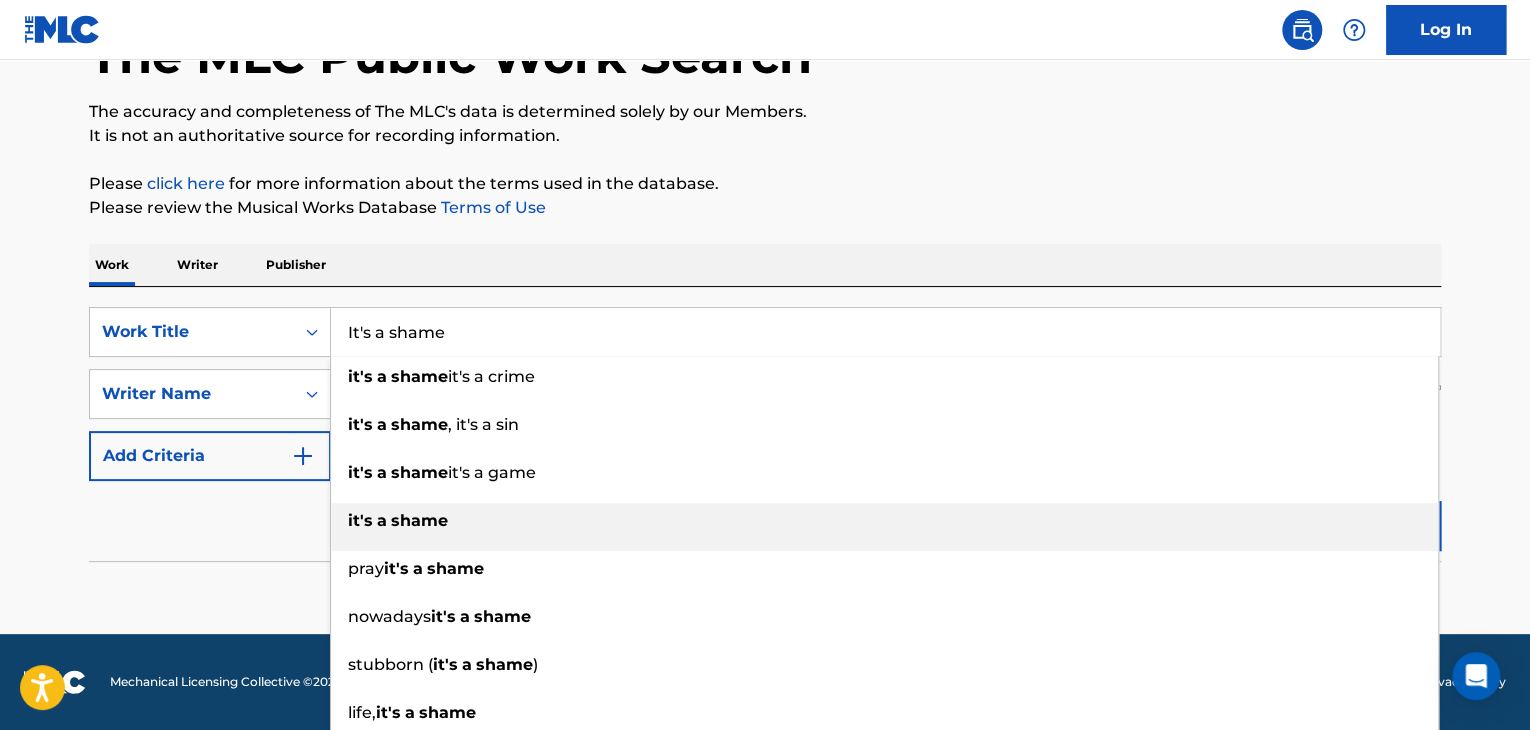 click on "it's   a   shame" at bounding box center [884, 521] 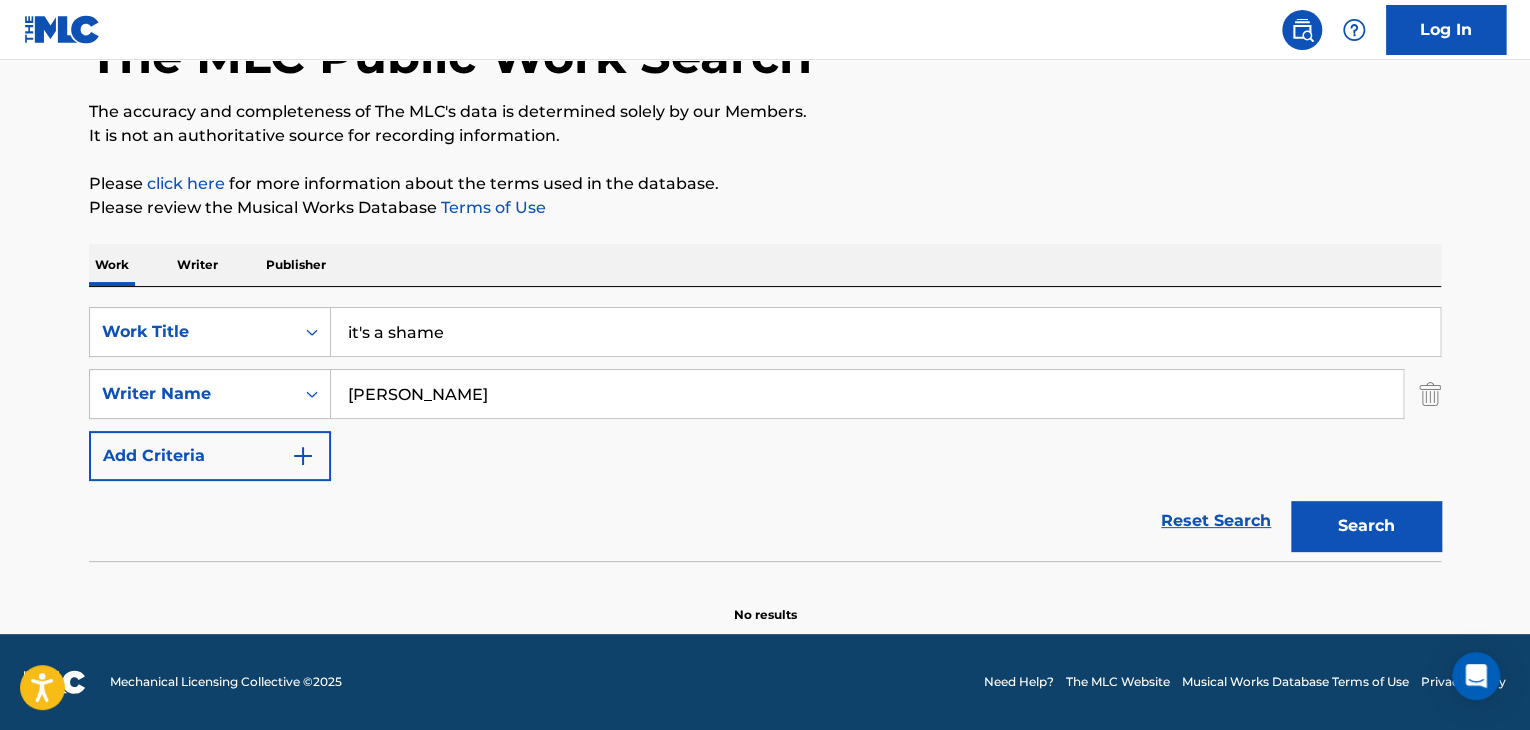 click on "Search" at bounding box center (1366, 526) 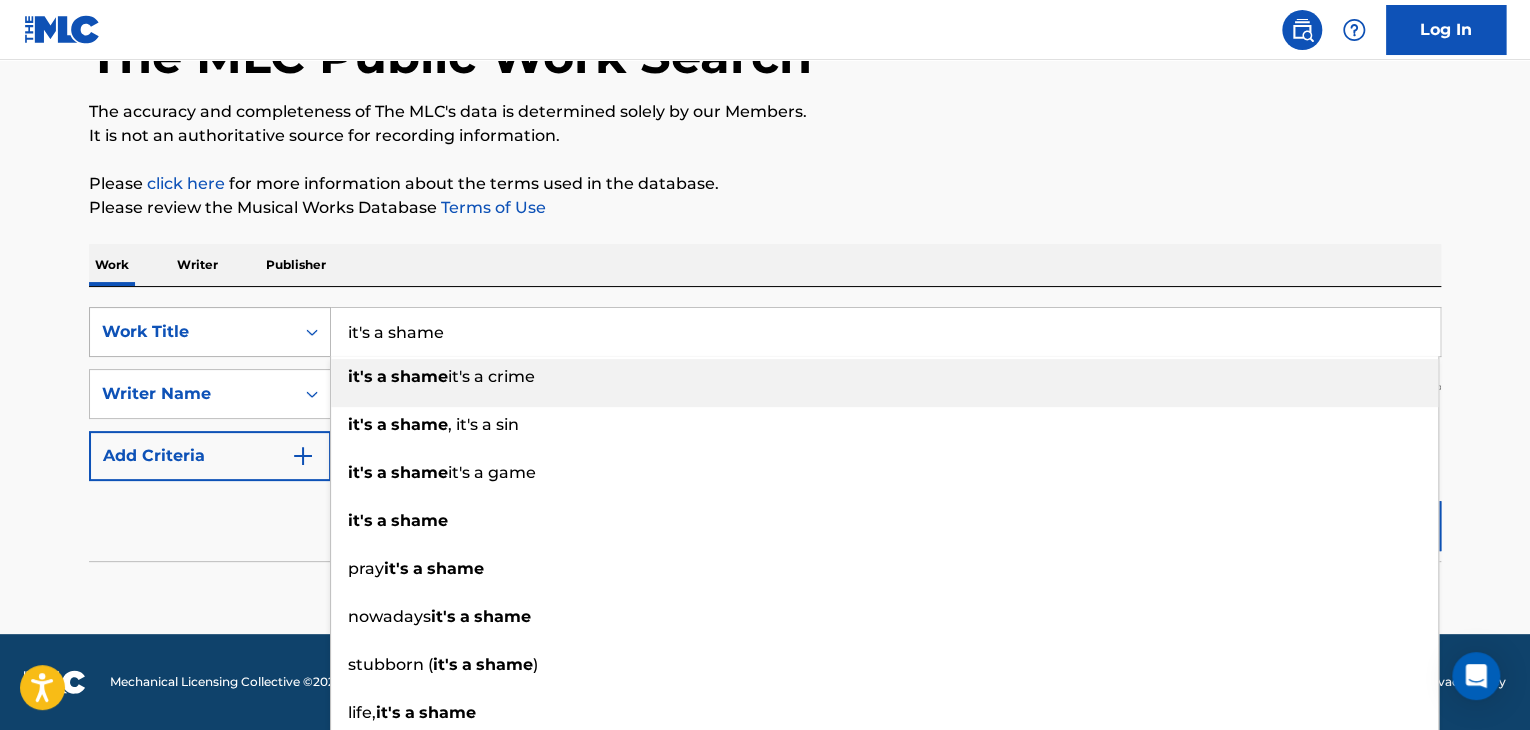 drag, startPoint x: 473, startPoint y: 322, endPoint x: 324, endPoint y: 330, distance: 149.21461 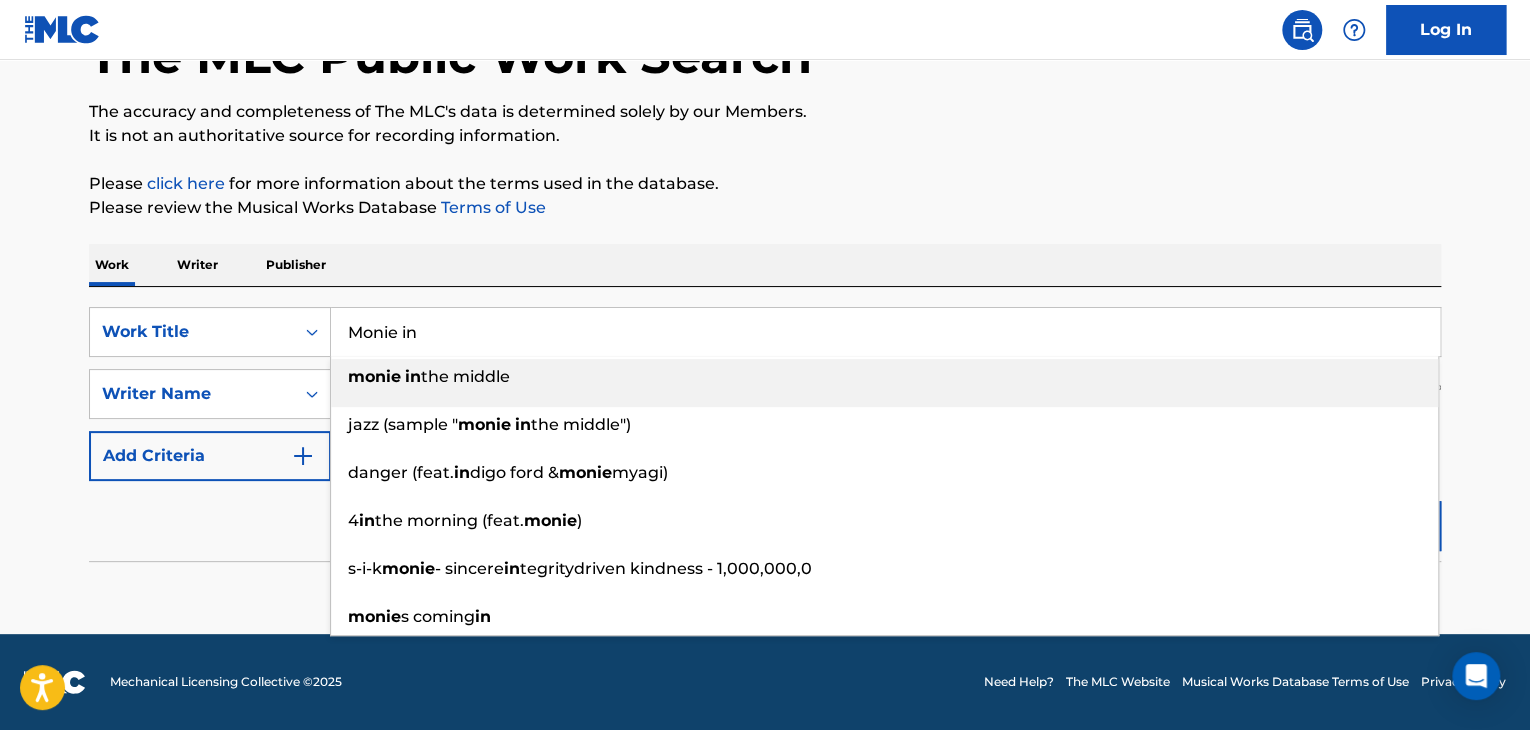 click on "monie" at bounding box center (374, 376) 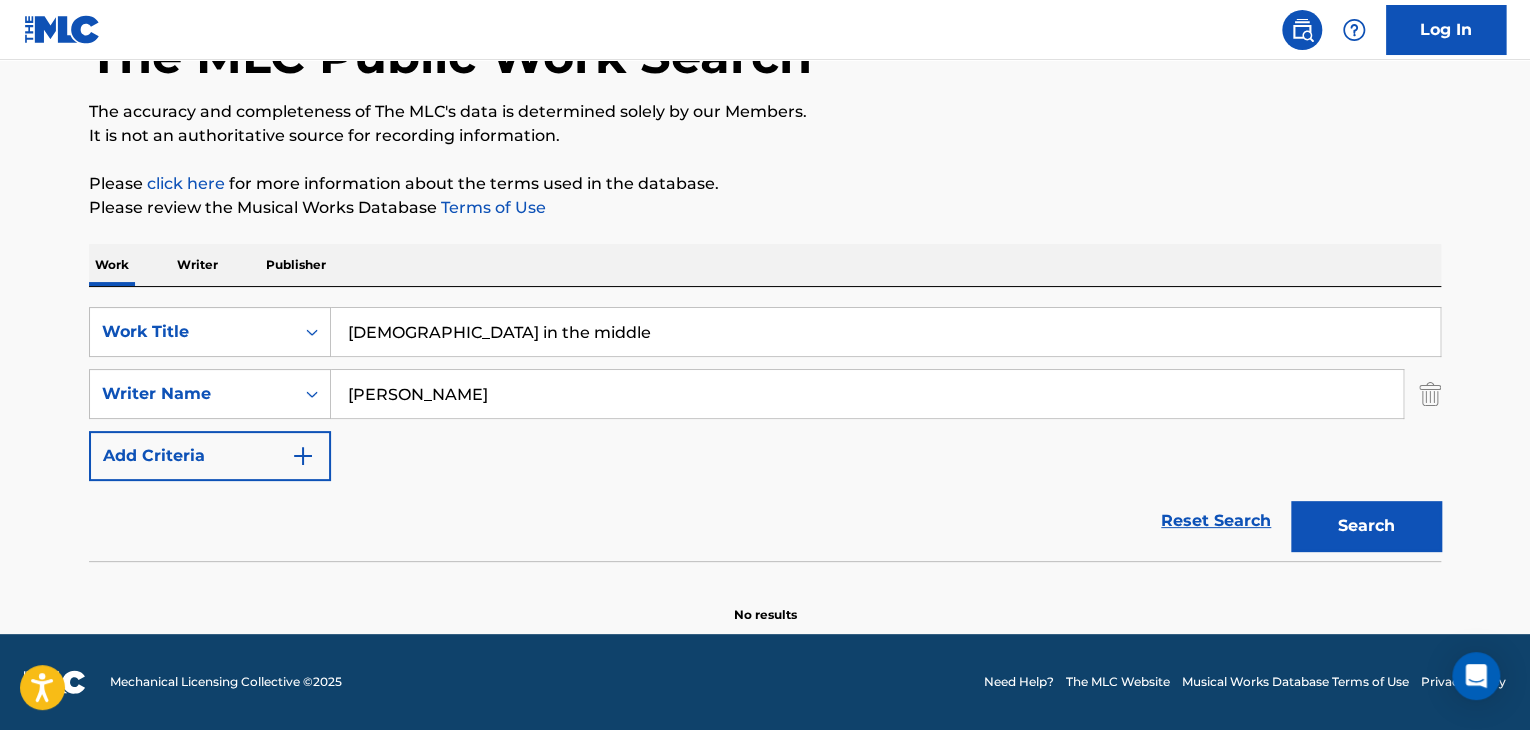 click on "Search" at bounding box center (1366, 526) 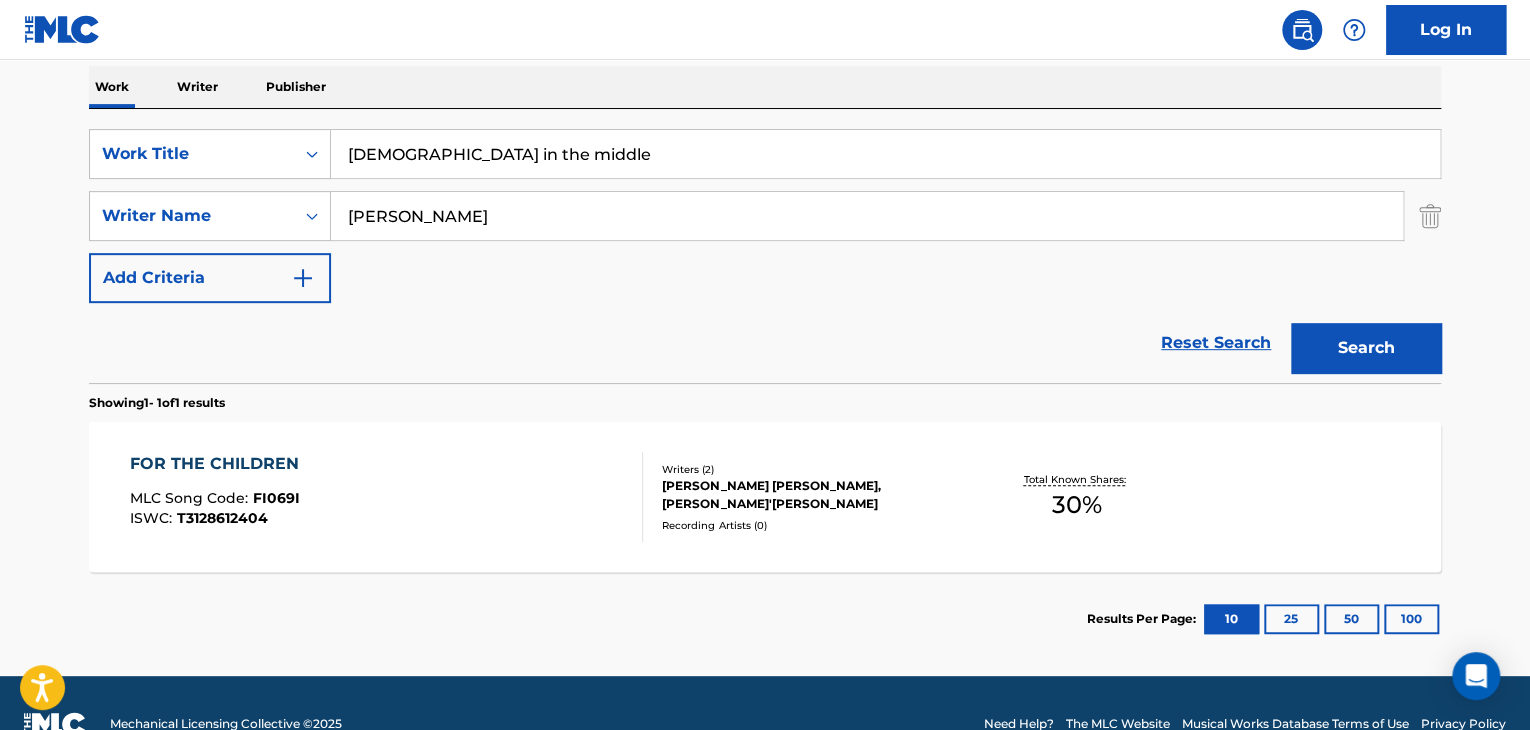 scroll, scrollTop: 358, scrollLeft: 0, axis: vertical 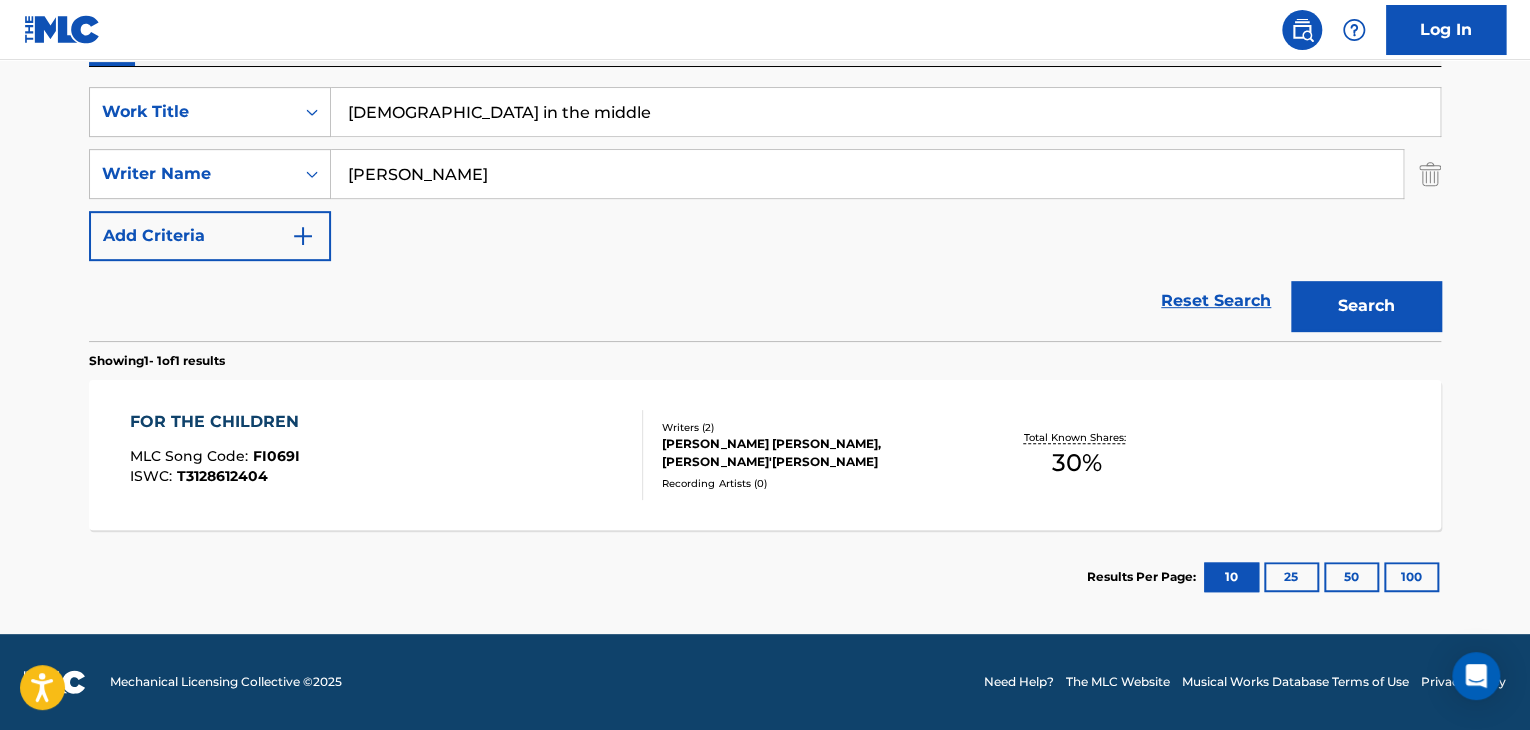 click on "FOR THE CHILDREN" at bounding box center (219, 422) 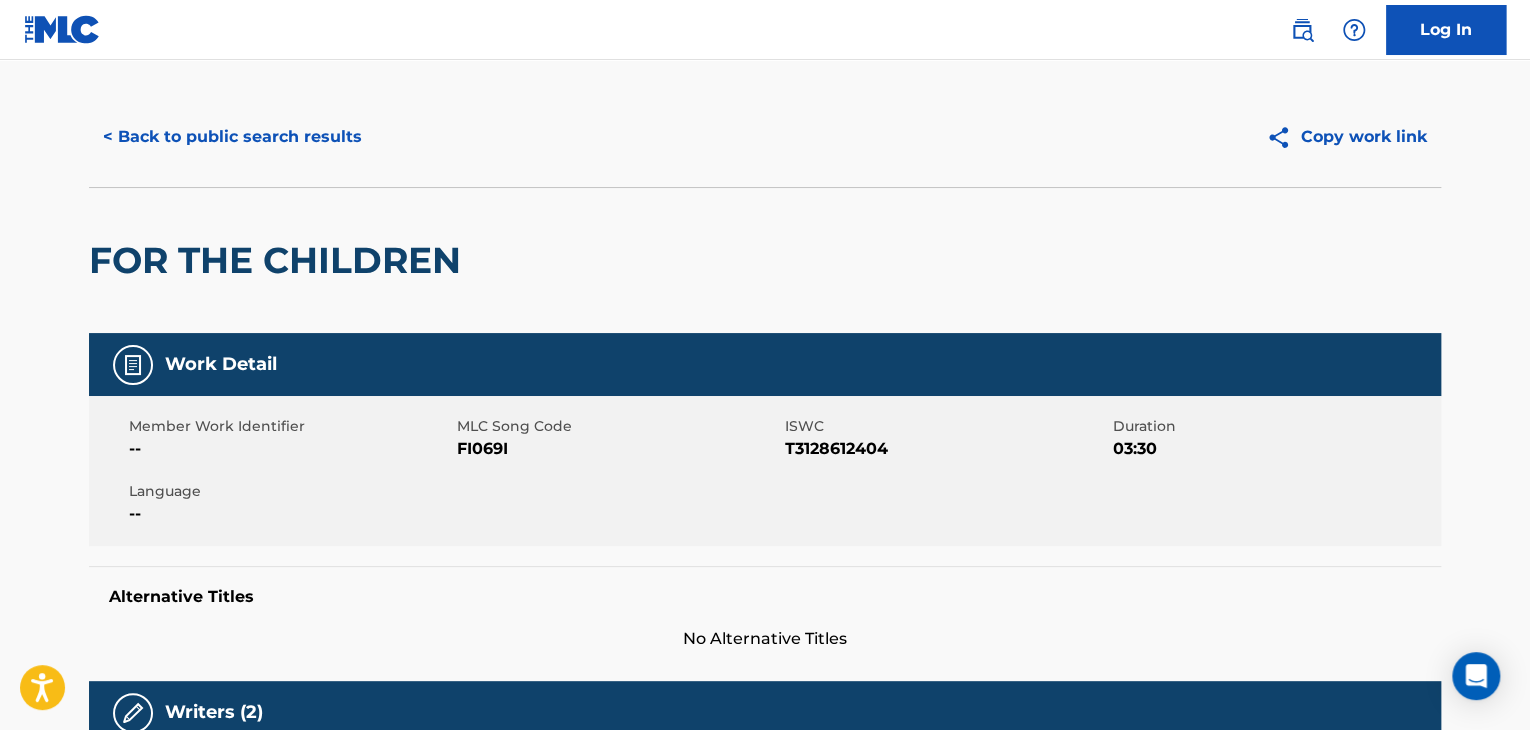 scroll, scrollTop: 22, scrollLeft: 0, axis: vertical 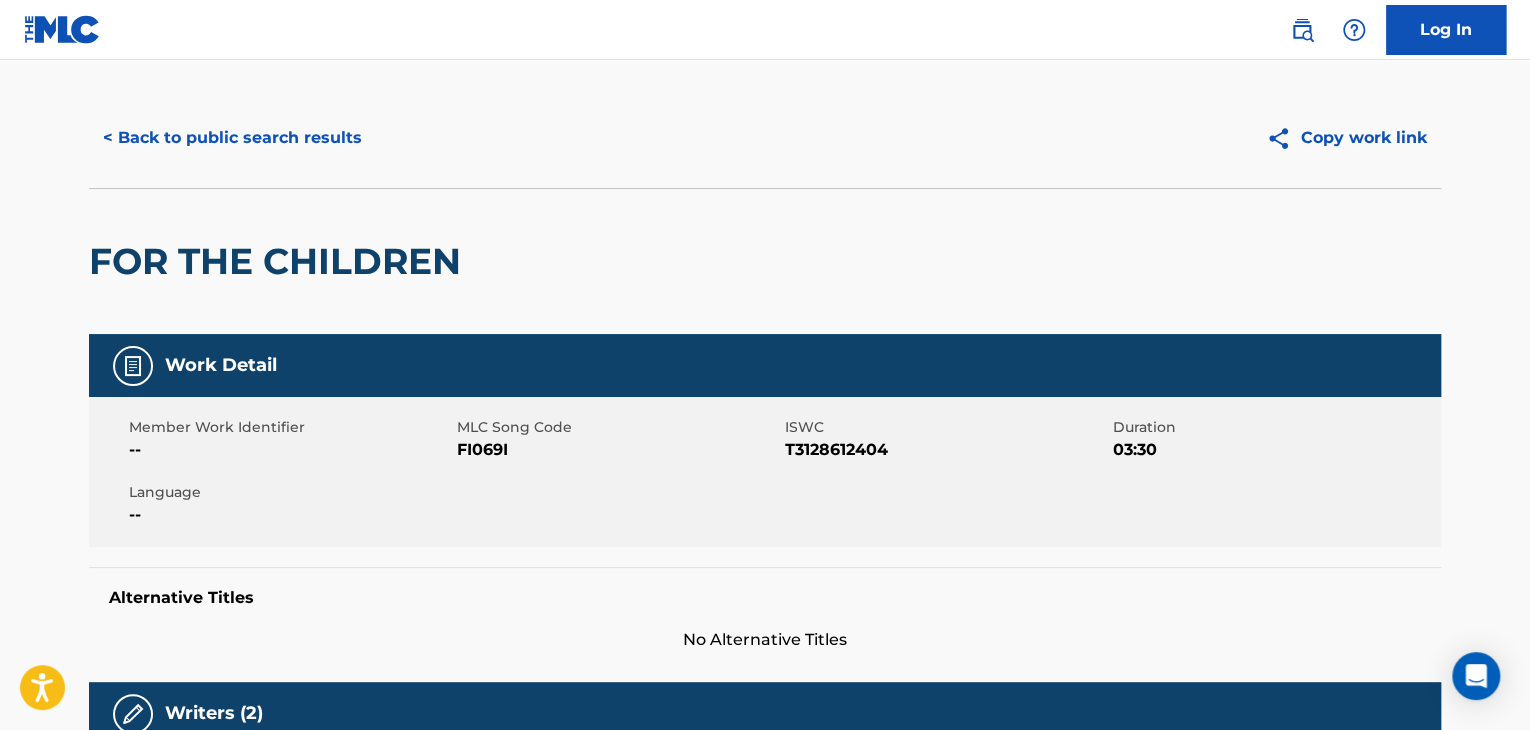 click on "< Back to public search results" at bounding box center (232, 138) 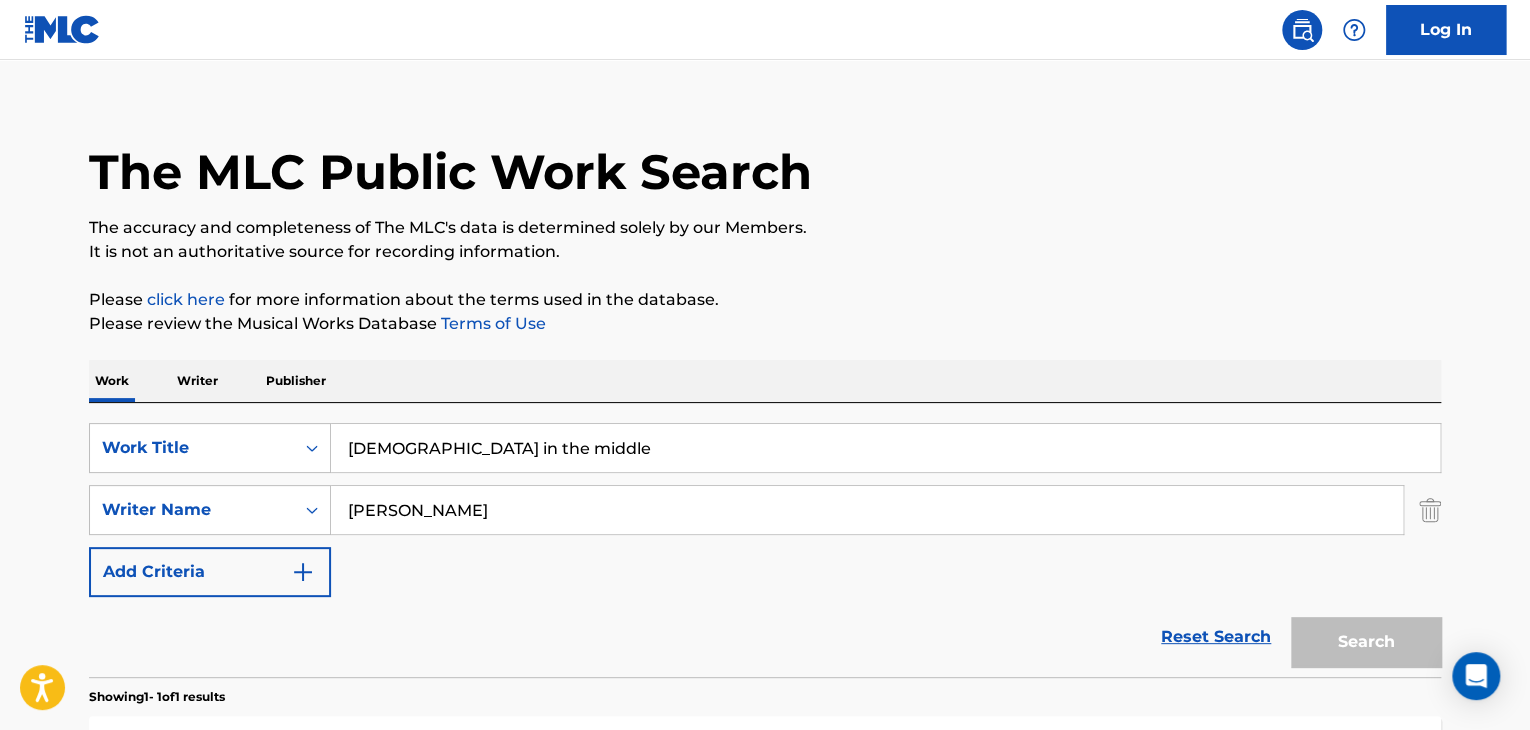 scroll, scrollTop: 244, scrollLeft: 0, axis: vertical 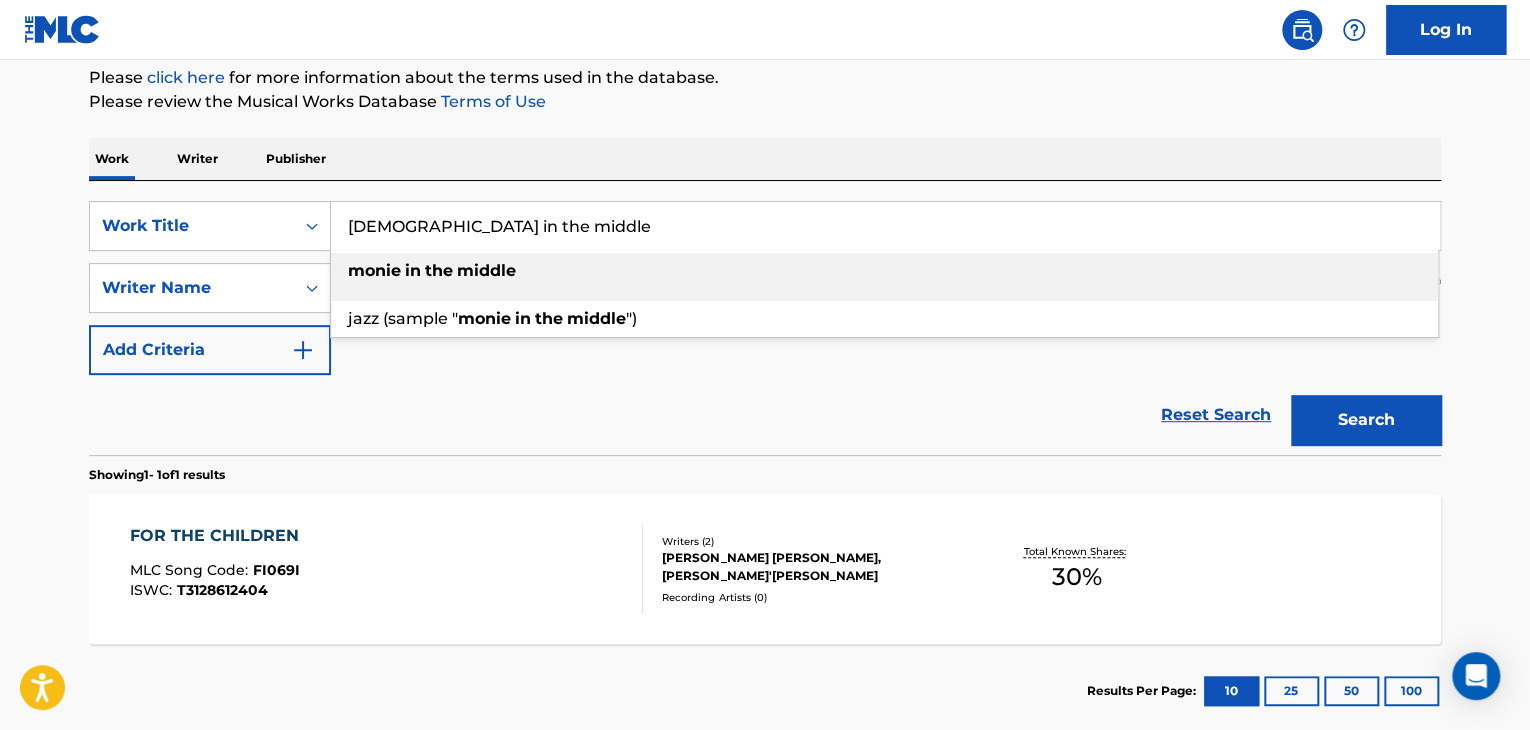 drag, startPoint x: 577, startPoint y: 241, endPoint x: 351, endPoint y: 222, distance: 226.79727 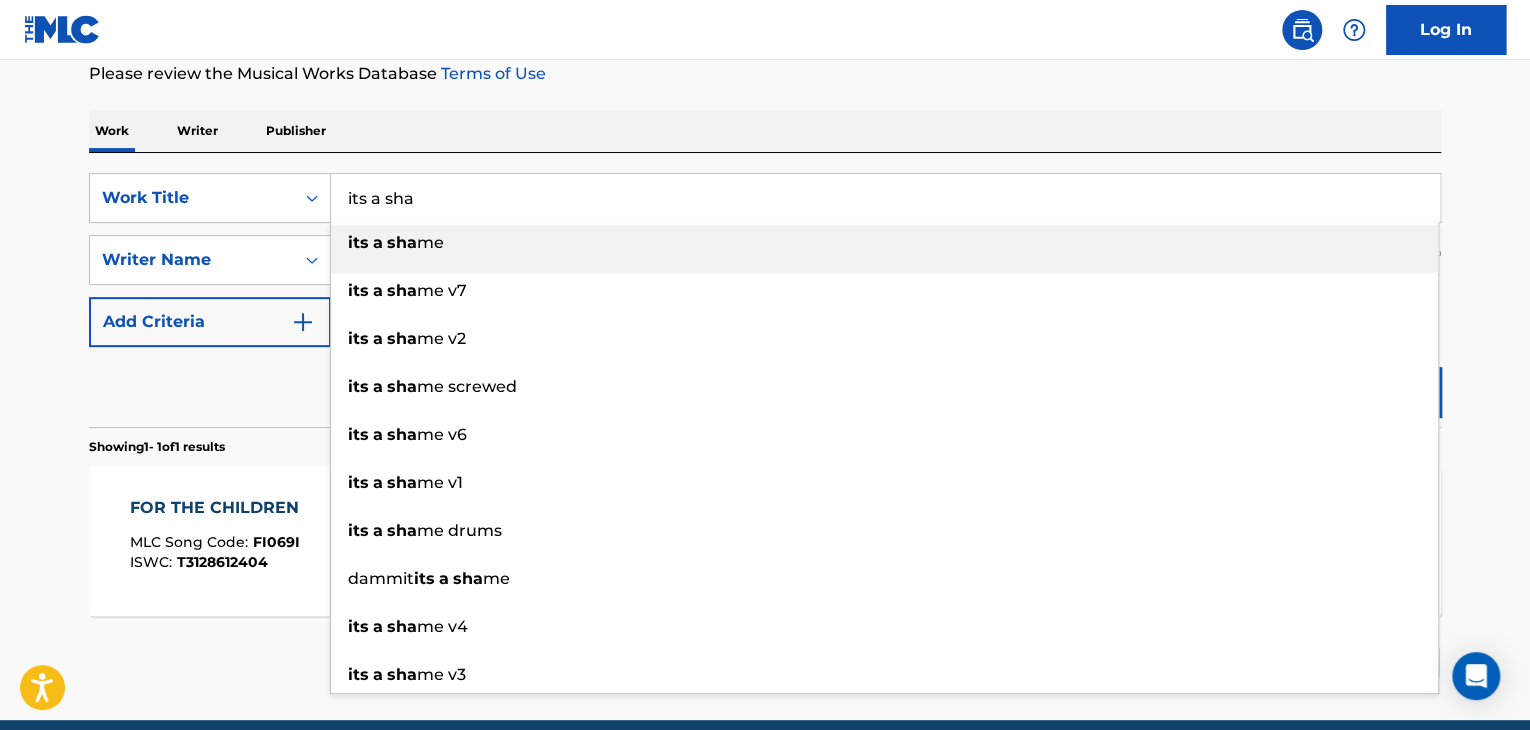 scroll, scrollTop: 292, scrollLeft: 0, axis: vertical 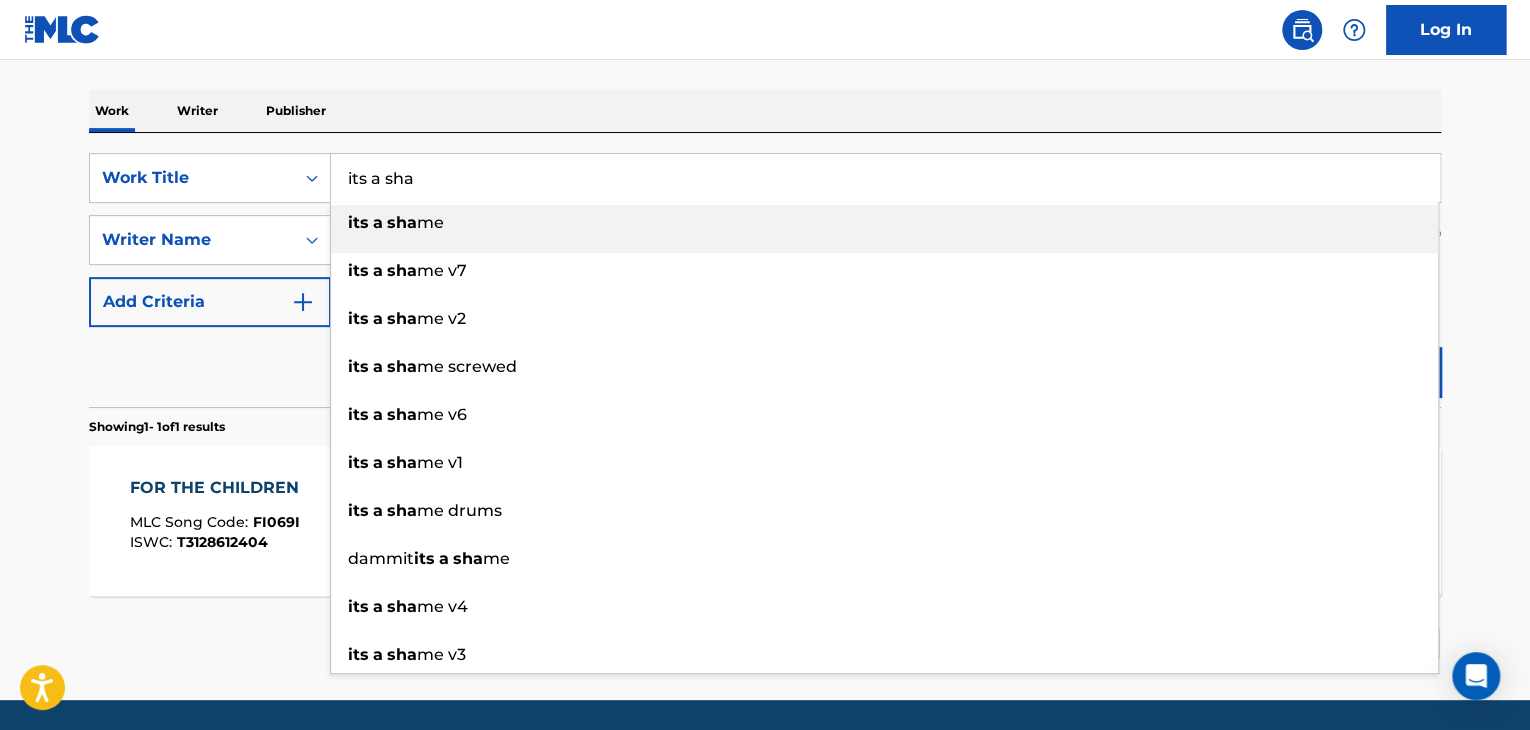 click on "its   a   sha me" at bounding box center [884, 223] 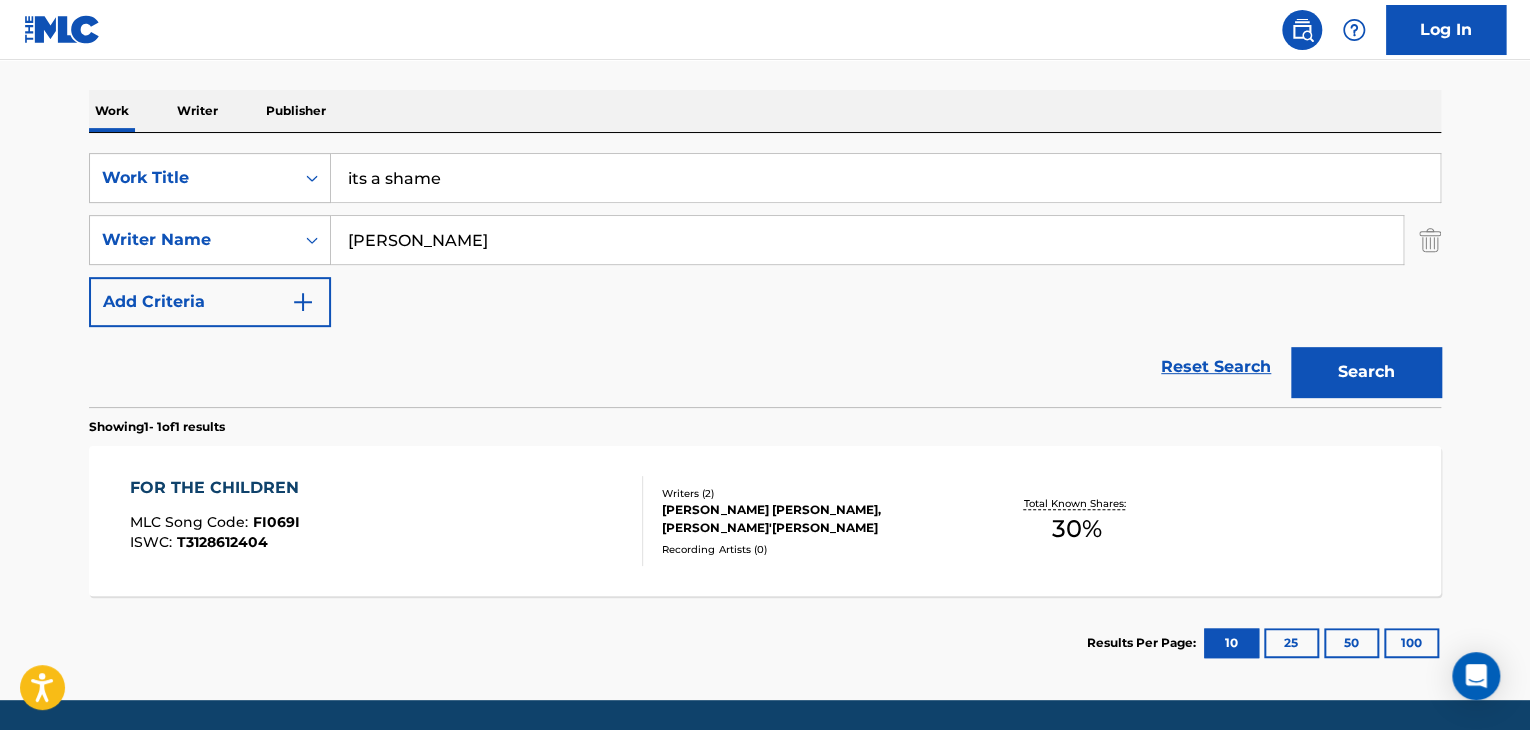 click on "Search" at bounding box center [1366, 372] 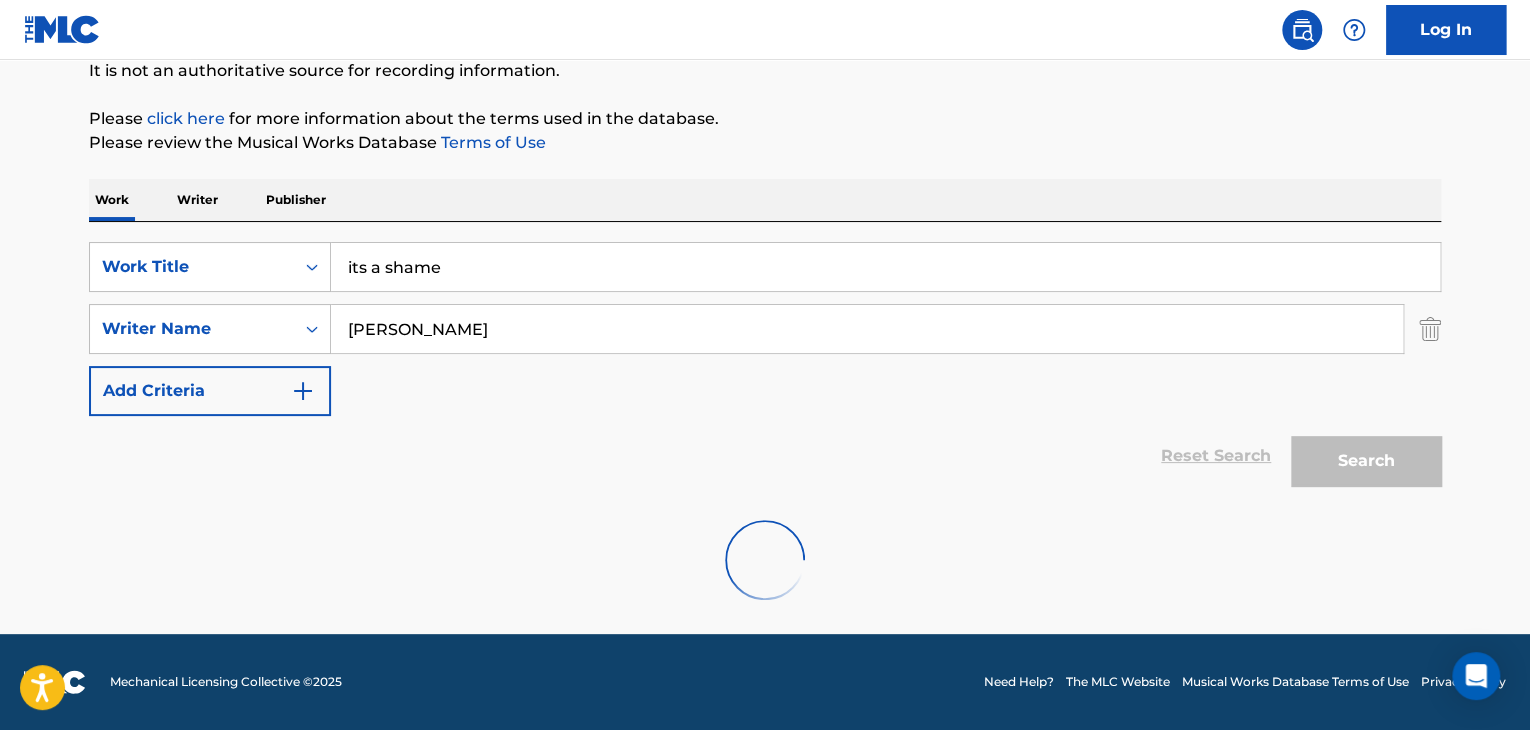 scroll, scrollTop: 138, scrollLeft: 0, axis: vertical 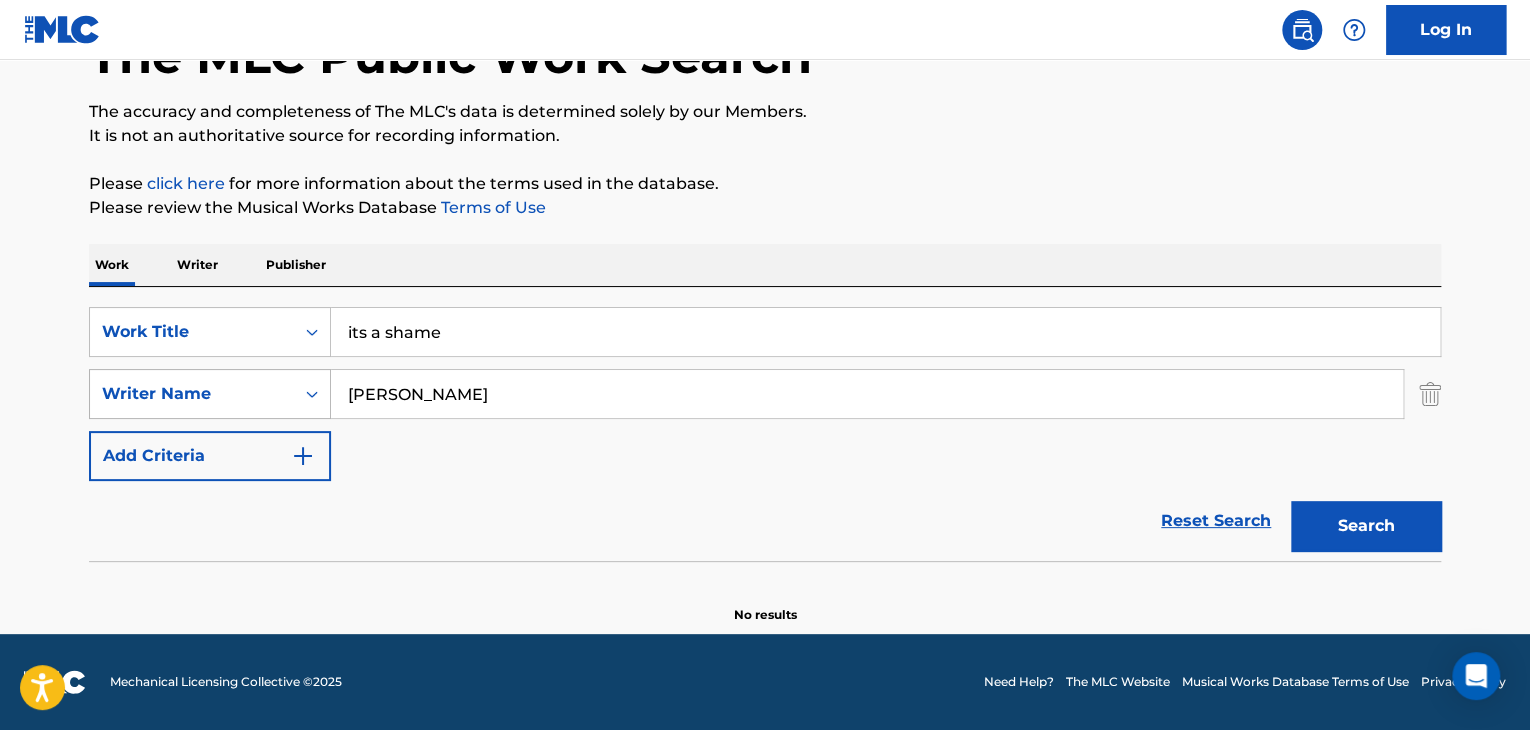 drag, startPoint x: 756, startPoint y: 398, endPoint x: 300, endPoint y: 385, distance: 456.18527 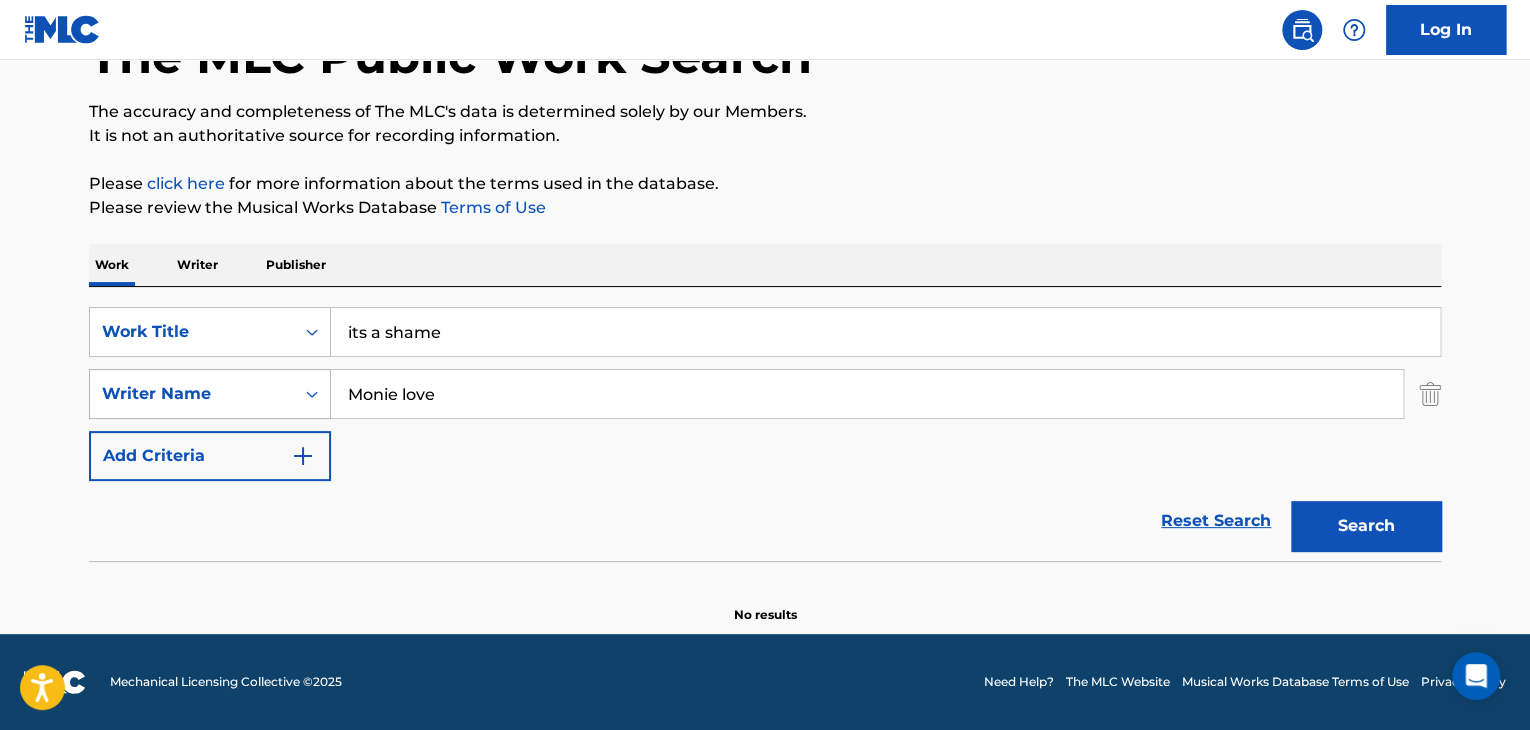 type on "Monie love" 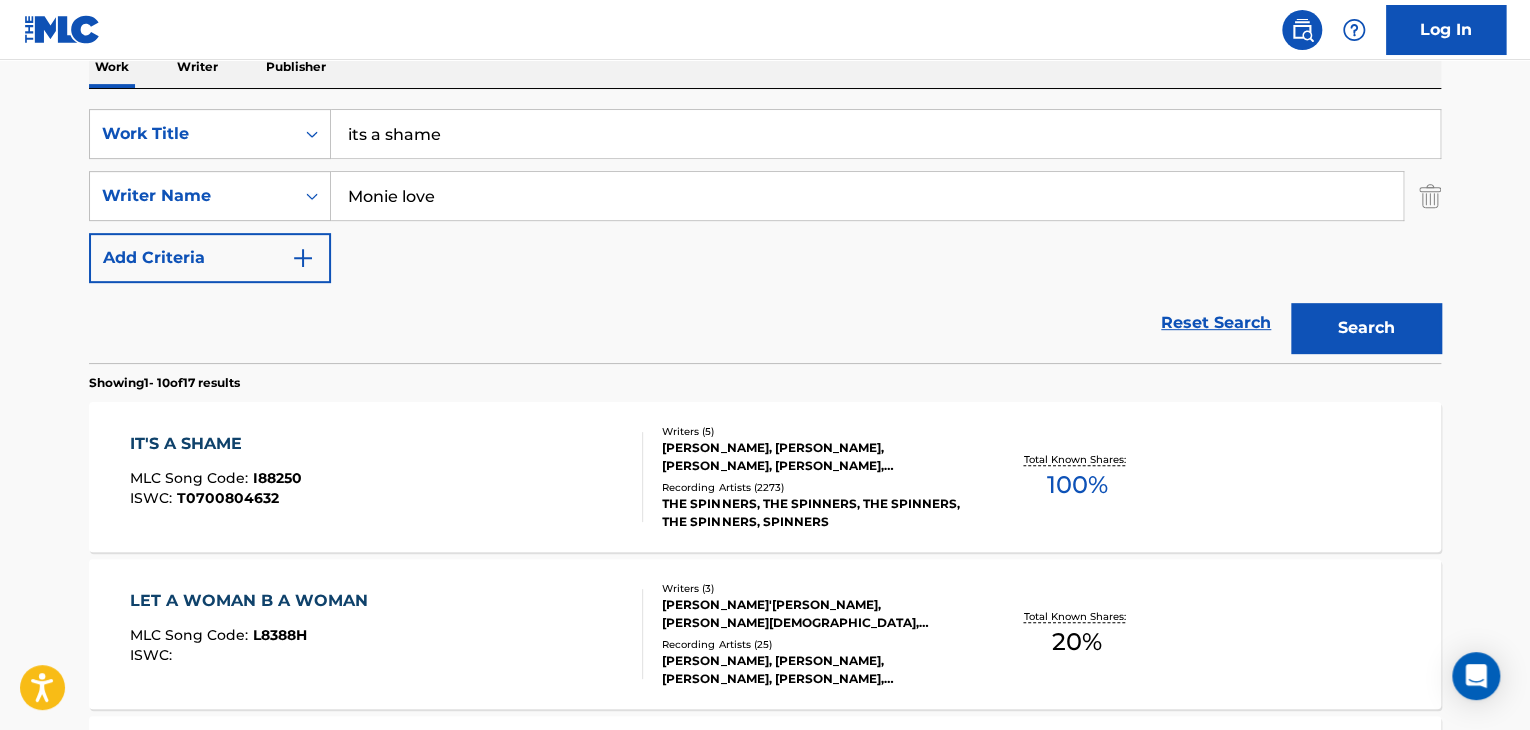scroll, scrollTop: 336, scrollLeft: 0, axis: vertical 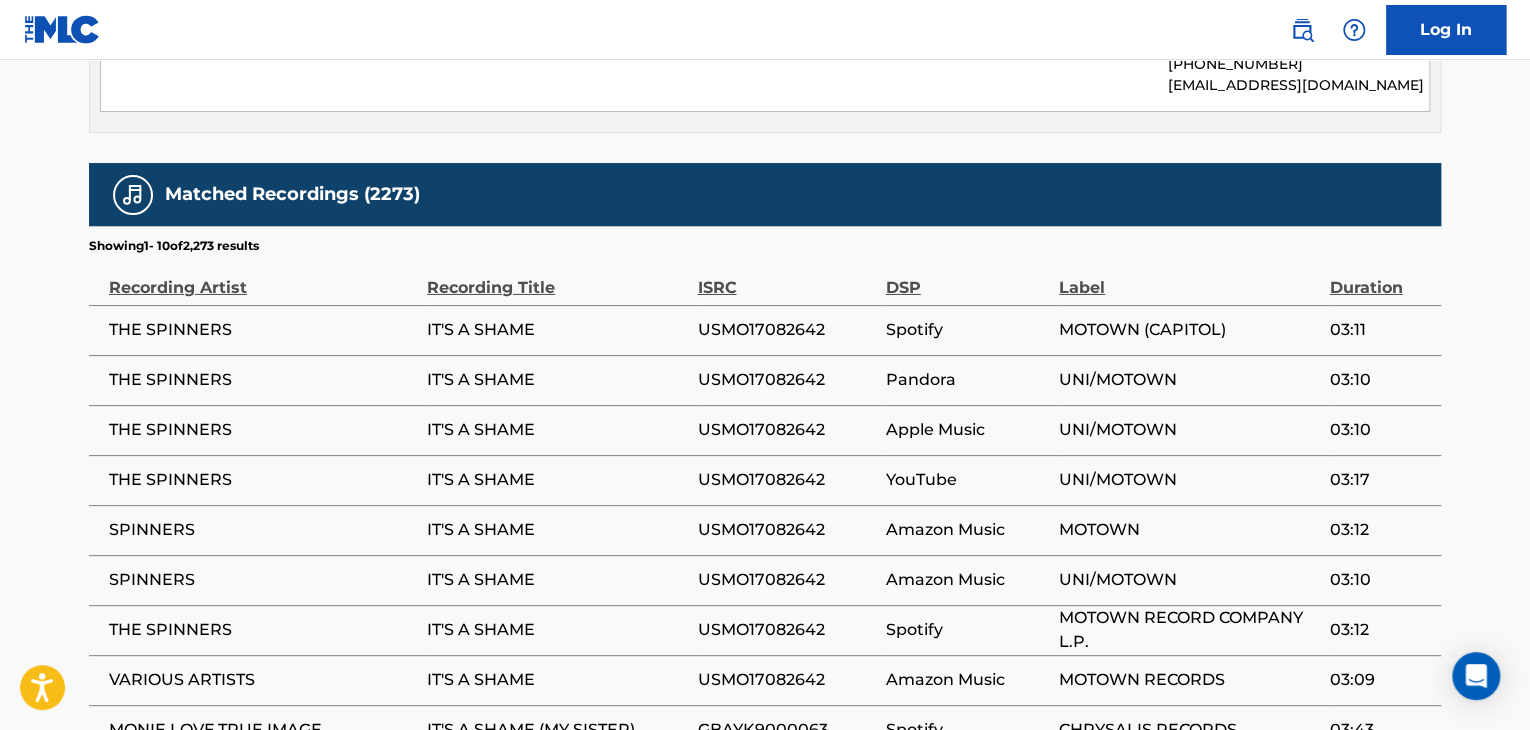 click on "2" at bounding box center [245, 857] 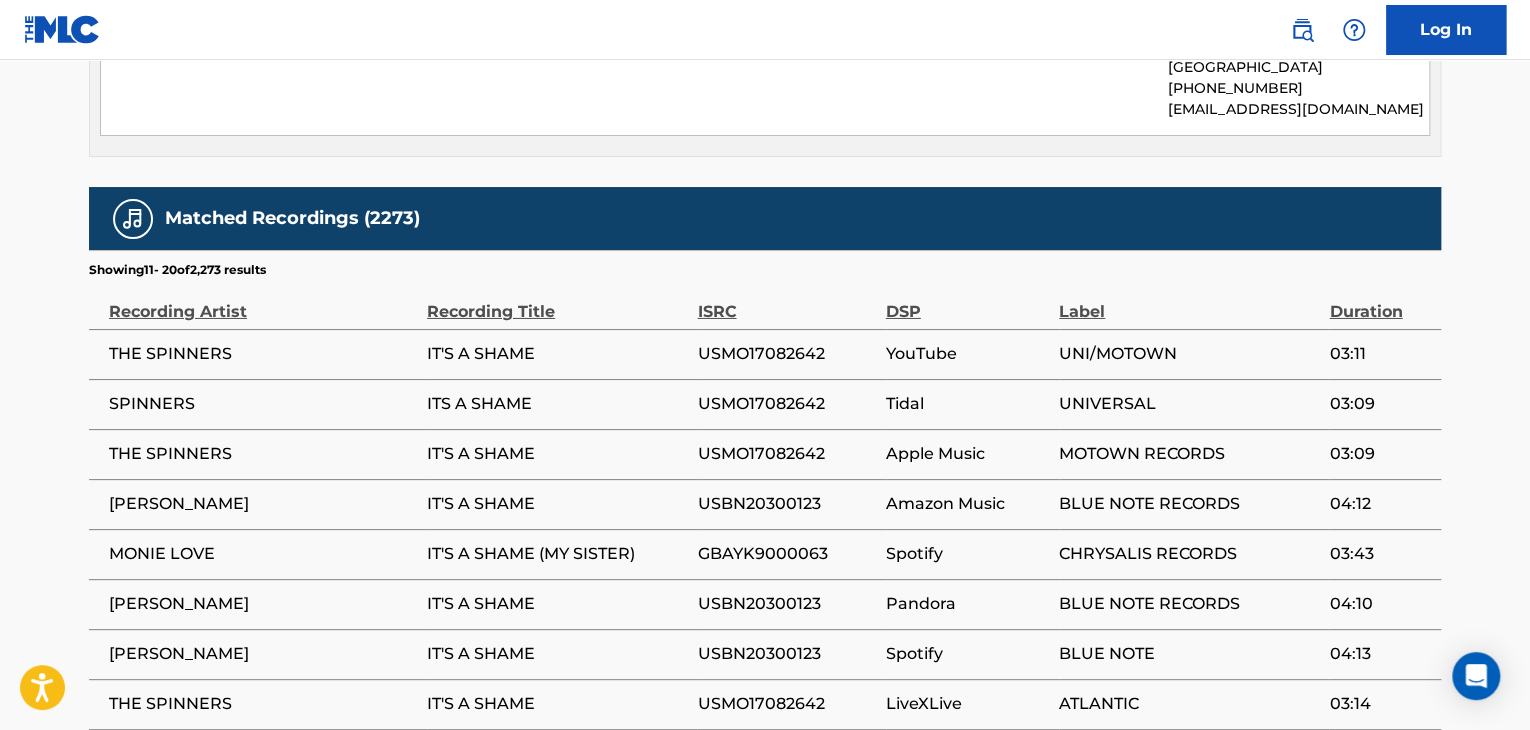 scroll, scrollTop: 3288, scrollLeft: 0, axis: vertical 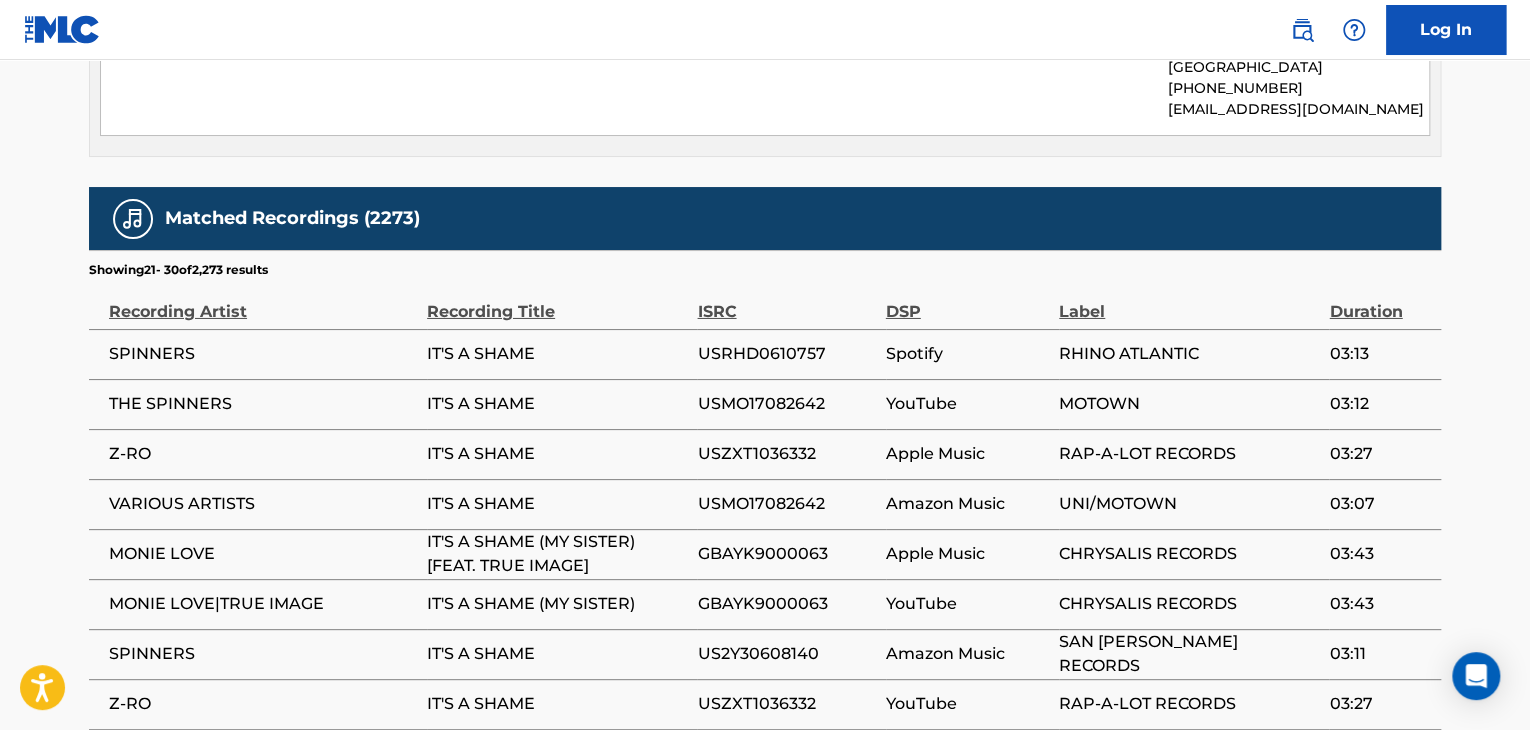 click on "2" at bounding box center [206, 881] 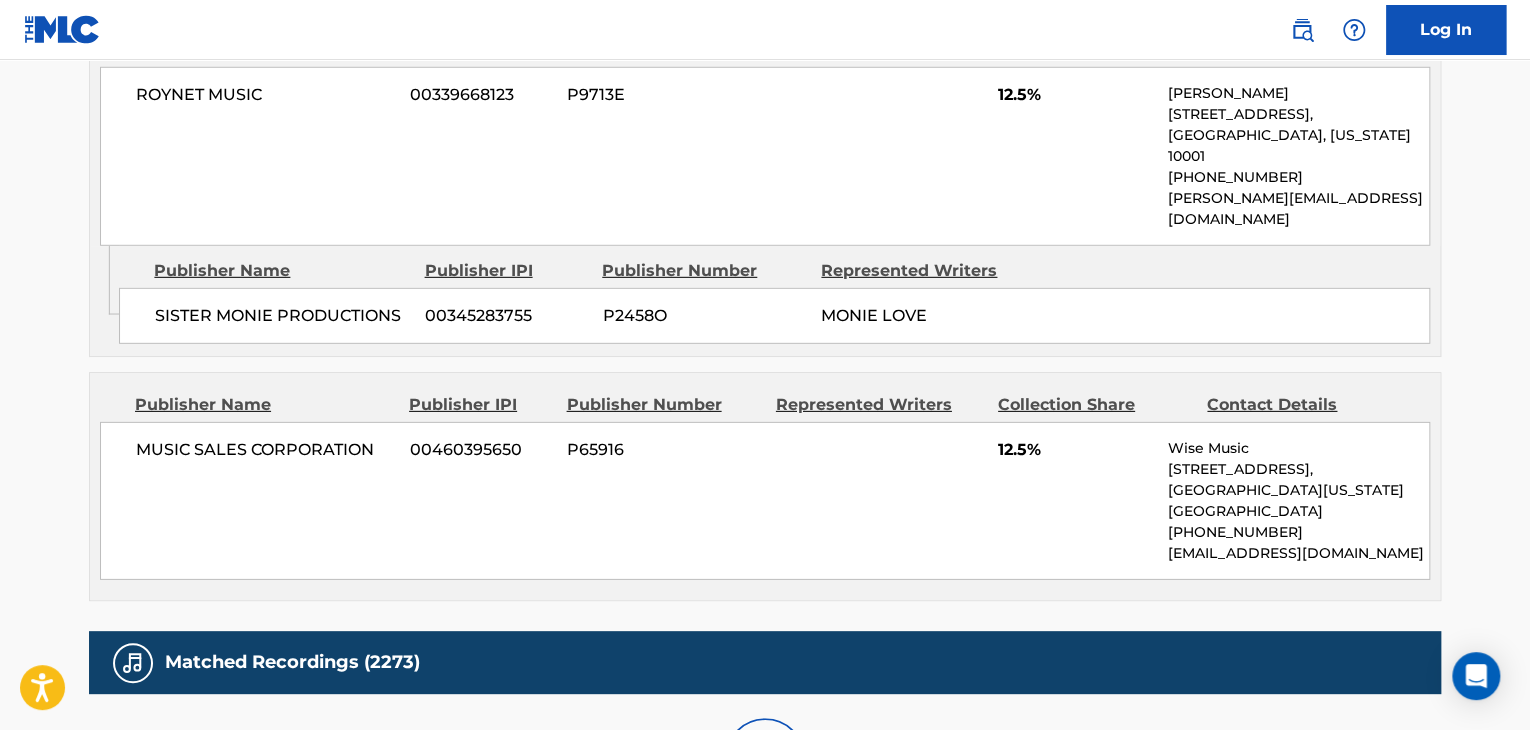 scroll, scrollTop: 3288, scrollLeft: 0, axis: vertical 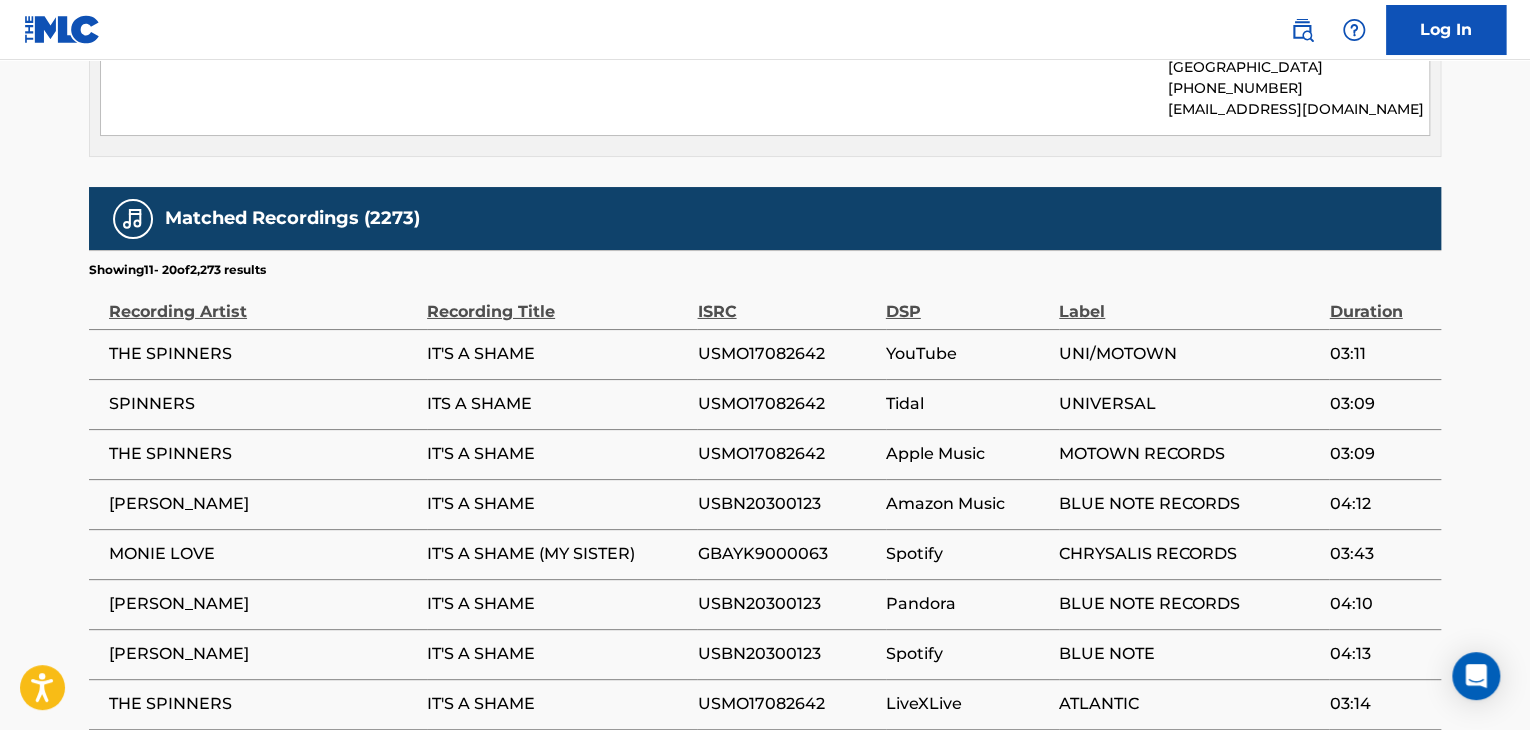 click on "1" at bounding box center [206, 881] 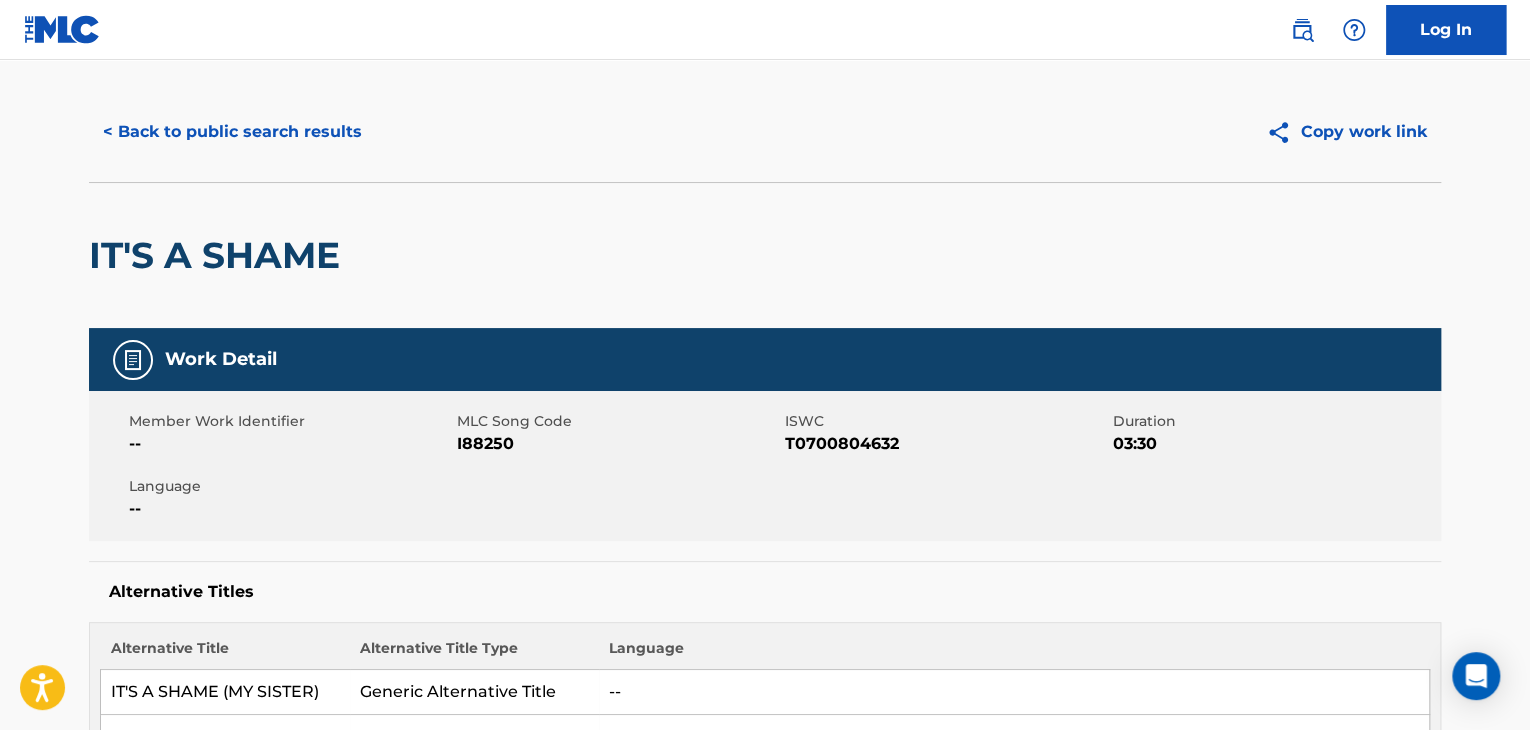 scroll, scrollTop: 0, scrollLeft: 0, axis: both 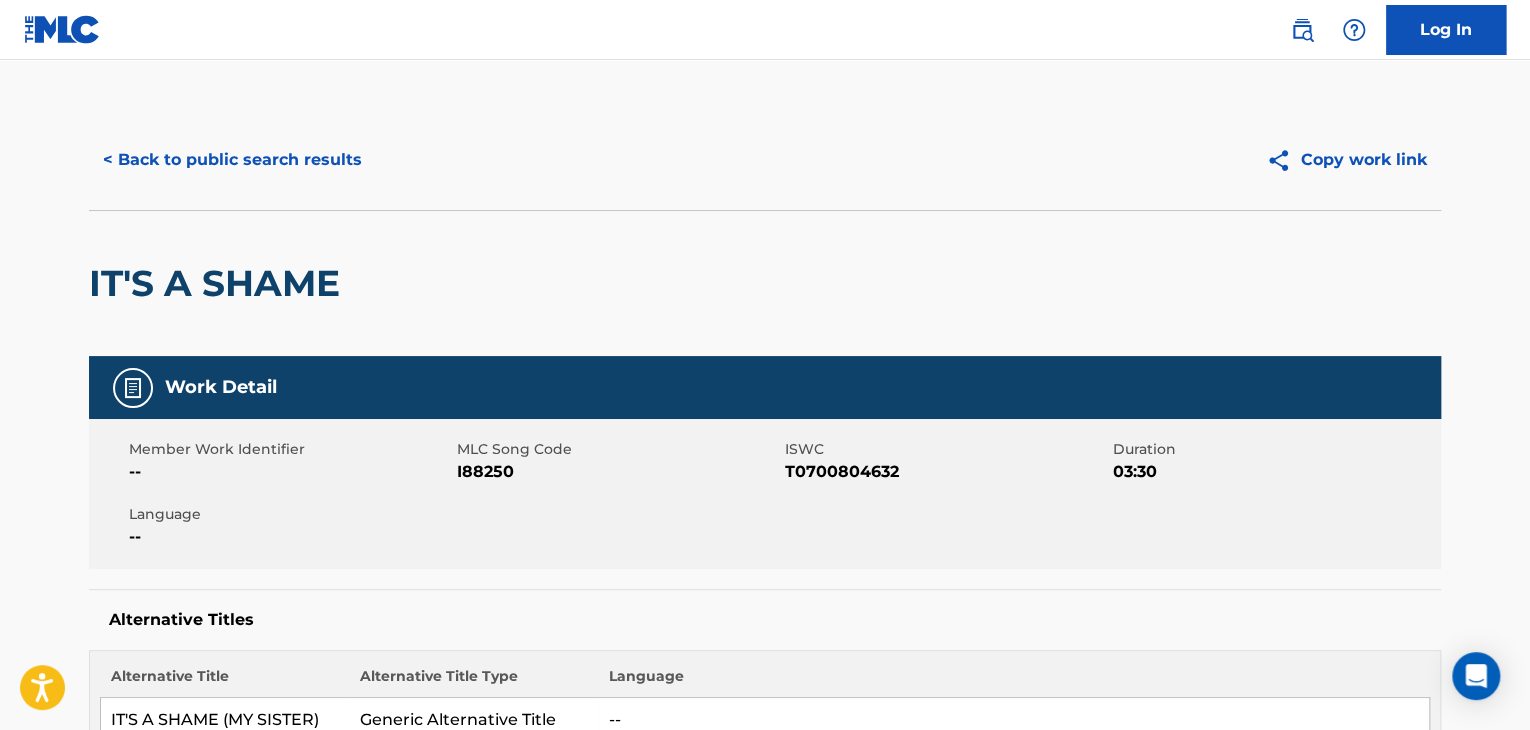 click on "< Back to public search results" at bounding box center (232, 160) 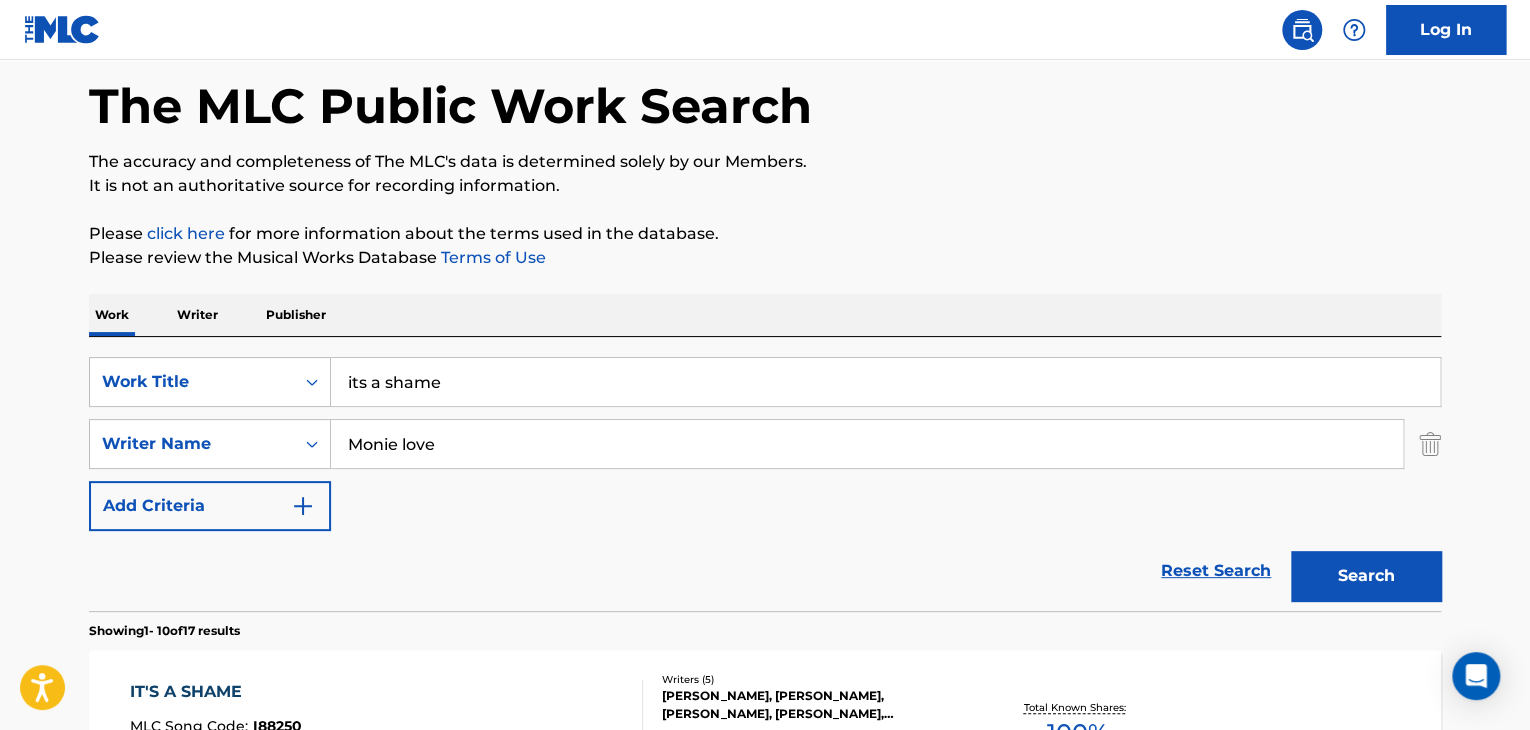scroll, scrollTop: 0, scrollLeft: 0, axis: both 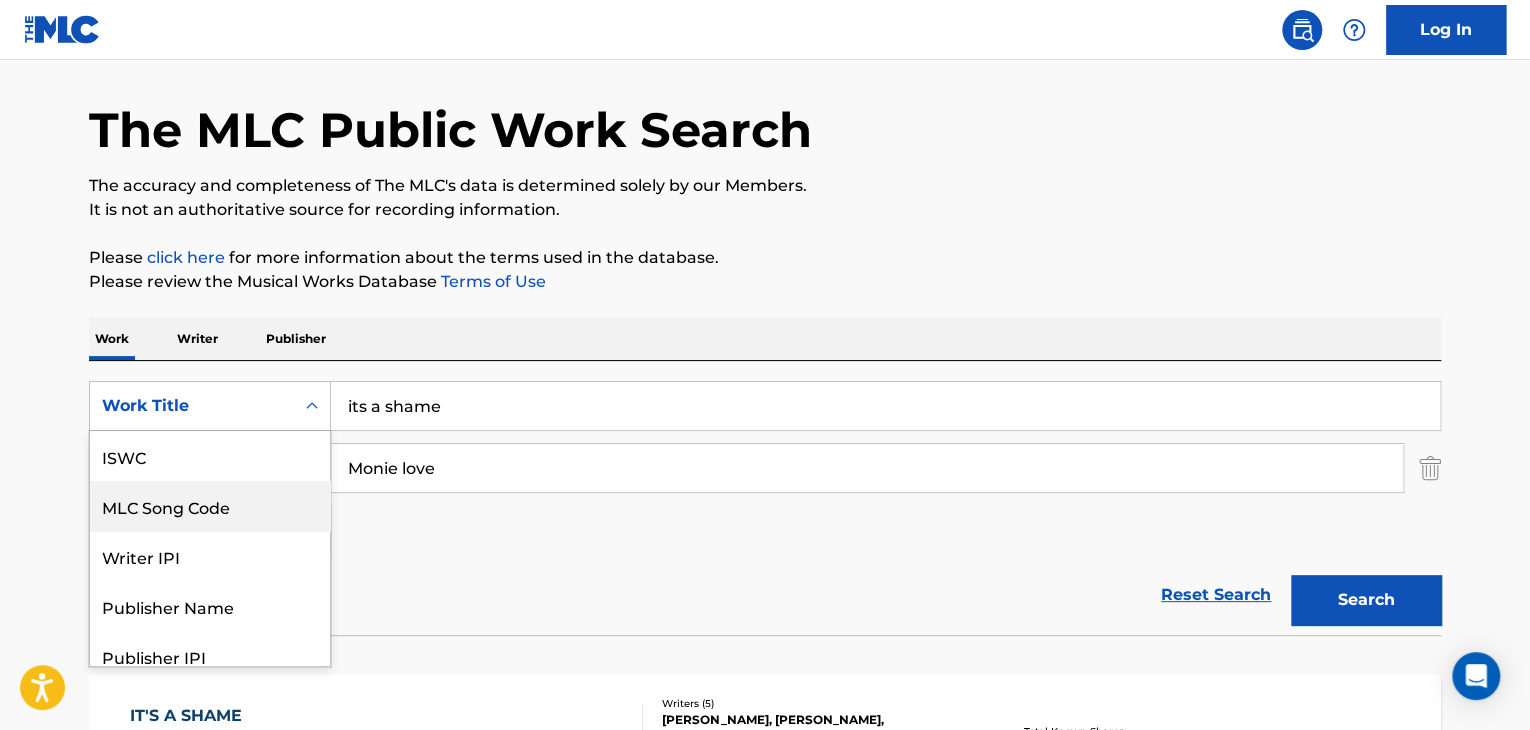 click on "7 results available. Use Up and Down to choose options, press Enter to select the currently focused option, press Escape to exit the menu, press Tab to select the option and exit the menu. Work Title ISWC MLC Song Code Writer IPI Publisher Name Publisher IPI MLC Publisher Number Work Title" at bounding box center (210, 406) 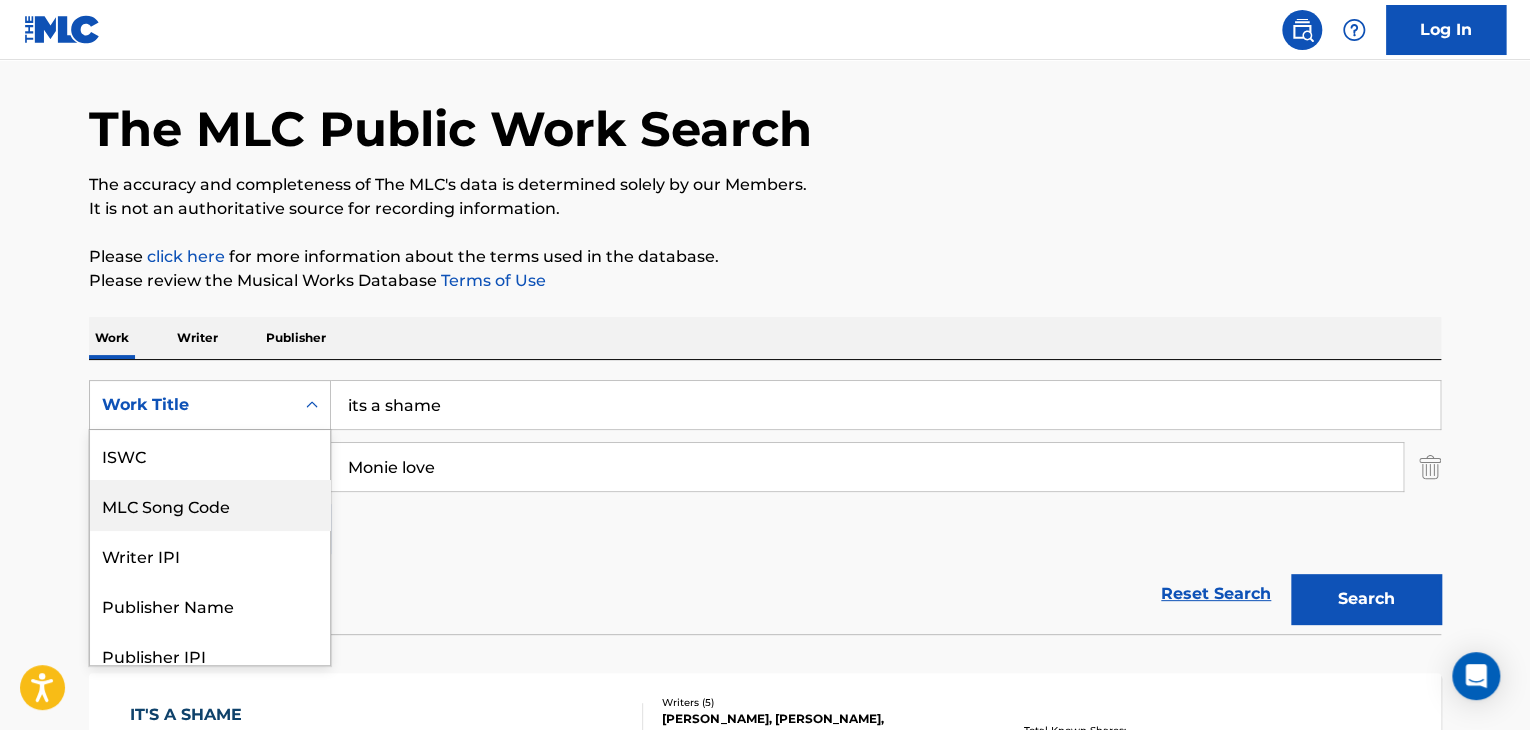 scroll, scrollTop: 50, scrollLeft: 0, axis: vertical 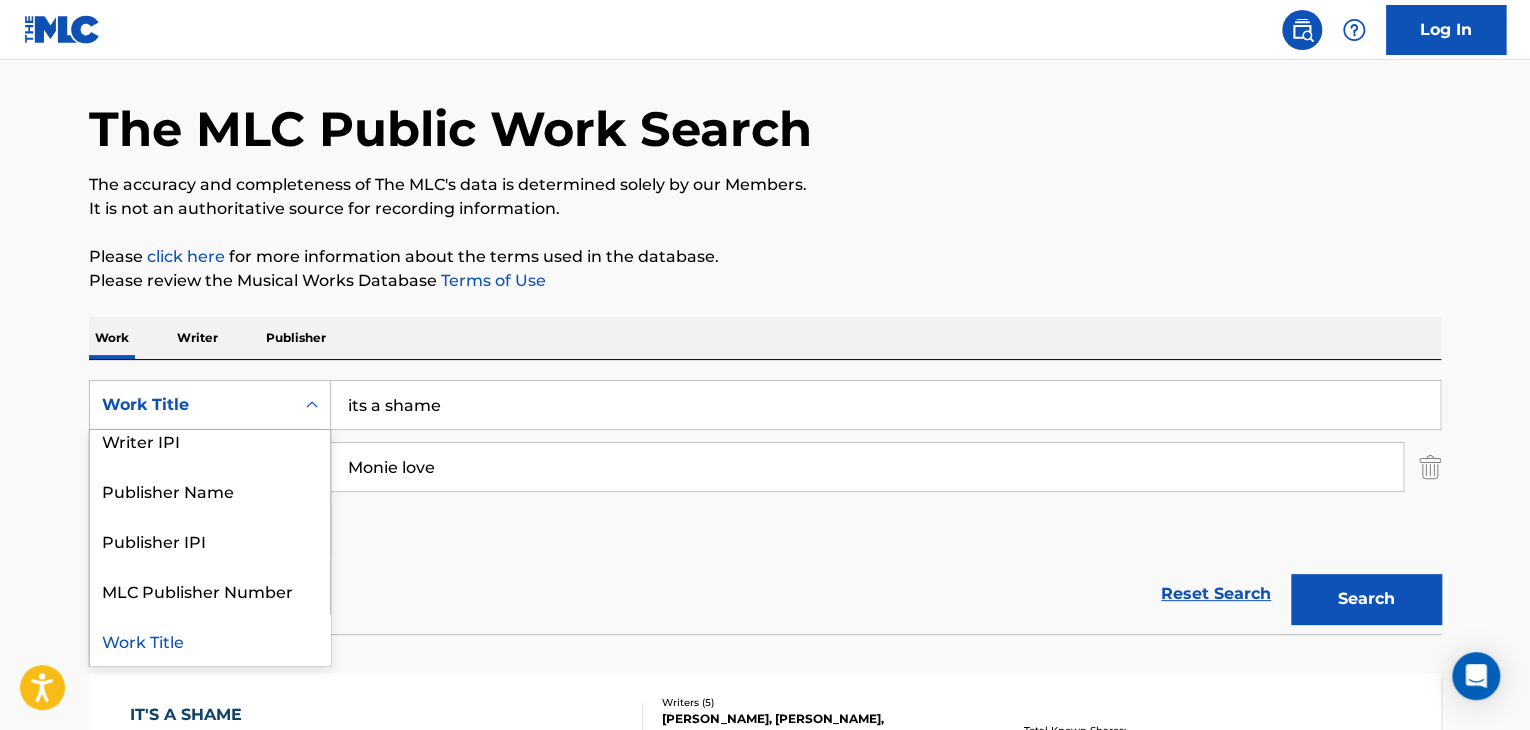 click on "SearchWithCriteria83947fb7-4f41-4434-af07-c89f18d2d508 7 results available. Use Up and Down to choose options, press Enter to select the currently focused option, press Escape to exit the menu, press Tab to select the option and exit the menu. Work Title ISWC MLC Song Code Writer IPI Publisher Name Publisher IPI MLC Publisher Number Work Title its a shame SearchWithCriteria60d05082-2633-4408-a7e0-2553307fd3e2 Writer Name Monie love Add Criteria" at bounding box center (765, 467) 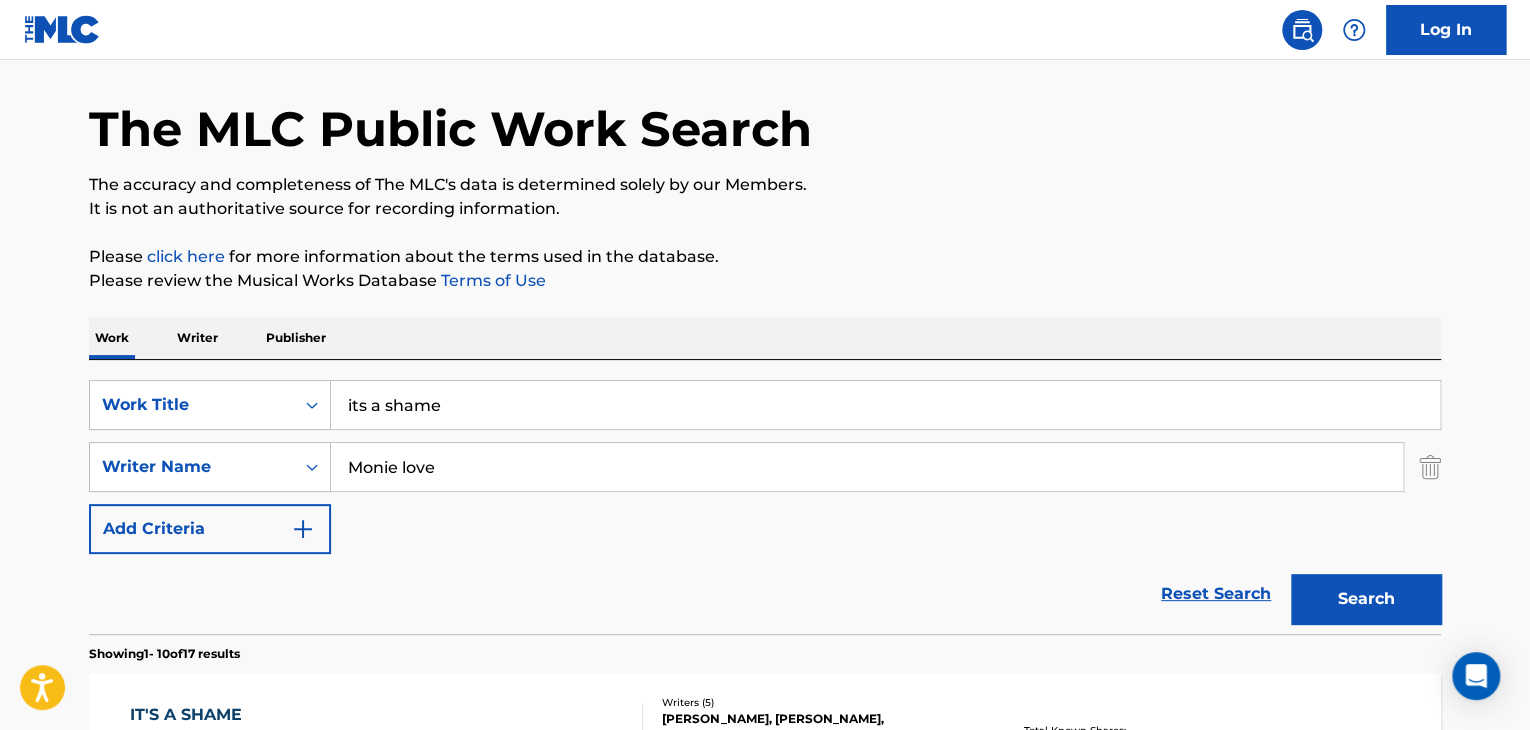 click at bounding box center [1430, 467] 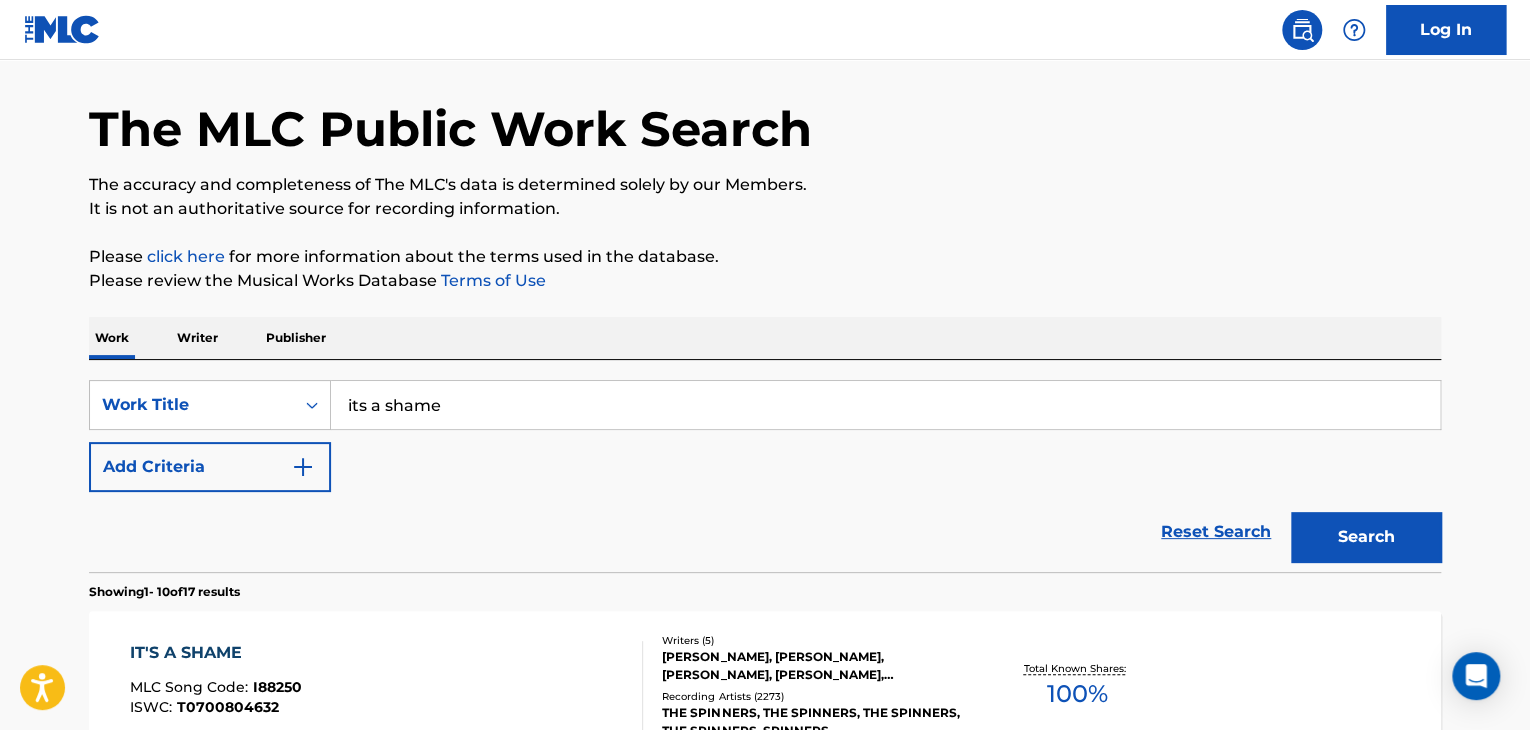 click on "Search" at bounding box center (1366, 537) 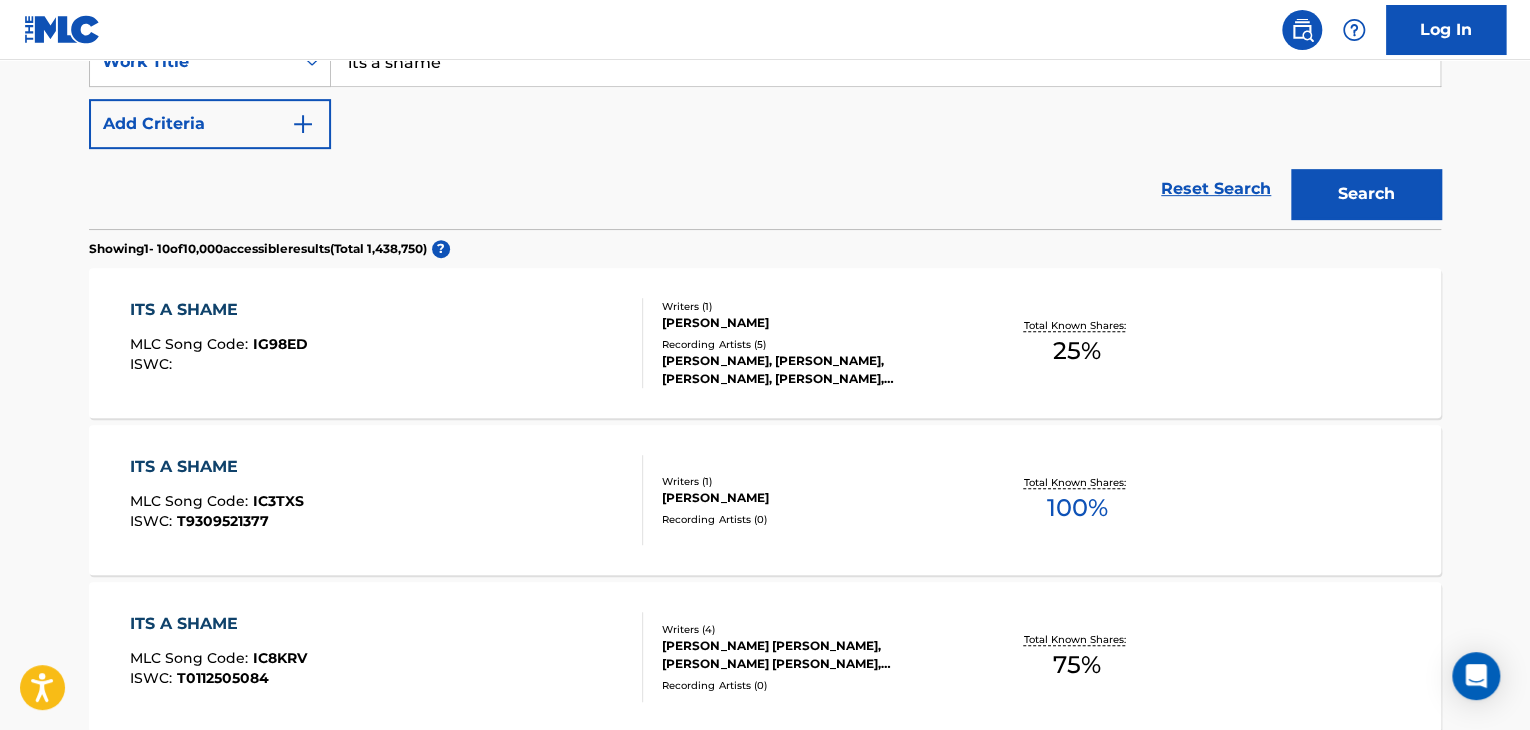scroll, scrollTop: 407, scrollLeft: 0, axis: vertical 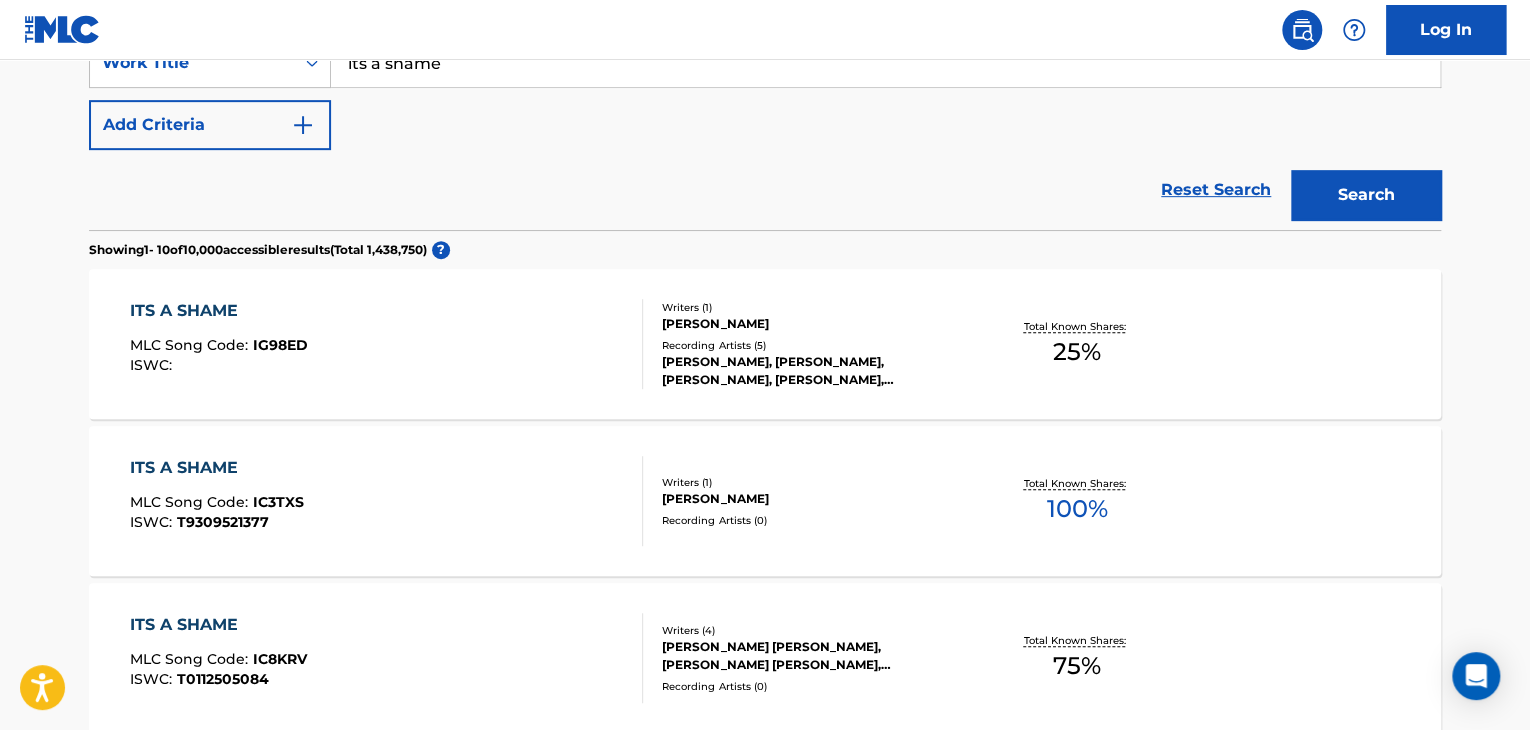 click on "[PERSON_NAME], [PERSON_NAME], [PERSON_NAME], [PERSON_NAME], [PERSON_NAME]" at bounding box center [813, 371] 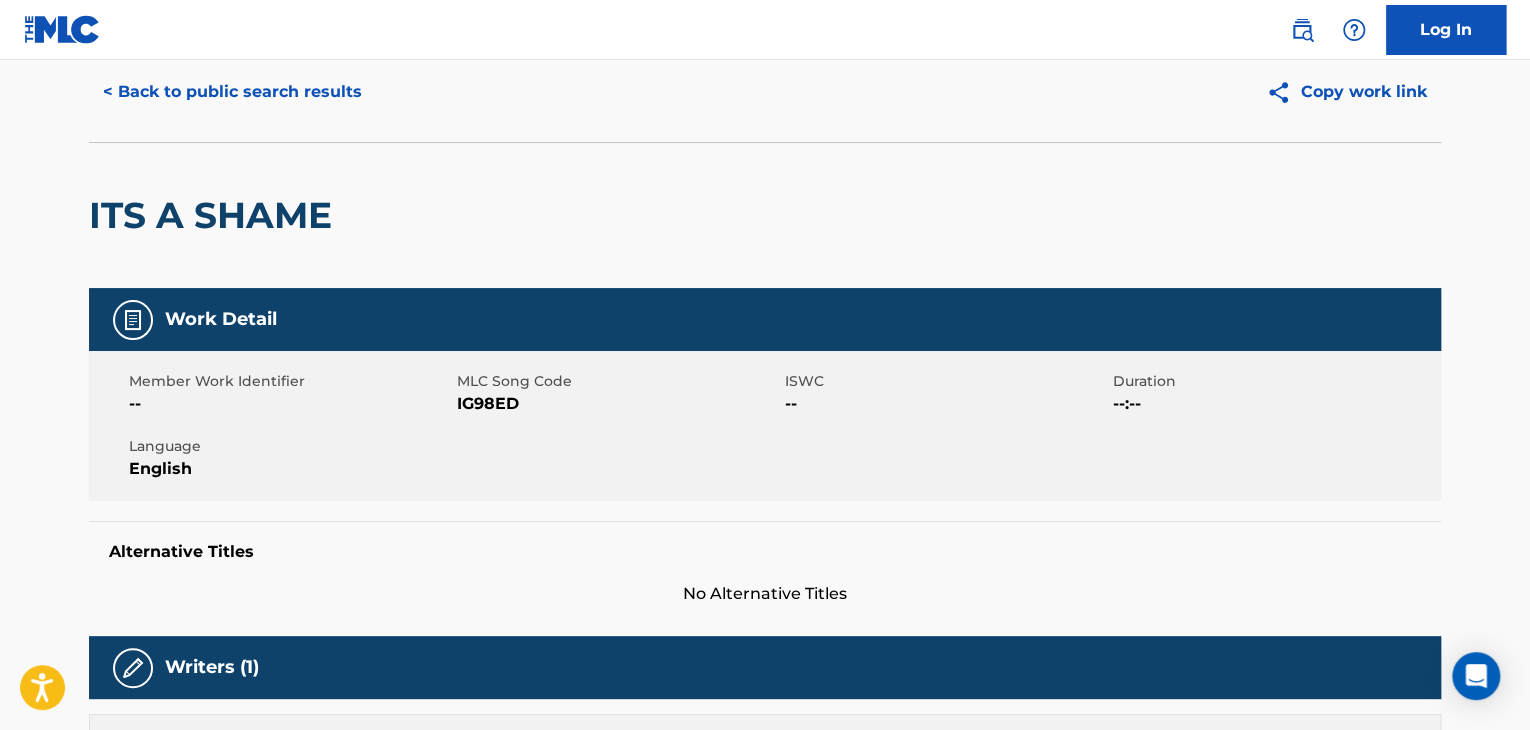scroll, scrollTop: 35, scrollLeft: 0, axis: vertical 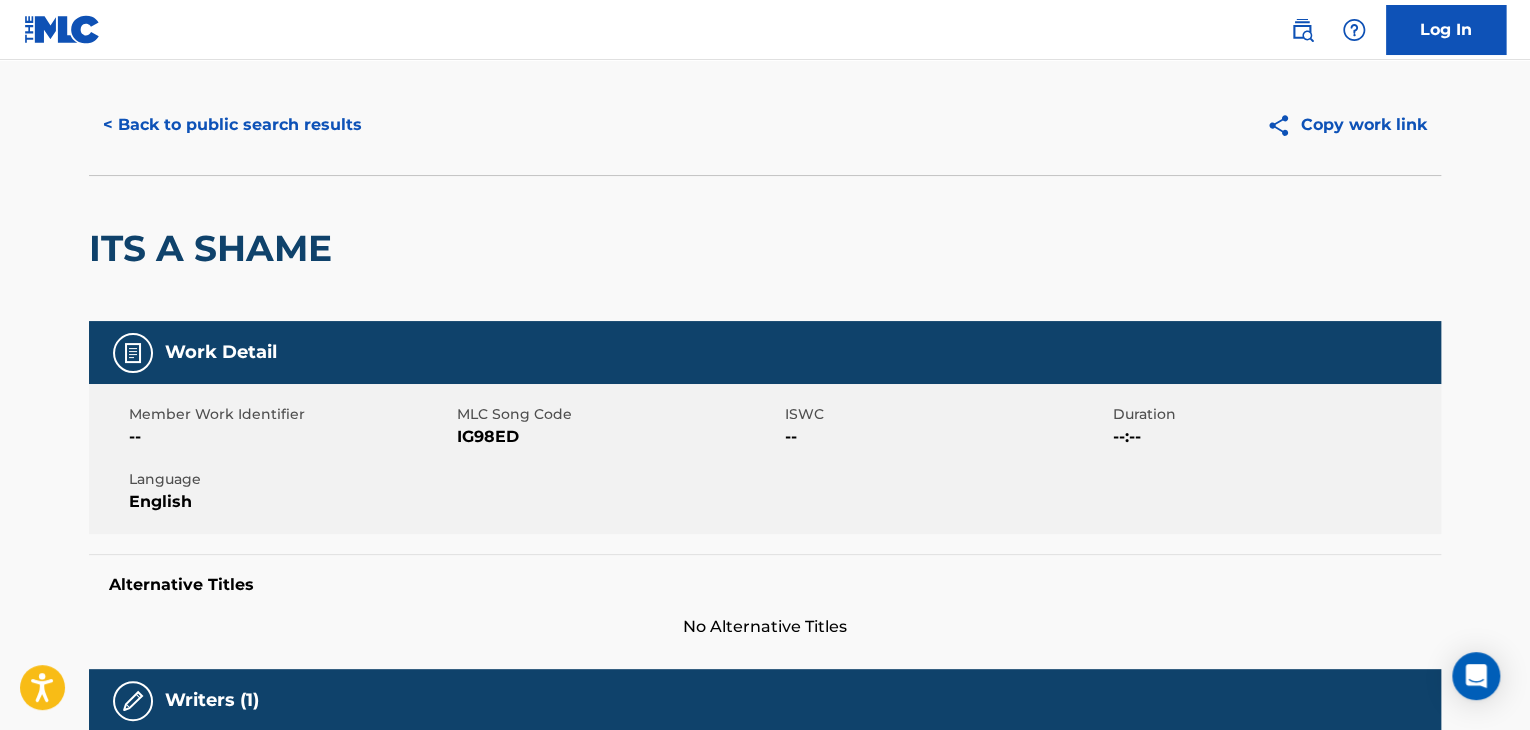 click on "< Back to public search results" at bounding box center (232, 125) 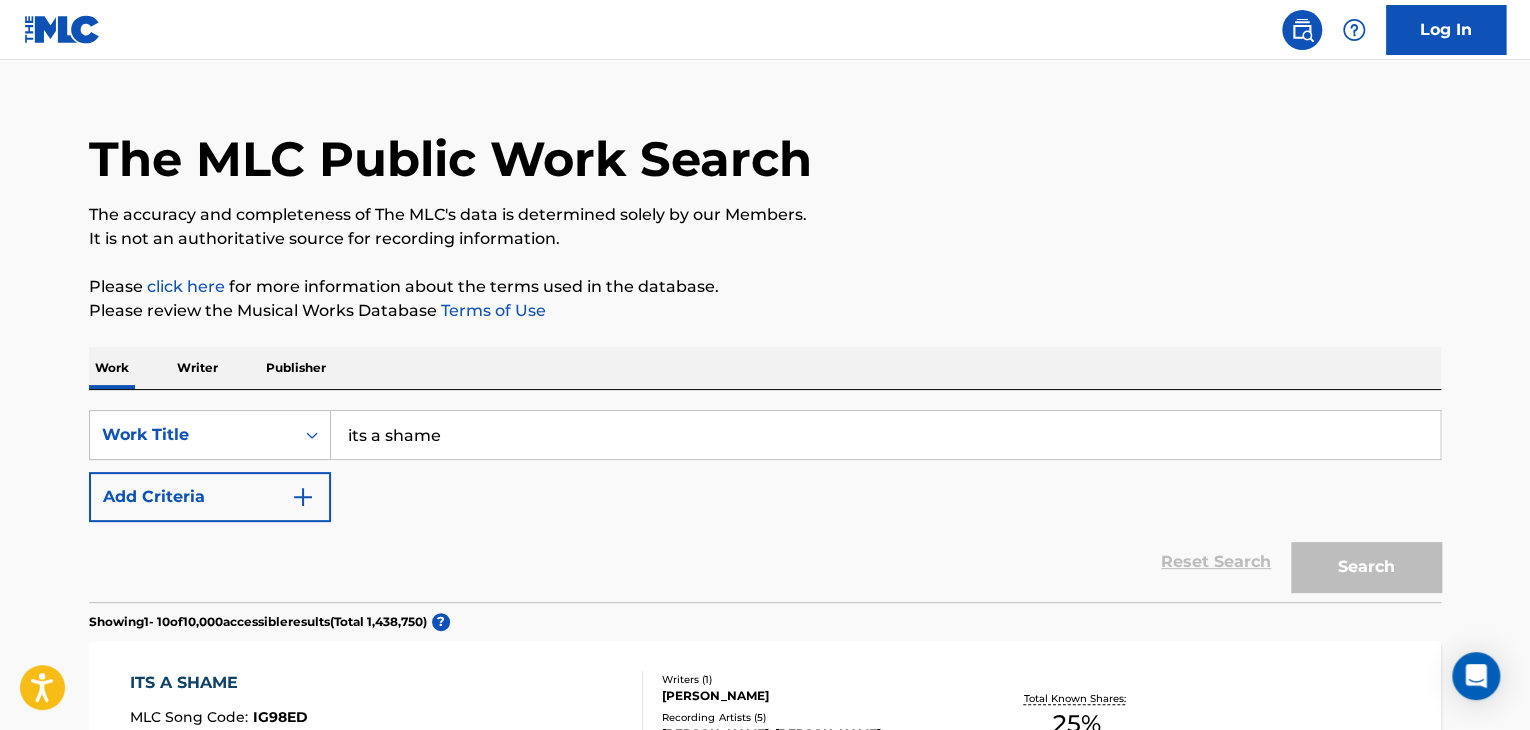 scroll, scrollTop: 407, scrollLeft: 0, axis: vertical 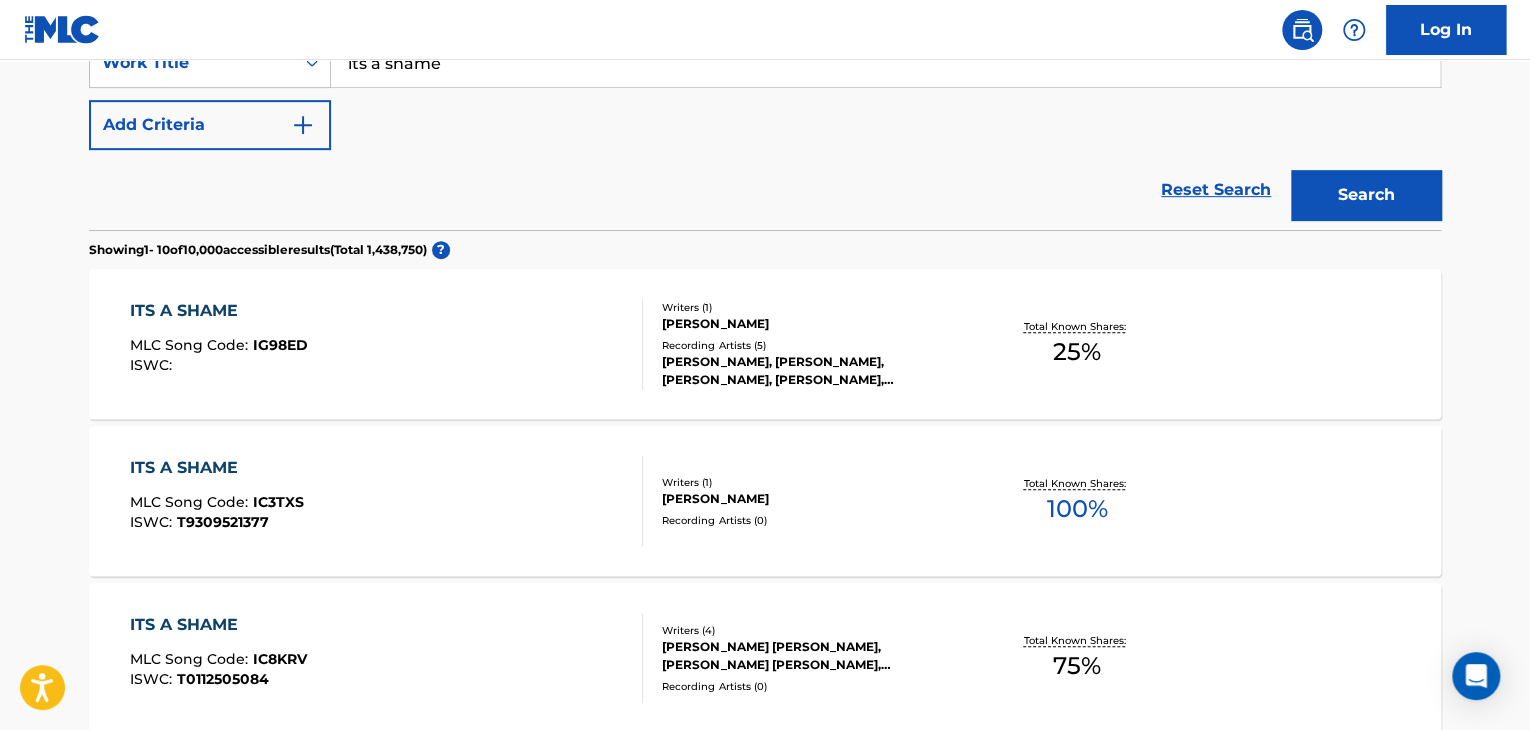 click on "ITS A SHAME MLC Song Code : IC3TXS ISWC : T9309521377 Writers ( 1 ) [PERSON_NAME] Recording Artists ( 0 ) Total Known Shares: 100 %" at bounding box center [765, 501] 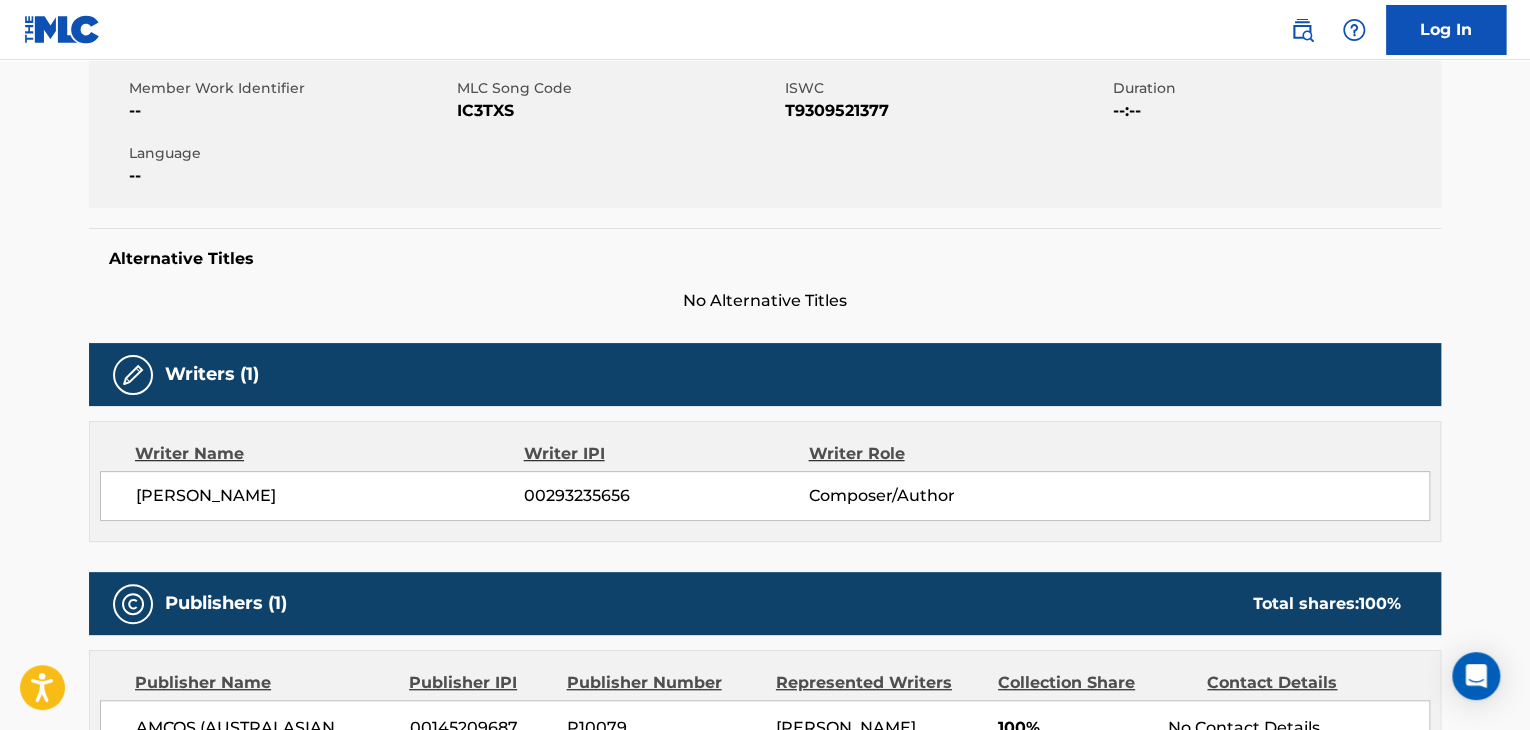 scroll, scrollTop: 340, scrollLeft: 0, axis: vertical 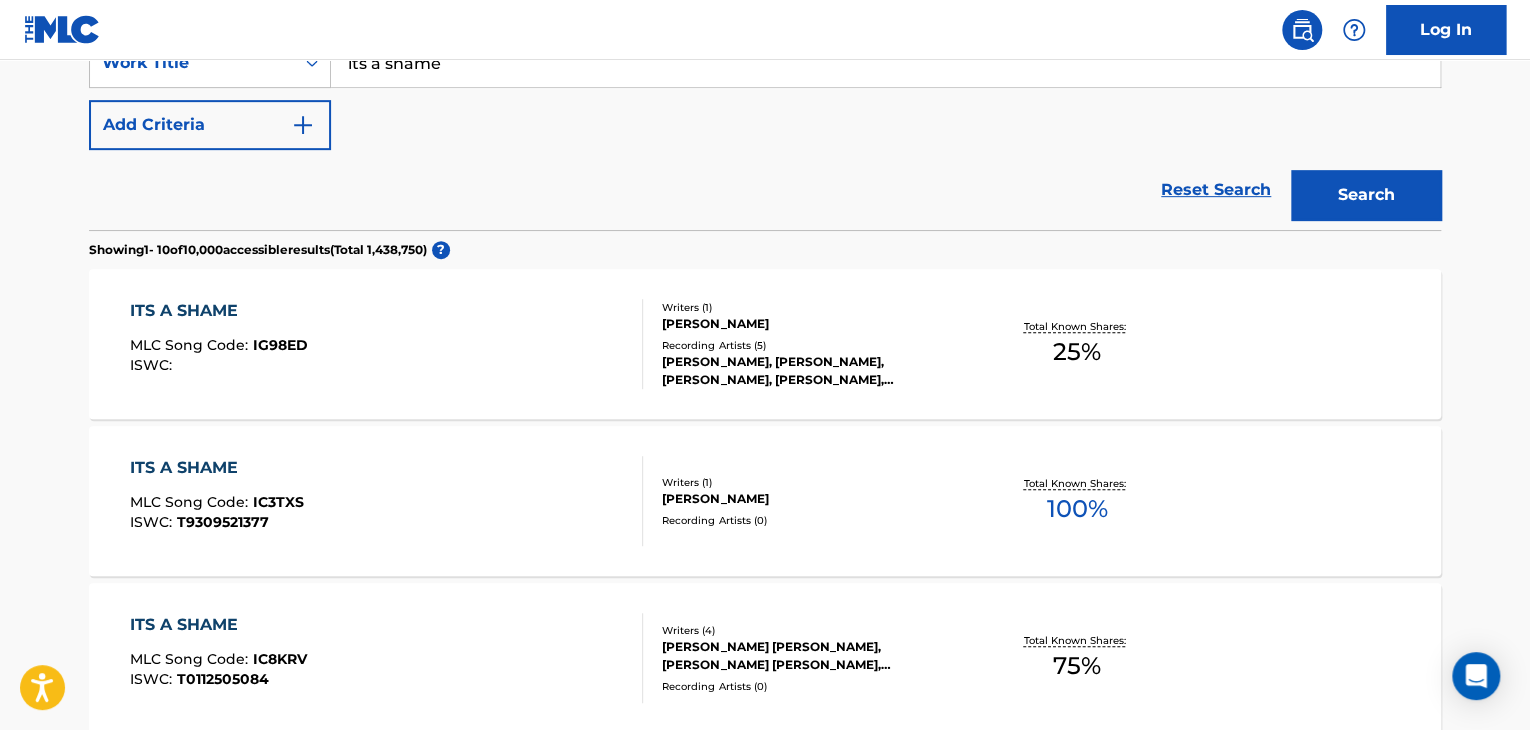 click on "ITS A SHAME MLC Song Code : IG98ED ISWC :" at bounding box center (387, 344) 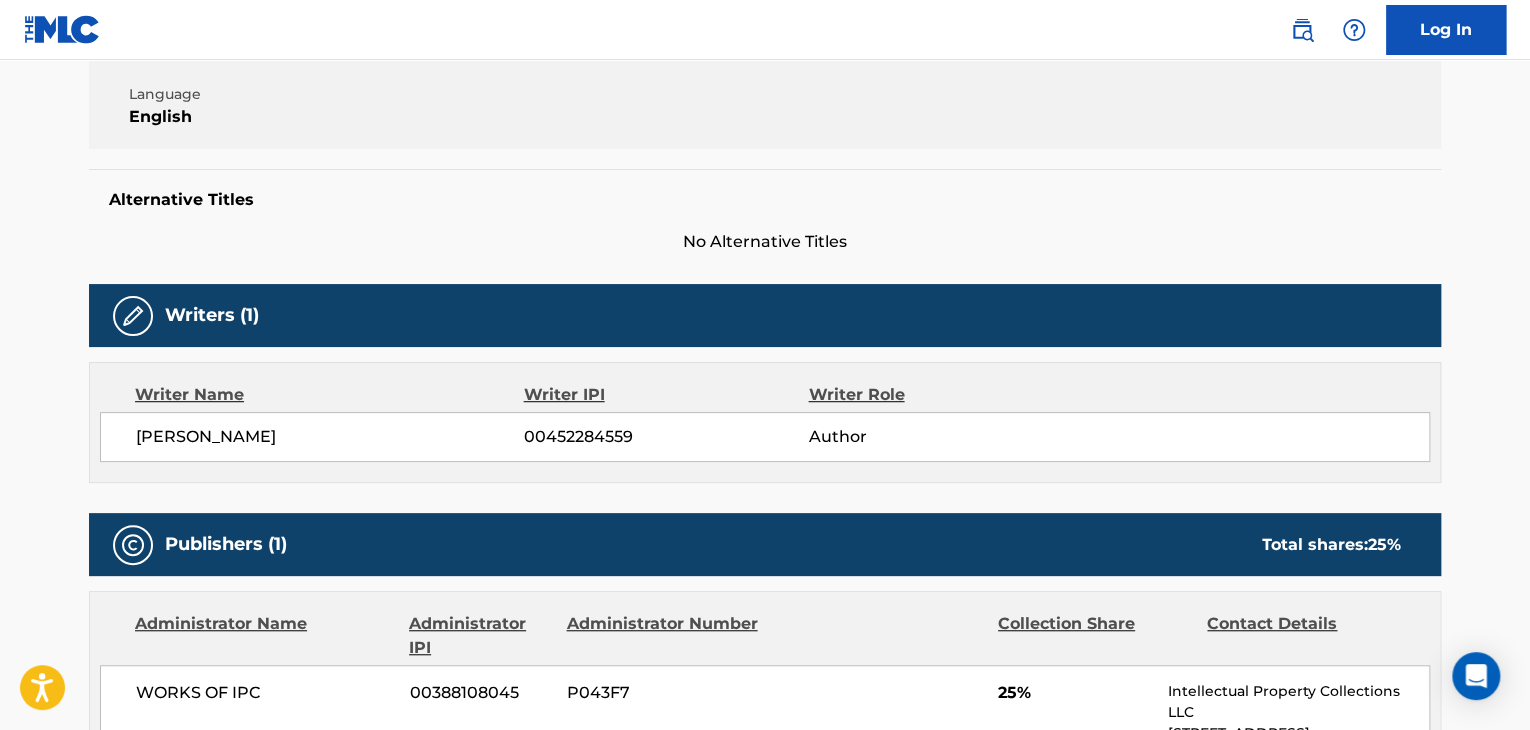 scroll, scrollTop: 416, scrollLeft: 0, axis: vertical 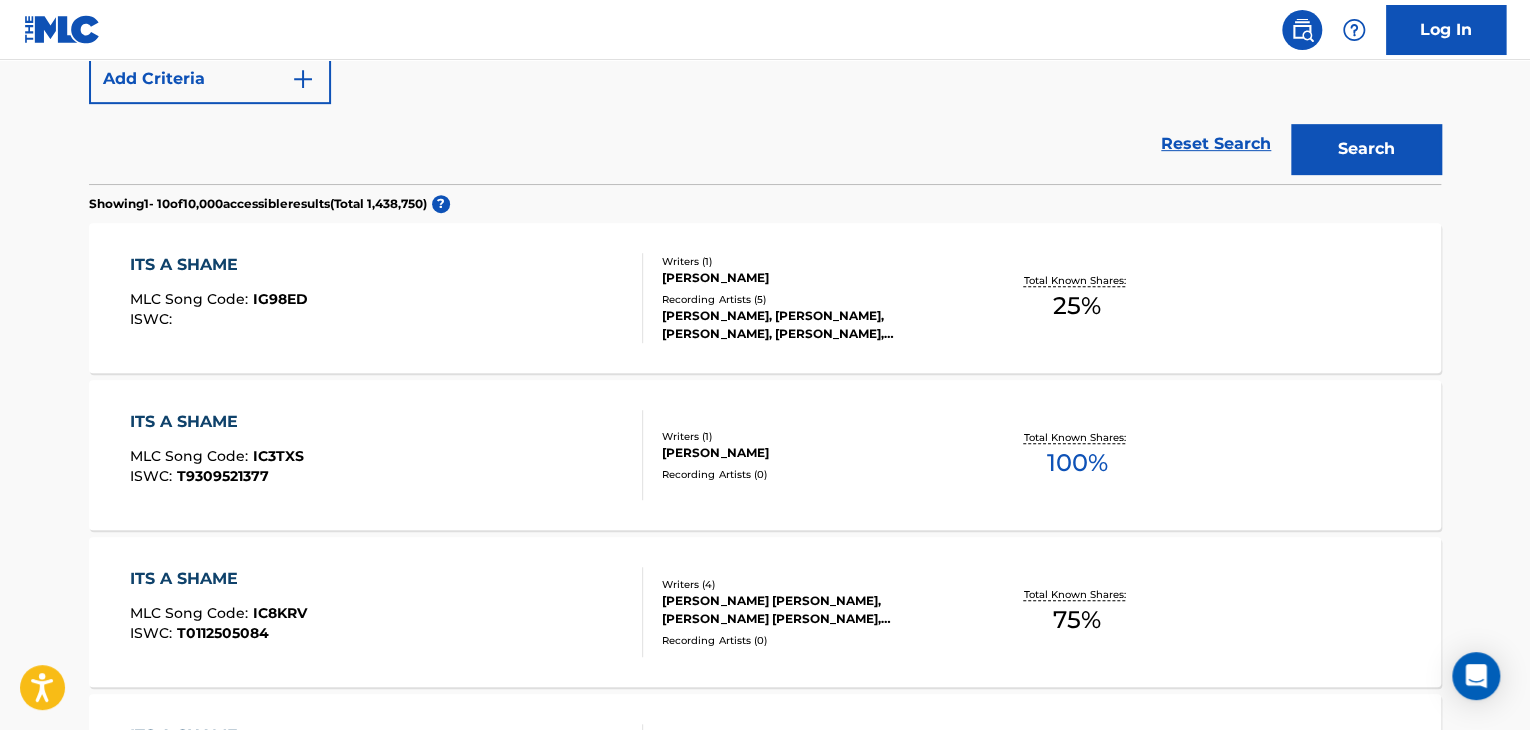 click on "ITS A SHAME" at bounding box center (217, 422) 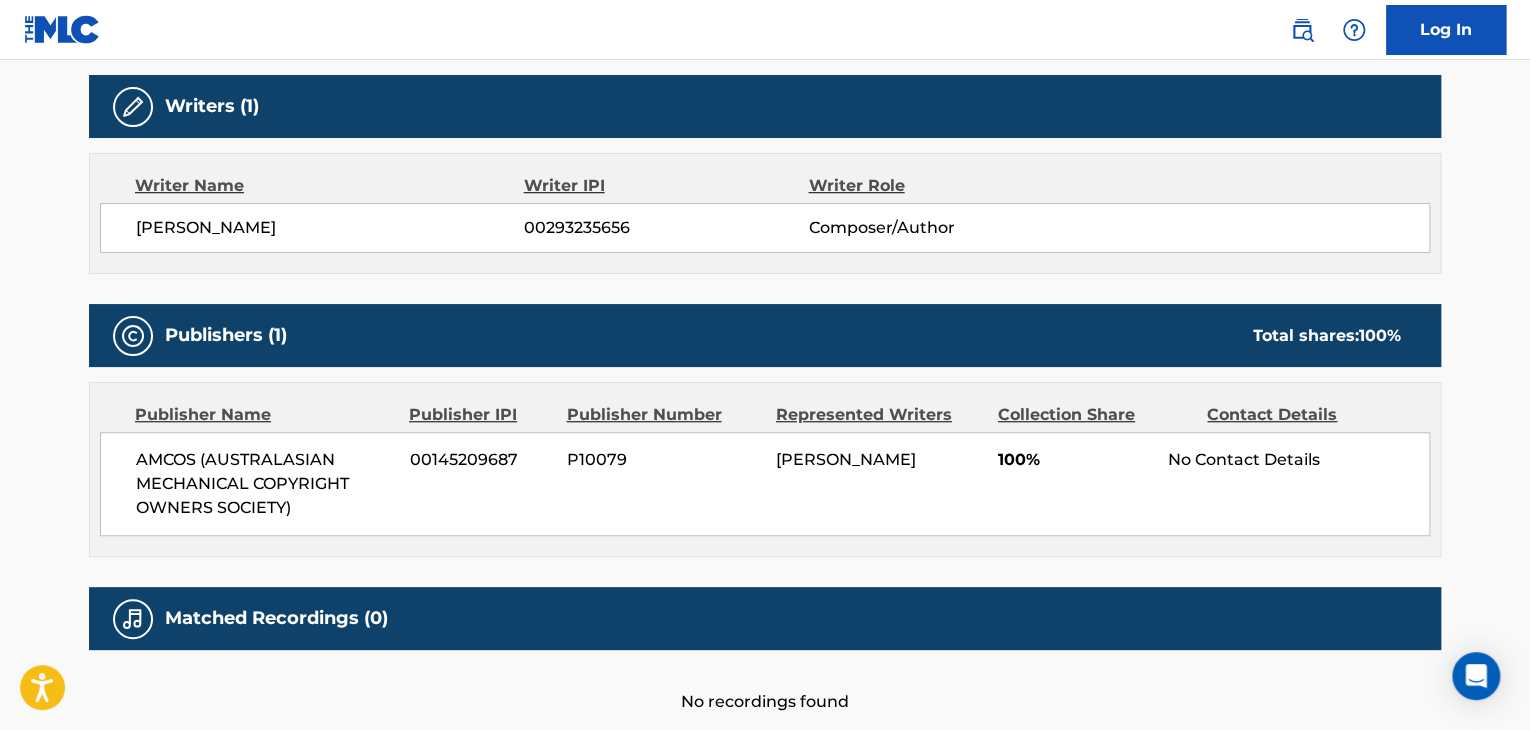 scroll, scrollTop: 562, scrollLeft: 0, axis: vertical 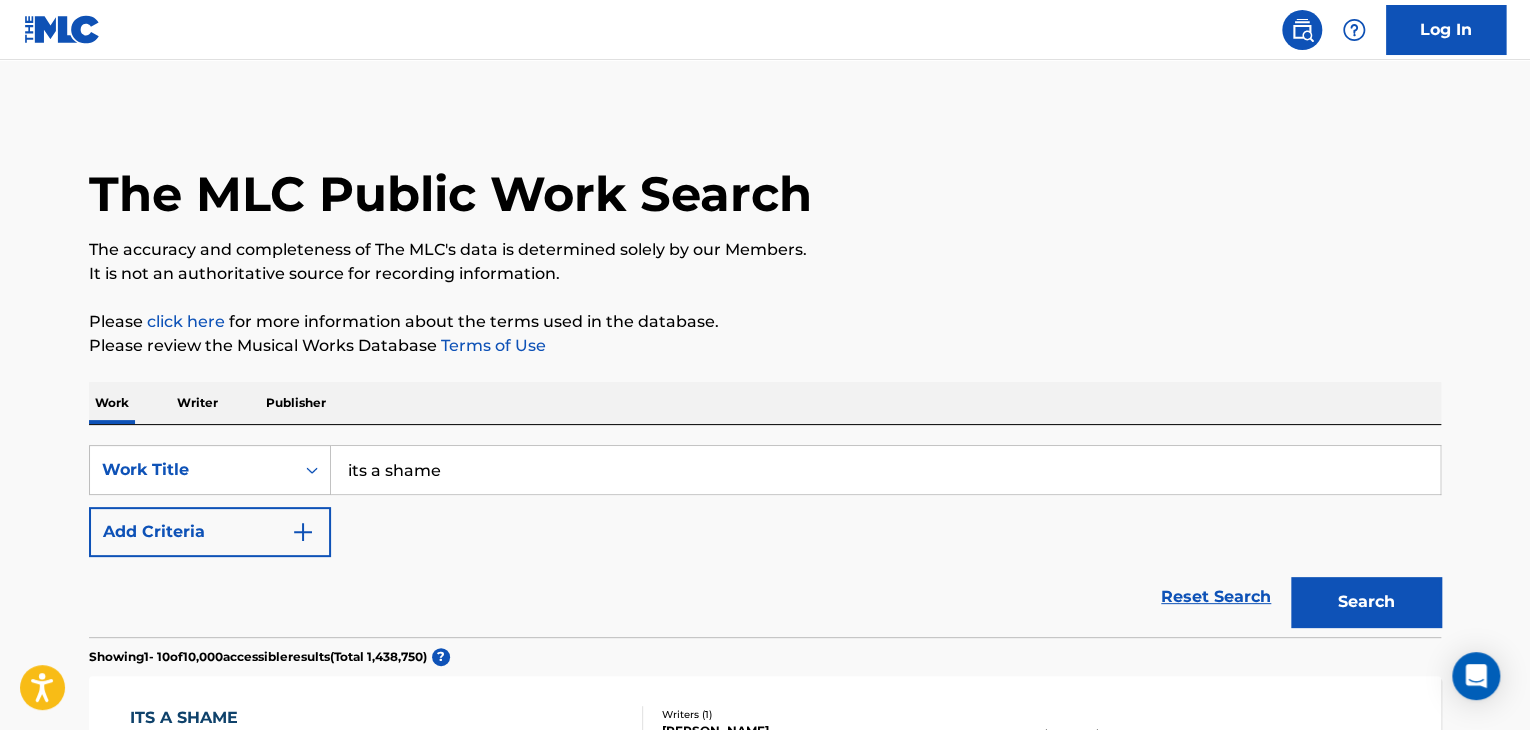 click on "its a shame" at bounding box center (885, 470) 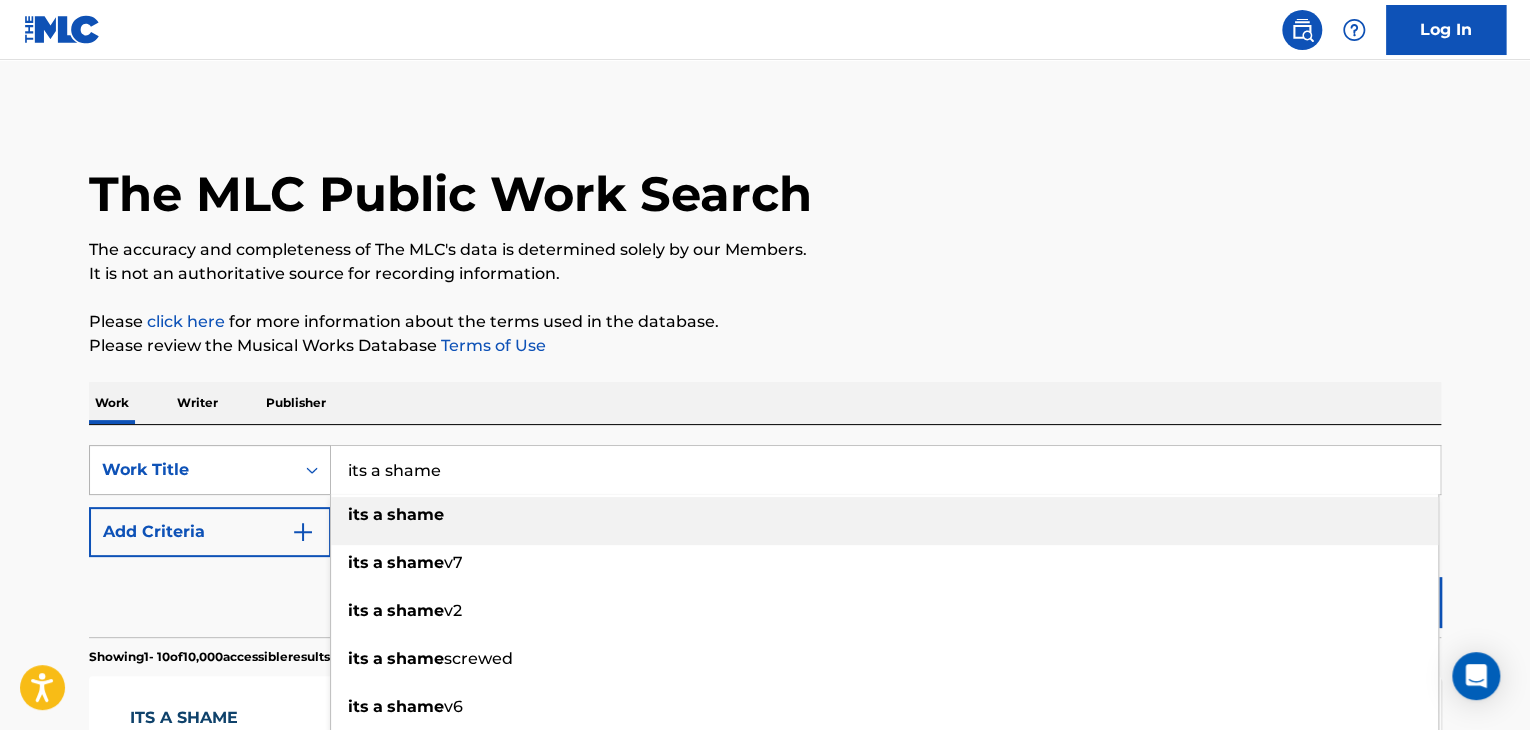 drag, startPoint x: 388, startPoint y: 463, endPoint x: 329, endPoint y: 468, distance: 59.211487 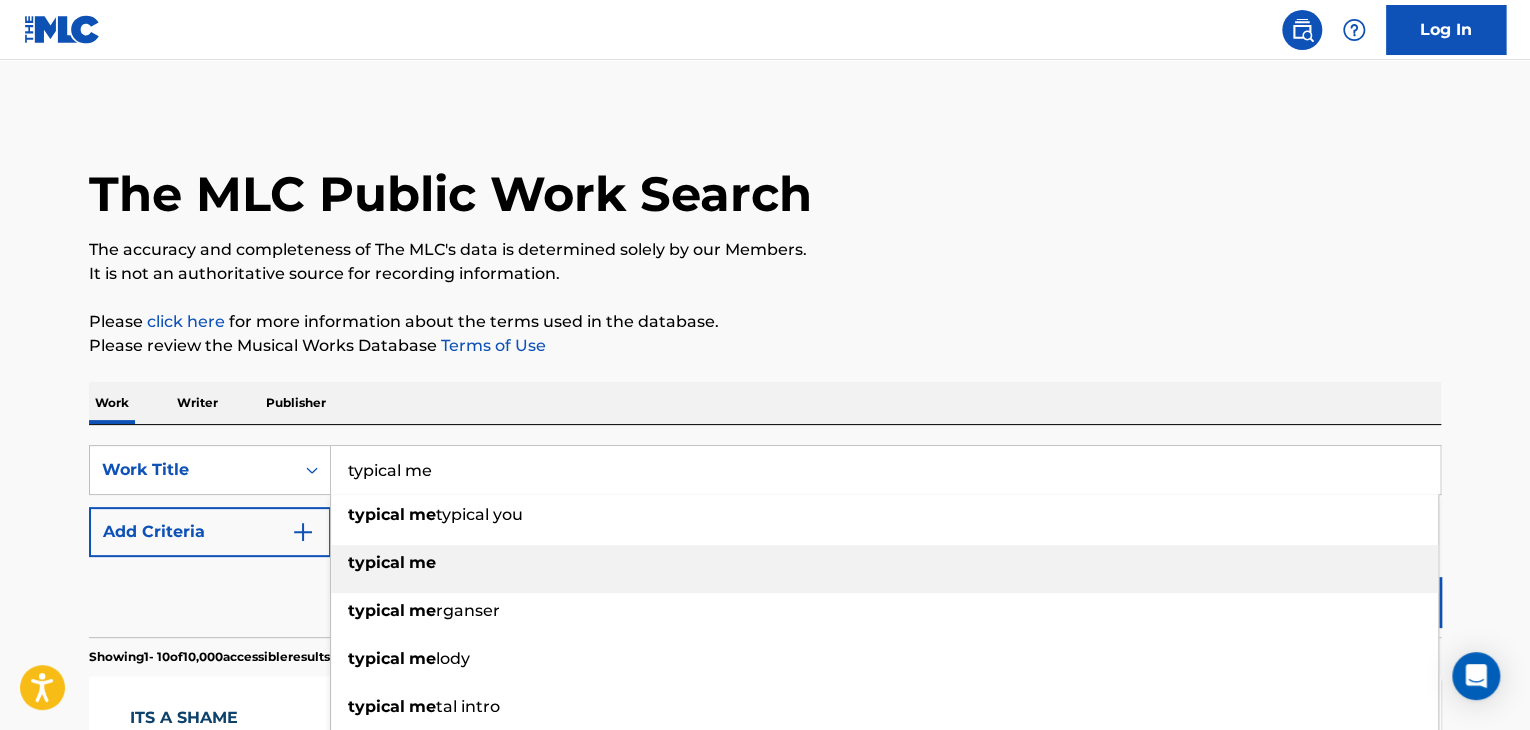 type on "typical me" 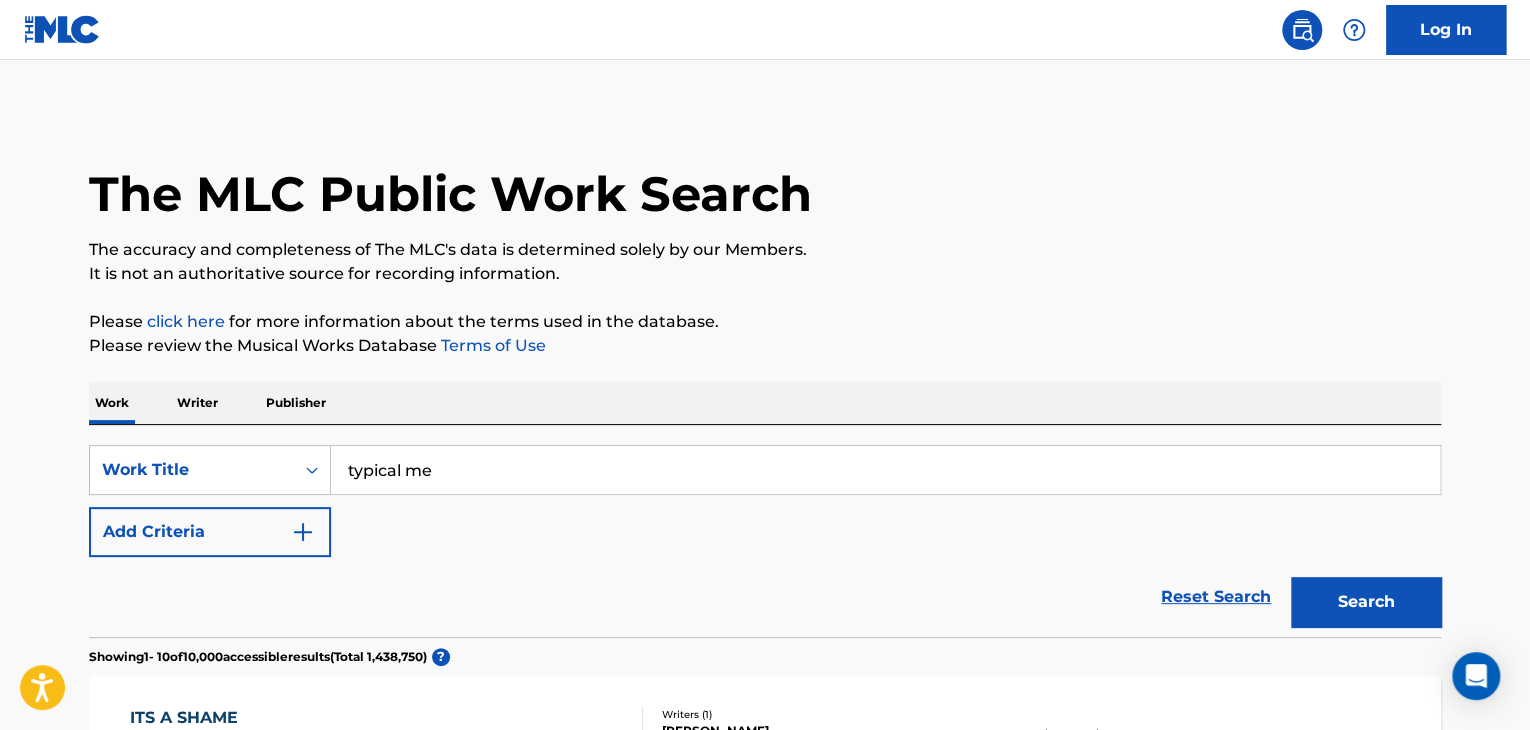 click on "Add Criteria" at bounding box center [210, 532] 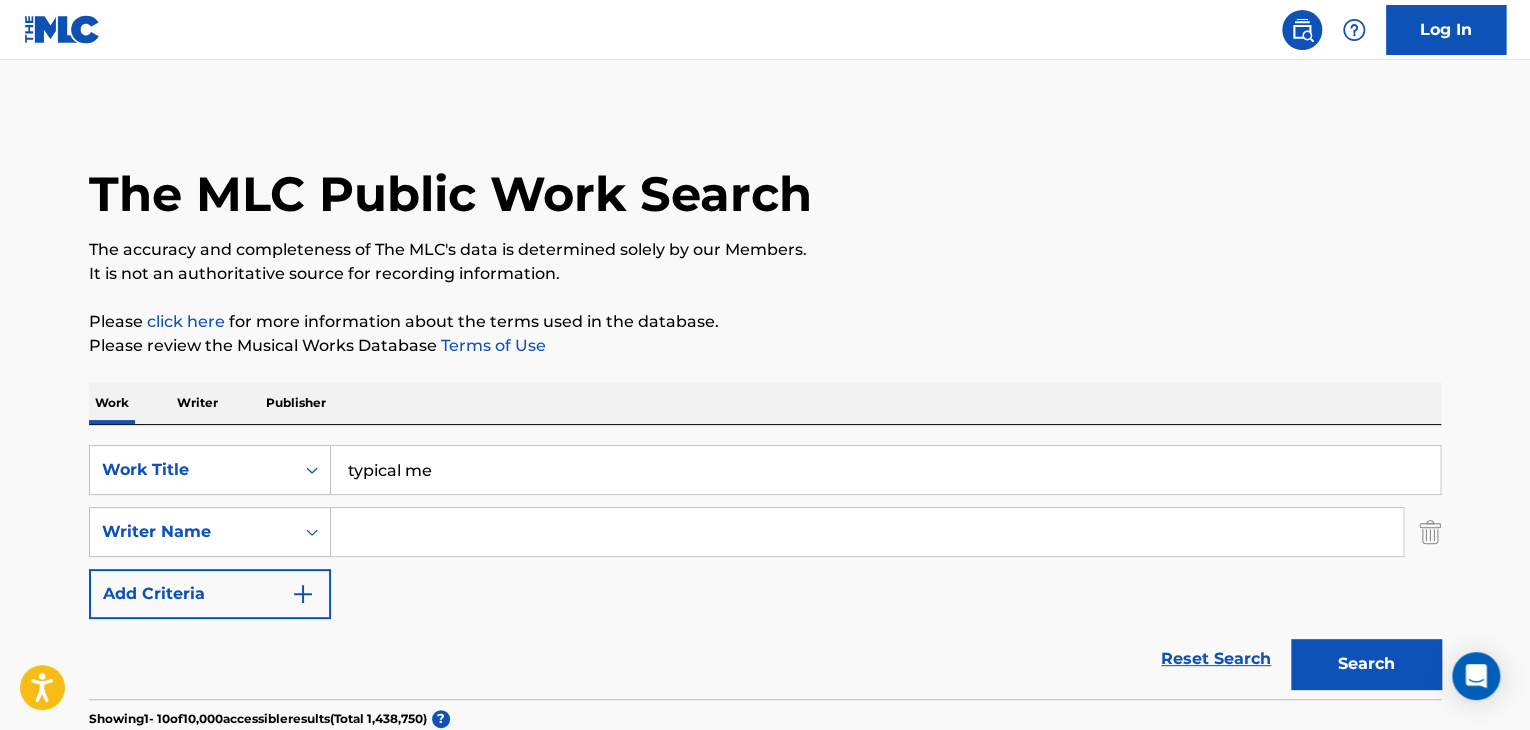 click at bounding box center (867, 532) 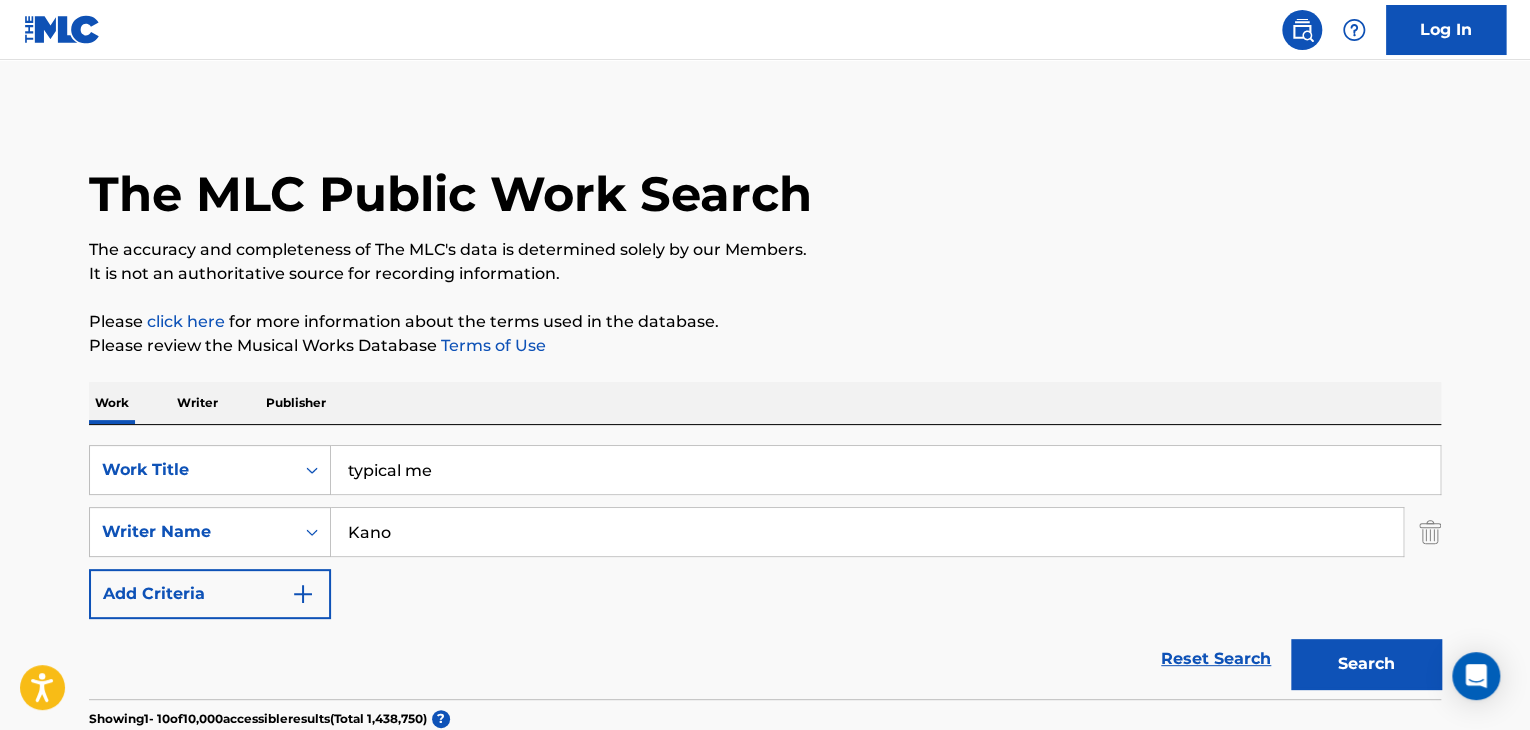 type on "Kano" 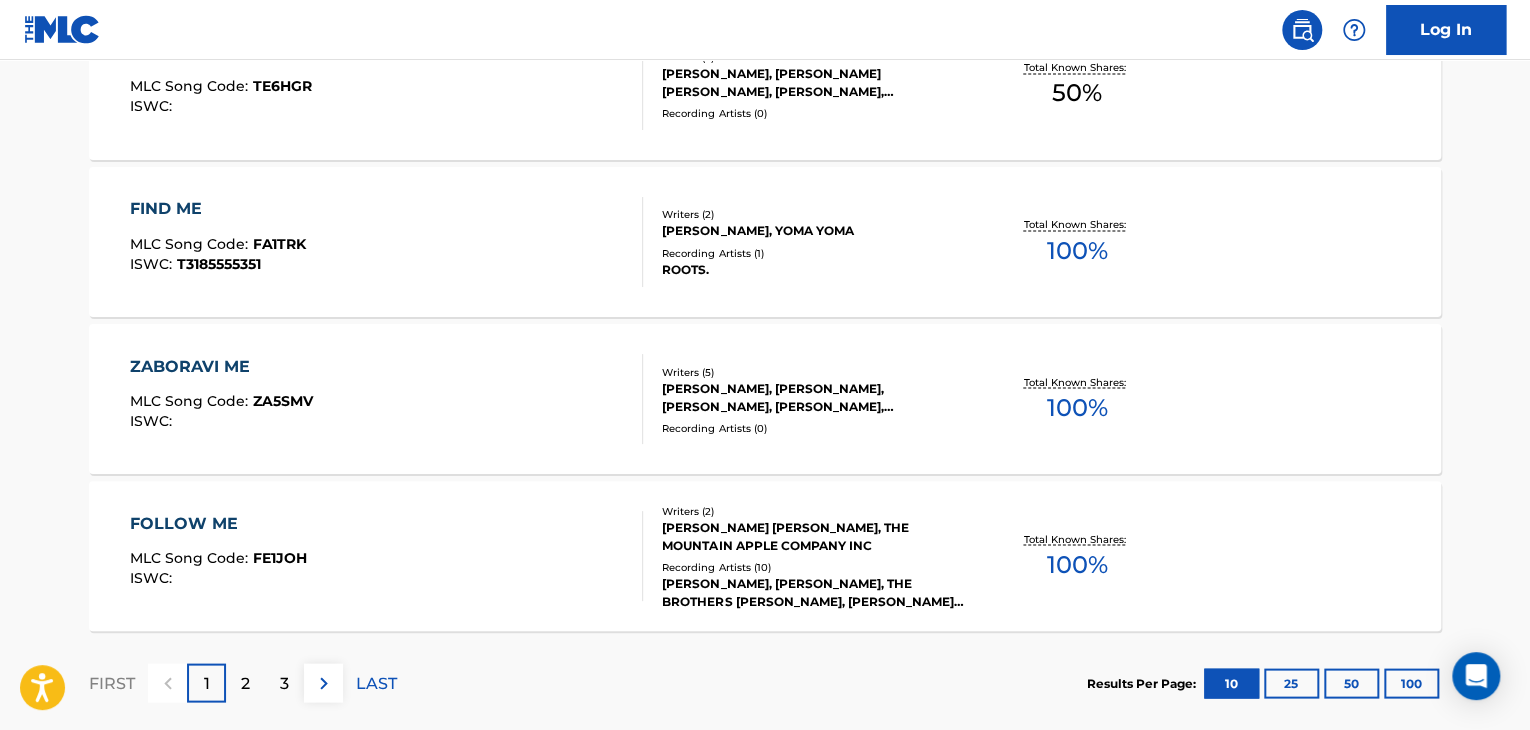 scroll, scrollTop: 1711, scrollLeft: 0, axis: vertical 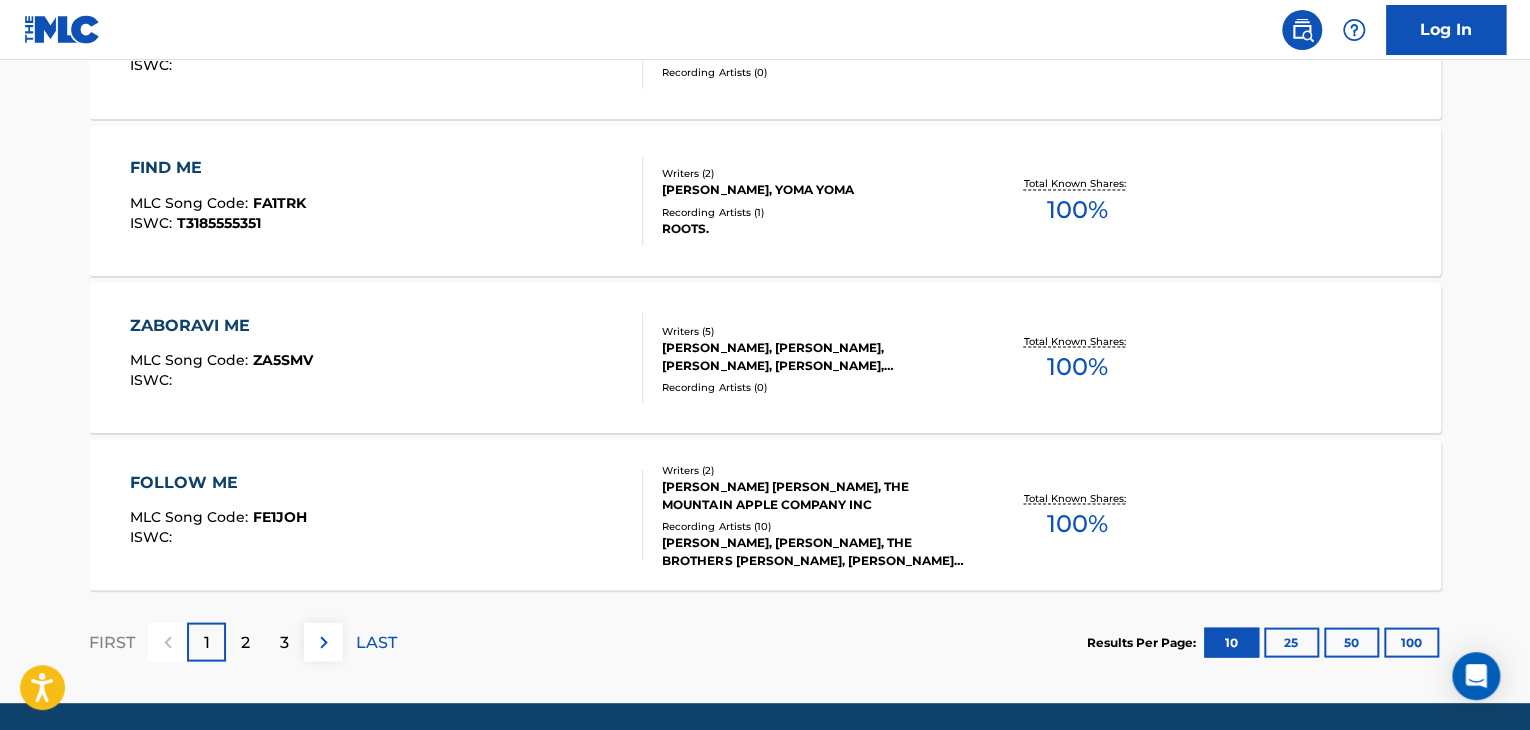 click on "2" at bounding box center [245, 641] 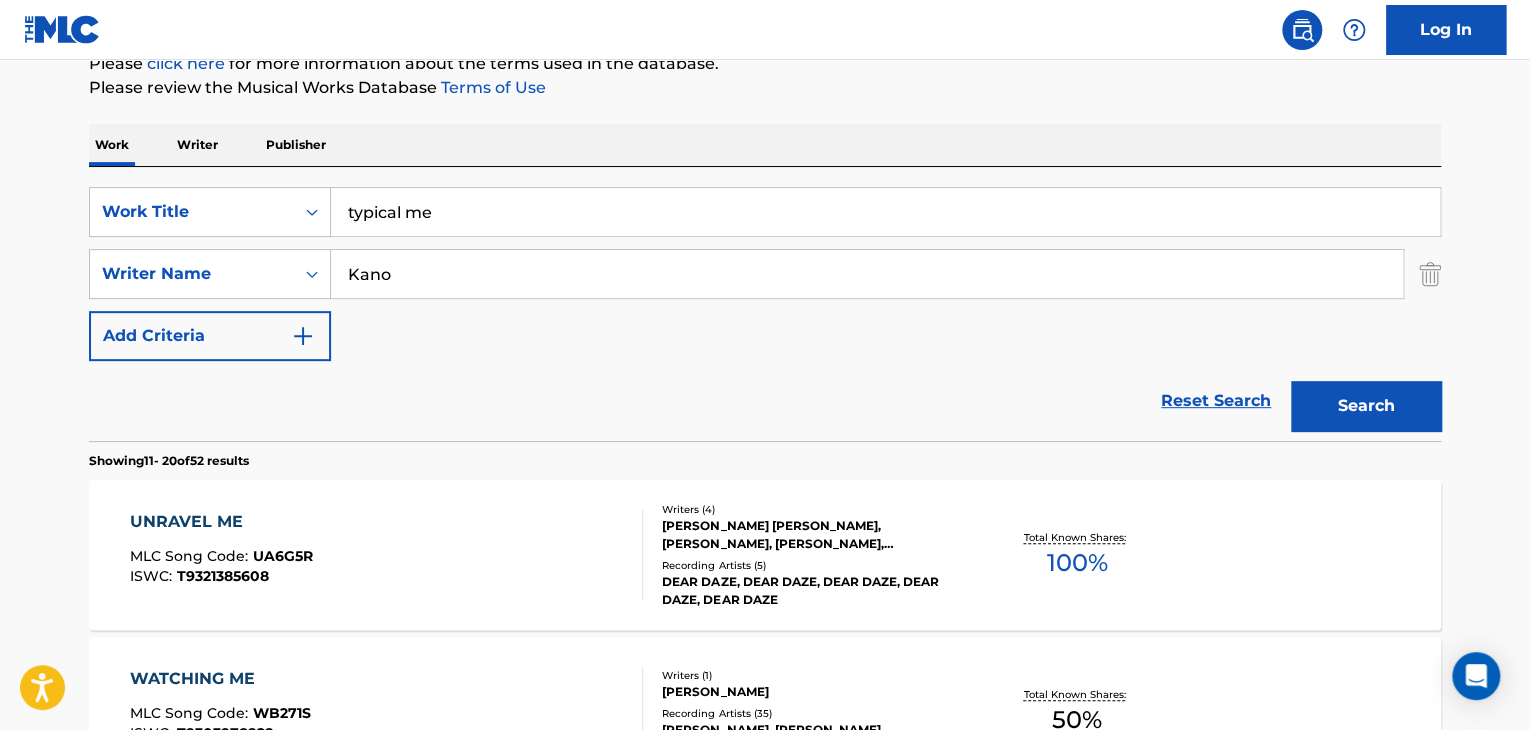 scroll, scrollTop: 223, scrollLeft: 0, axis: vertical 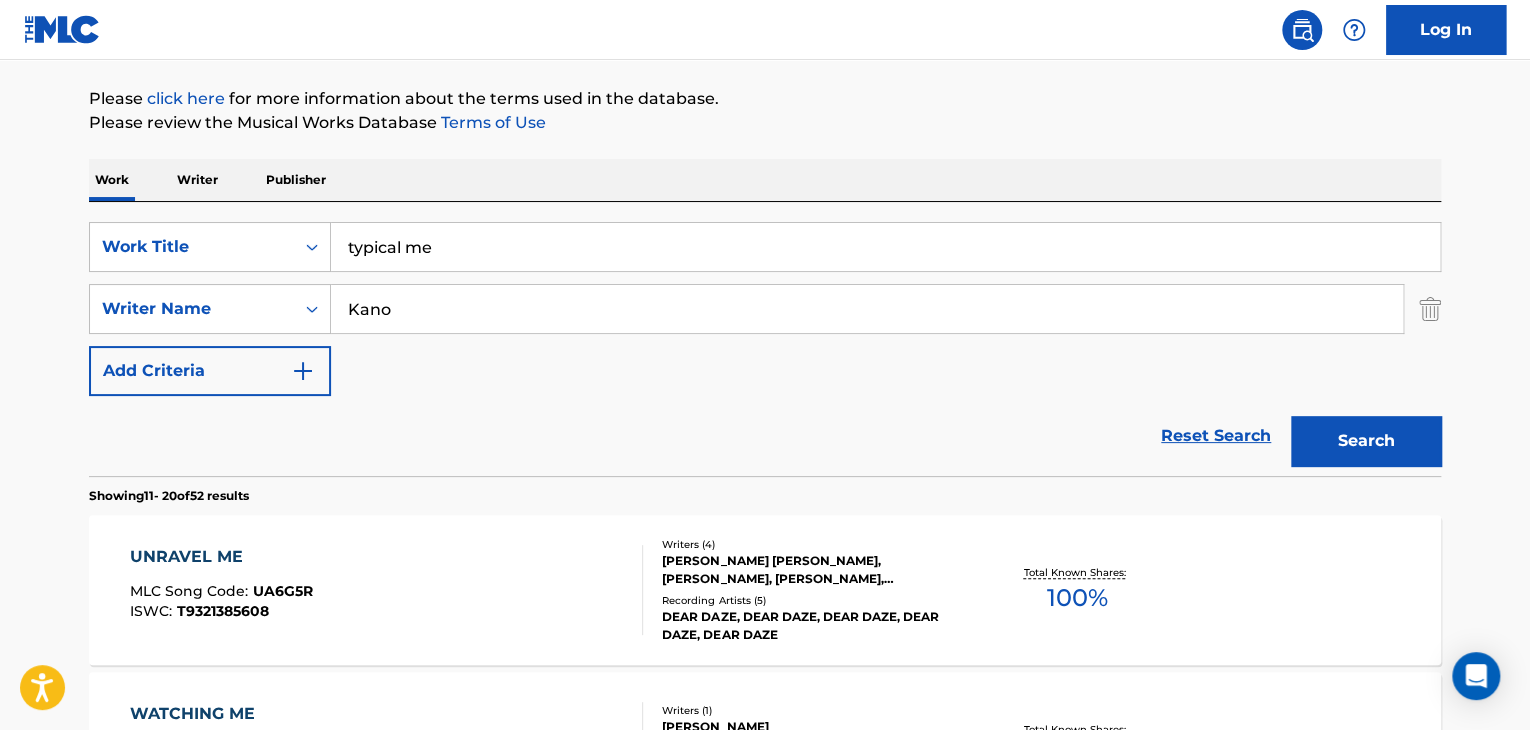 click on "typical me" at bounding box center (885, 247) 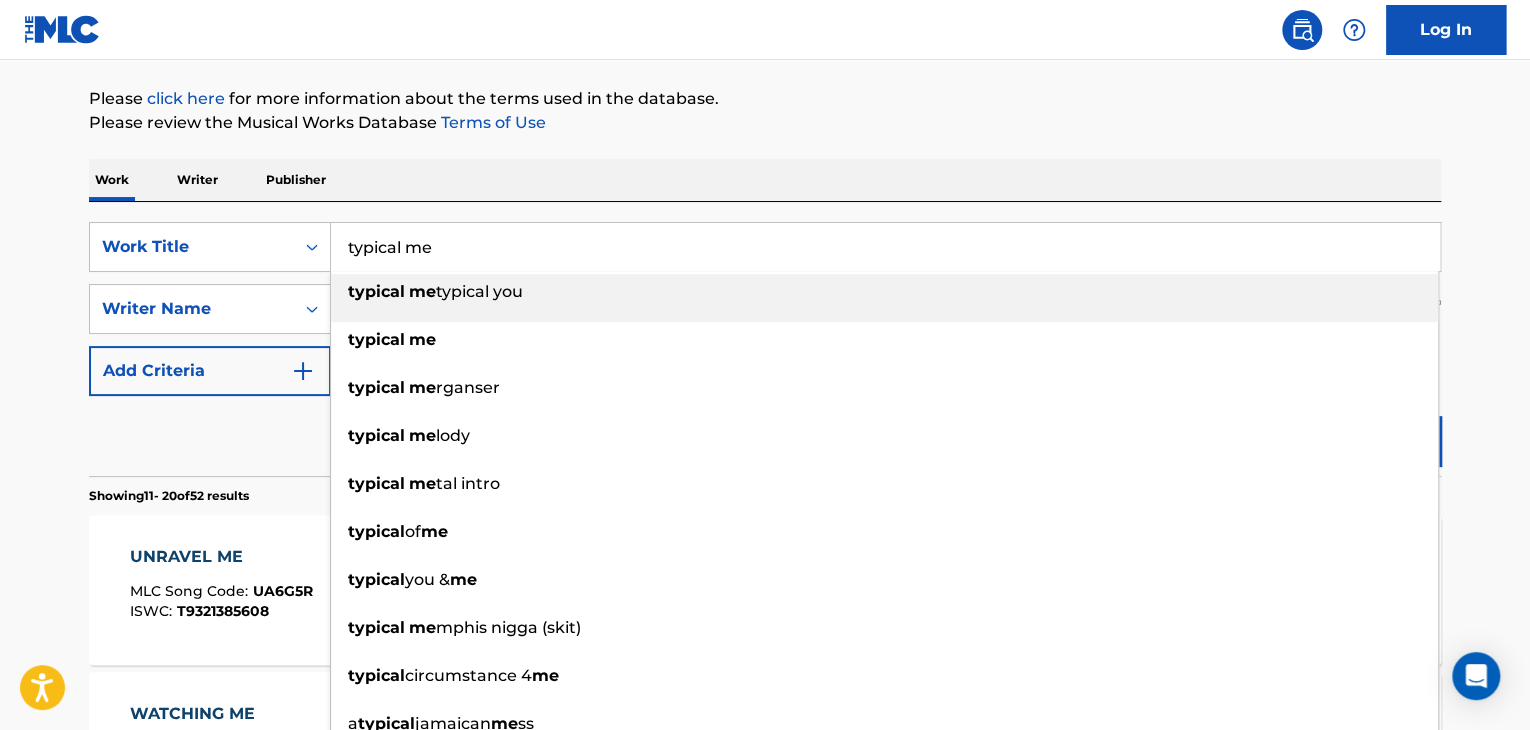 click on "typical me" at bounding box center [885, 247] 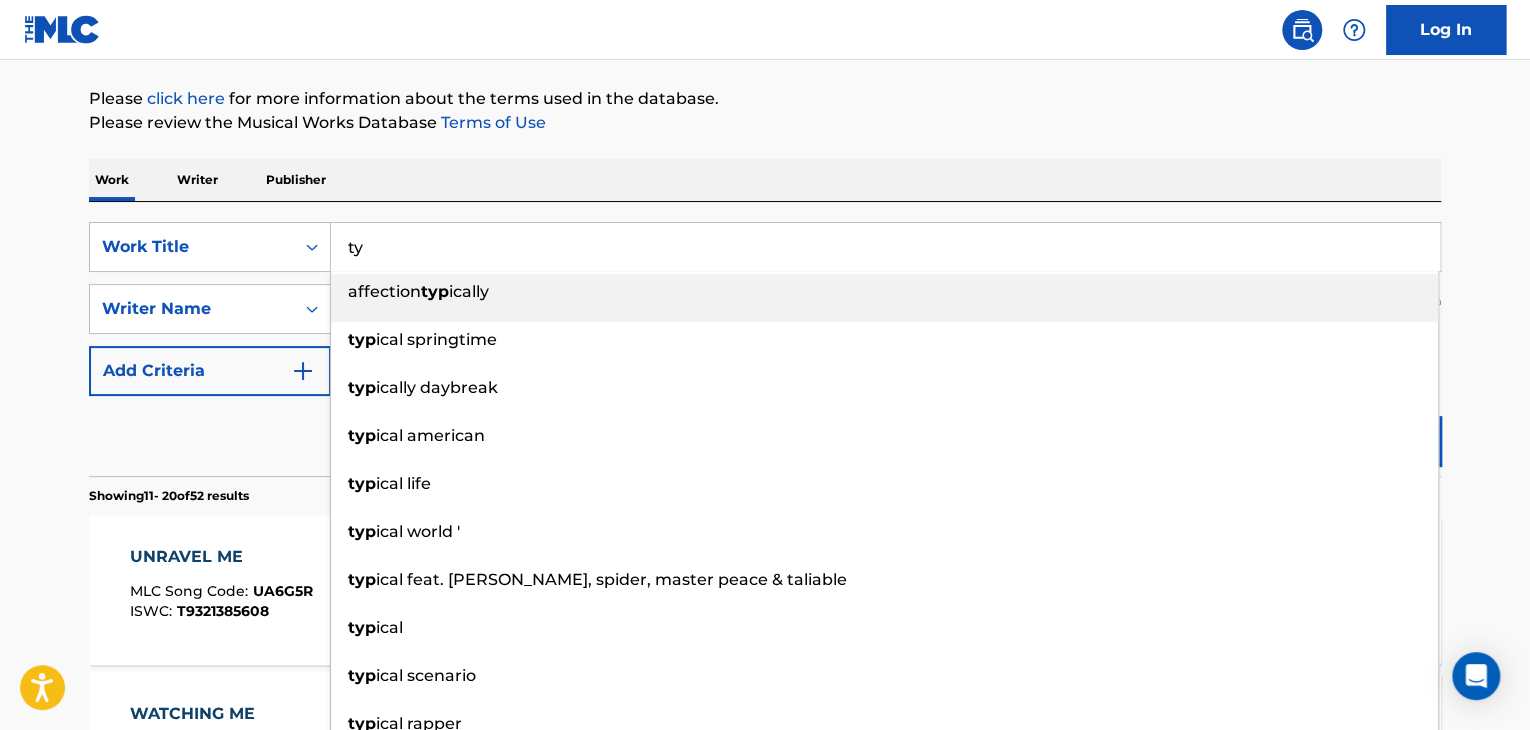 type on "t" 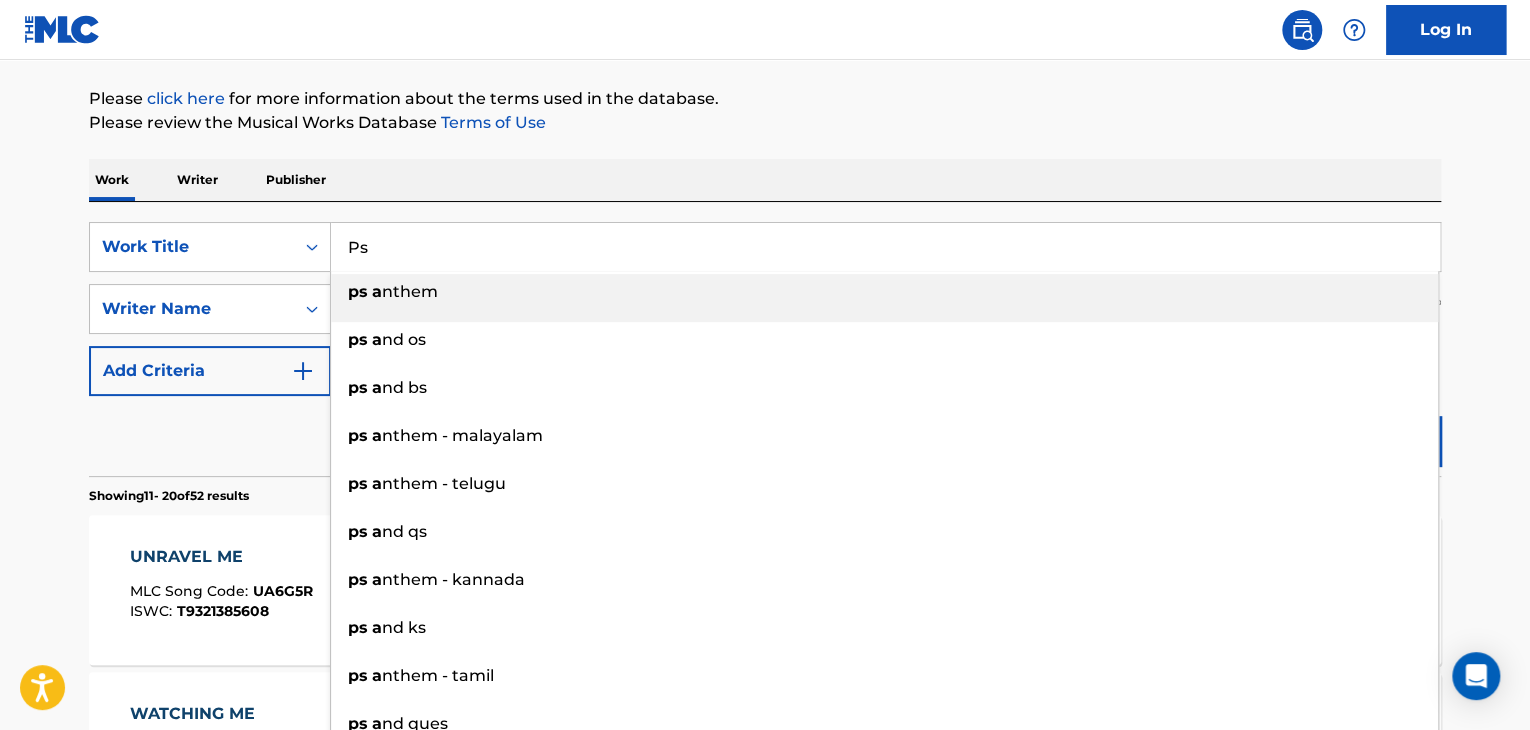 type on "P" 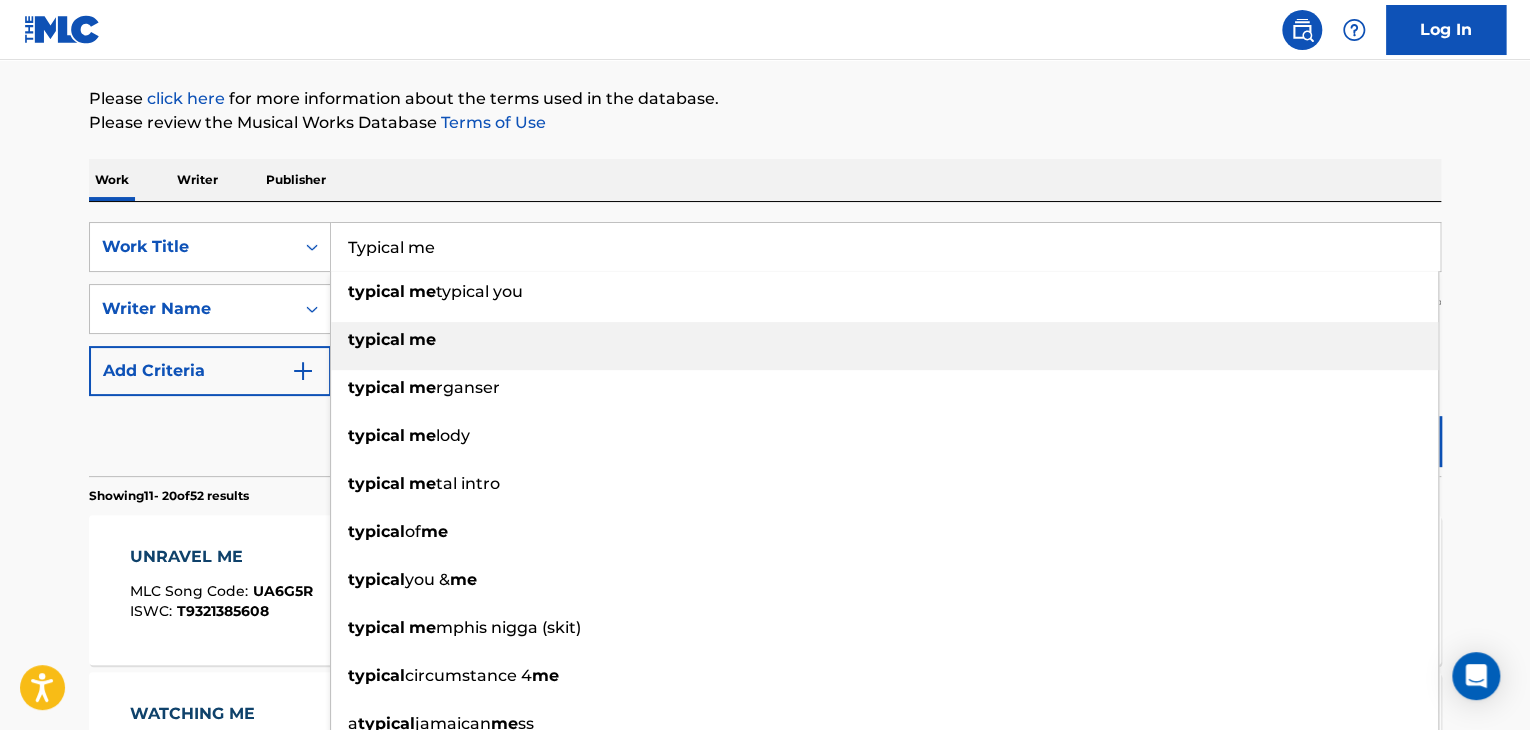 click on "typical   me" at bounding box center (884, 340) 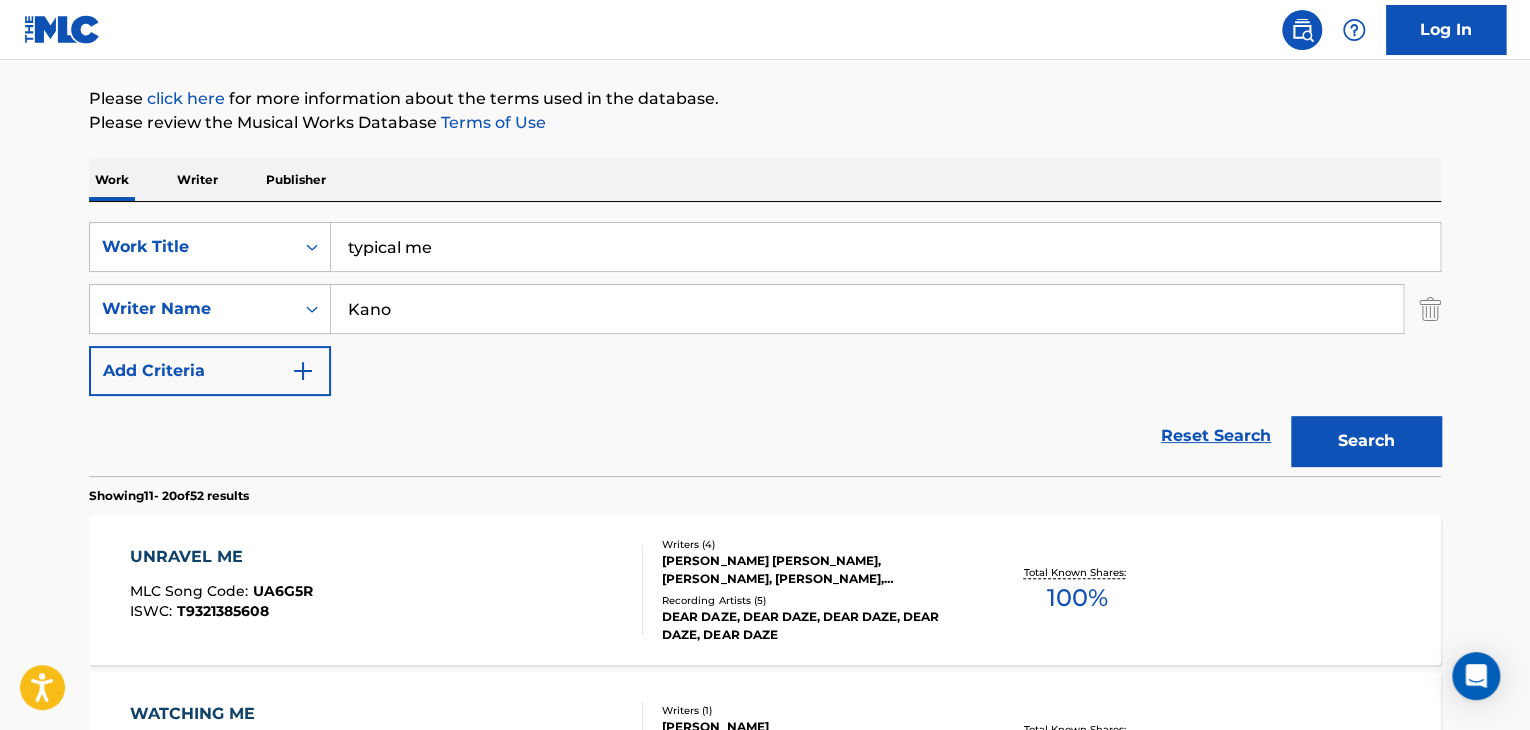 click on "Kano" at bounding box center (867, 309) 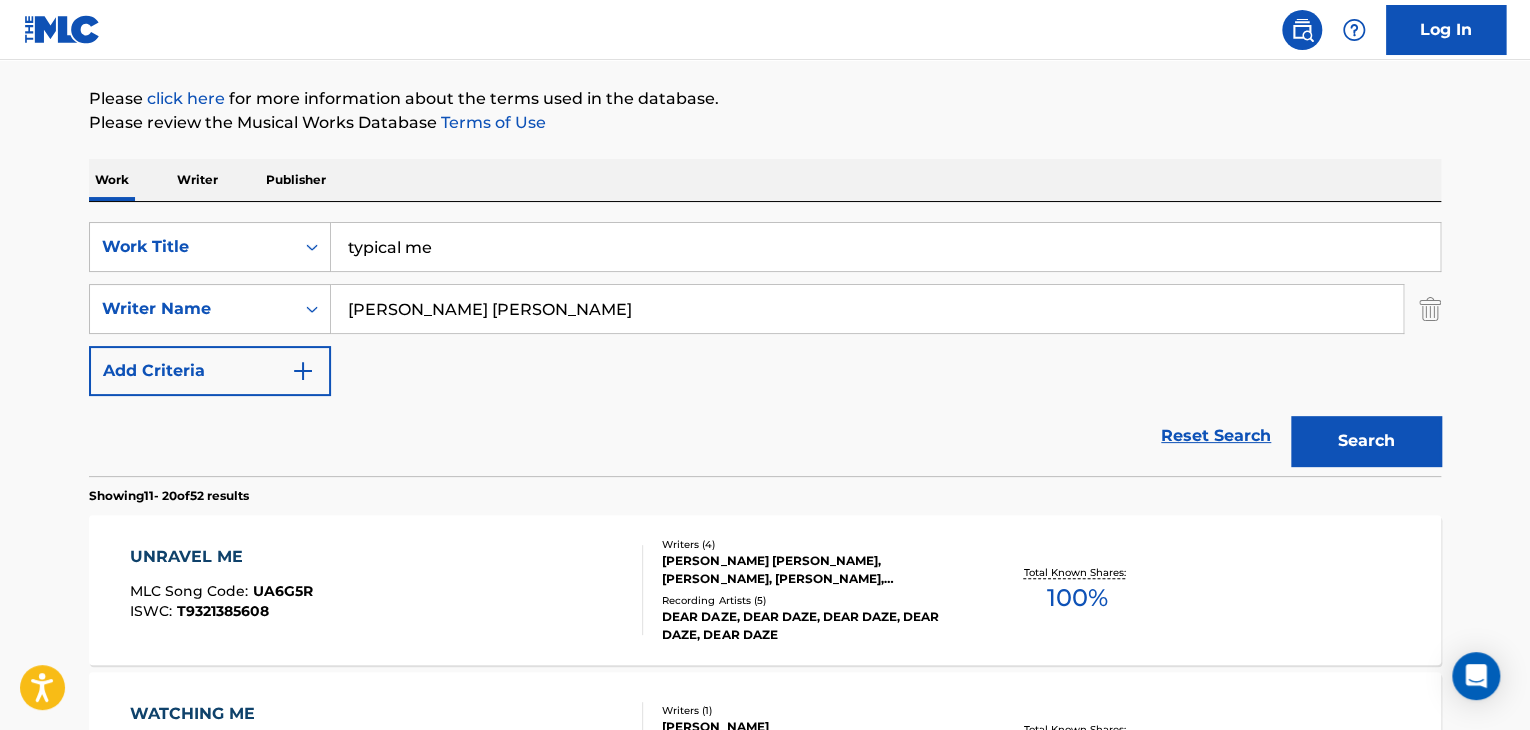 type on "[PERSON_NAME] [PERSON_NAME]" 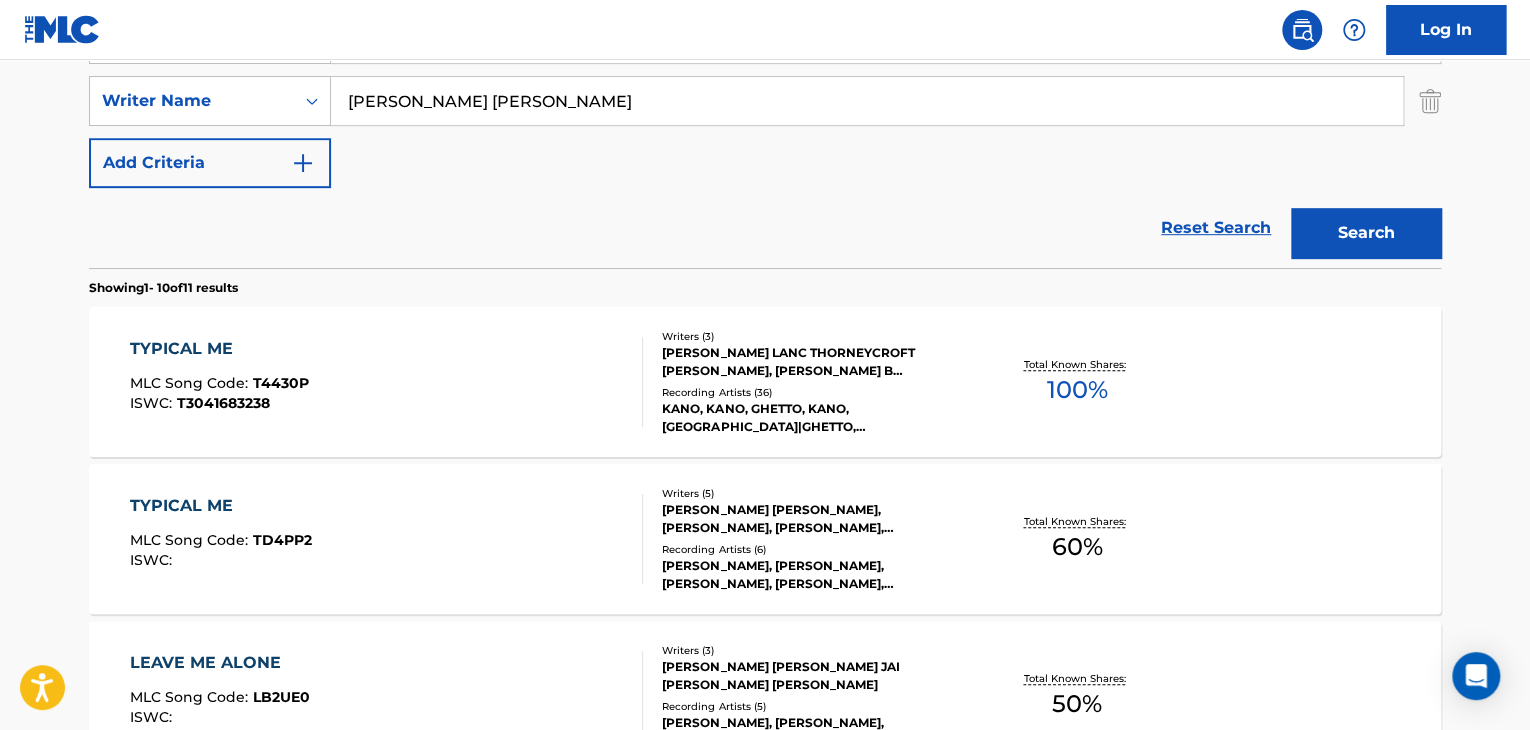 scroll, scrollTop: 416, scrollLeft: 0, axis: vertical 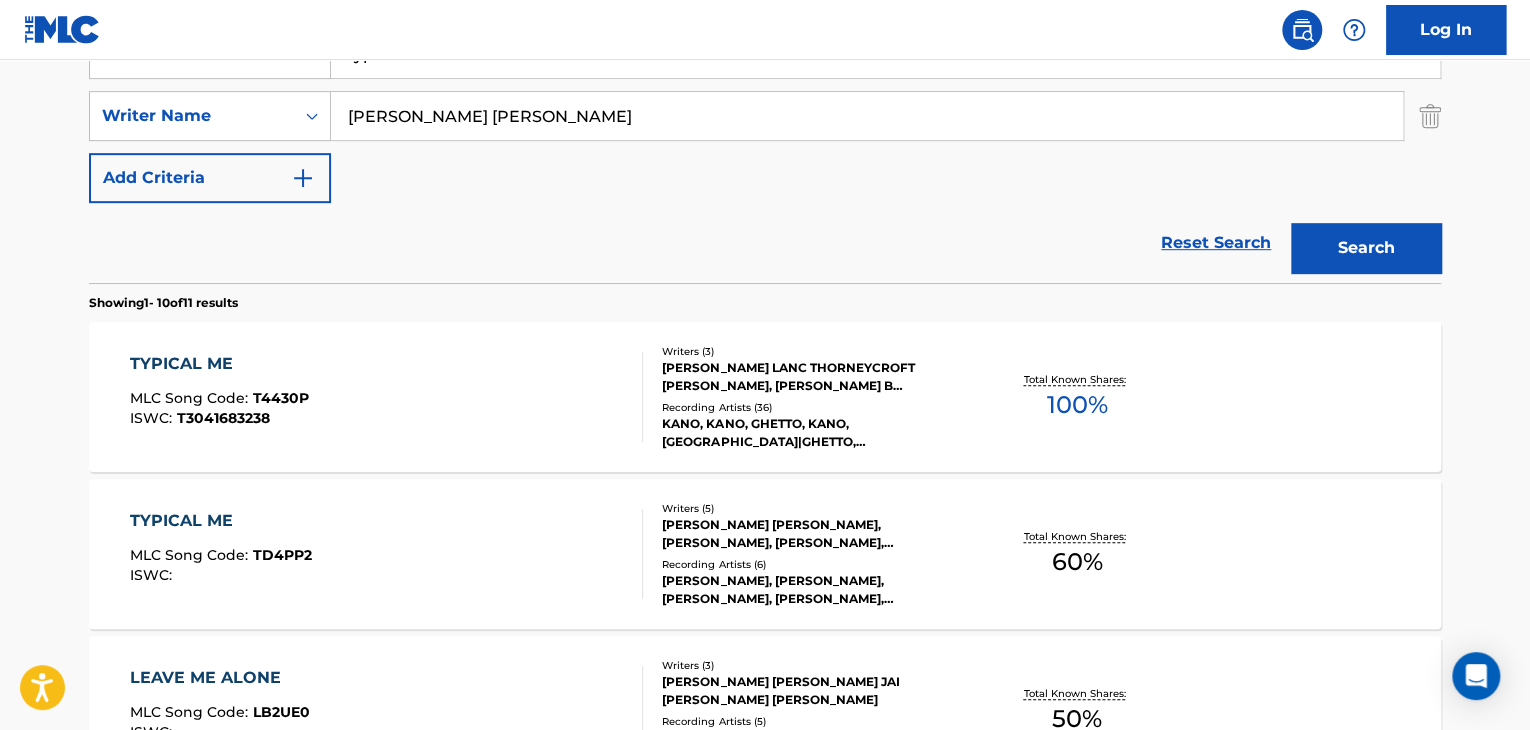 click on "TYPICAL ME MLC Song Code : T4430P ISWC : T3041683238" at bounding box center (387, 397) 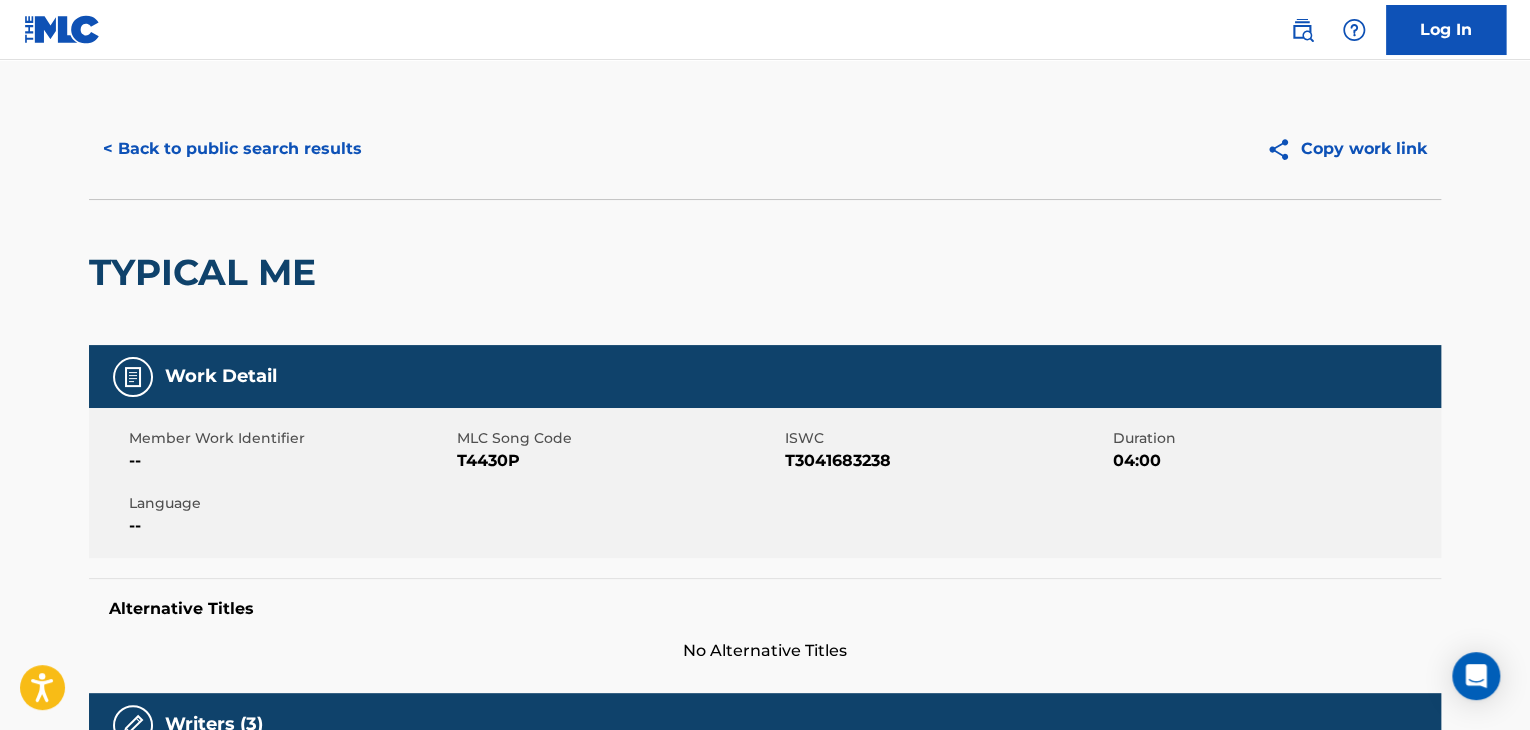 scroll, scrollTop: 0, scrollLeft: 0, axis: both 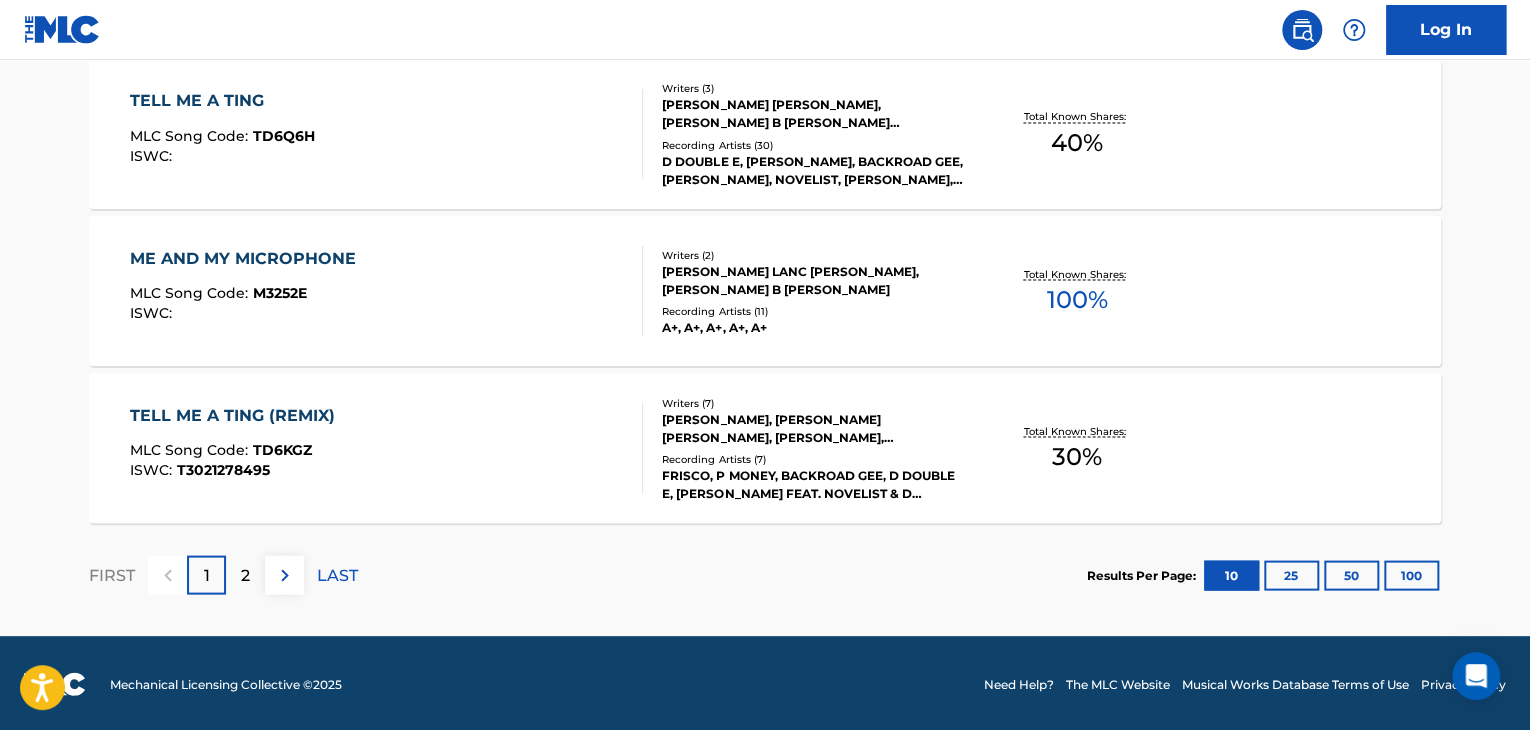 click on "2" at bounding box center (245, 575) 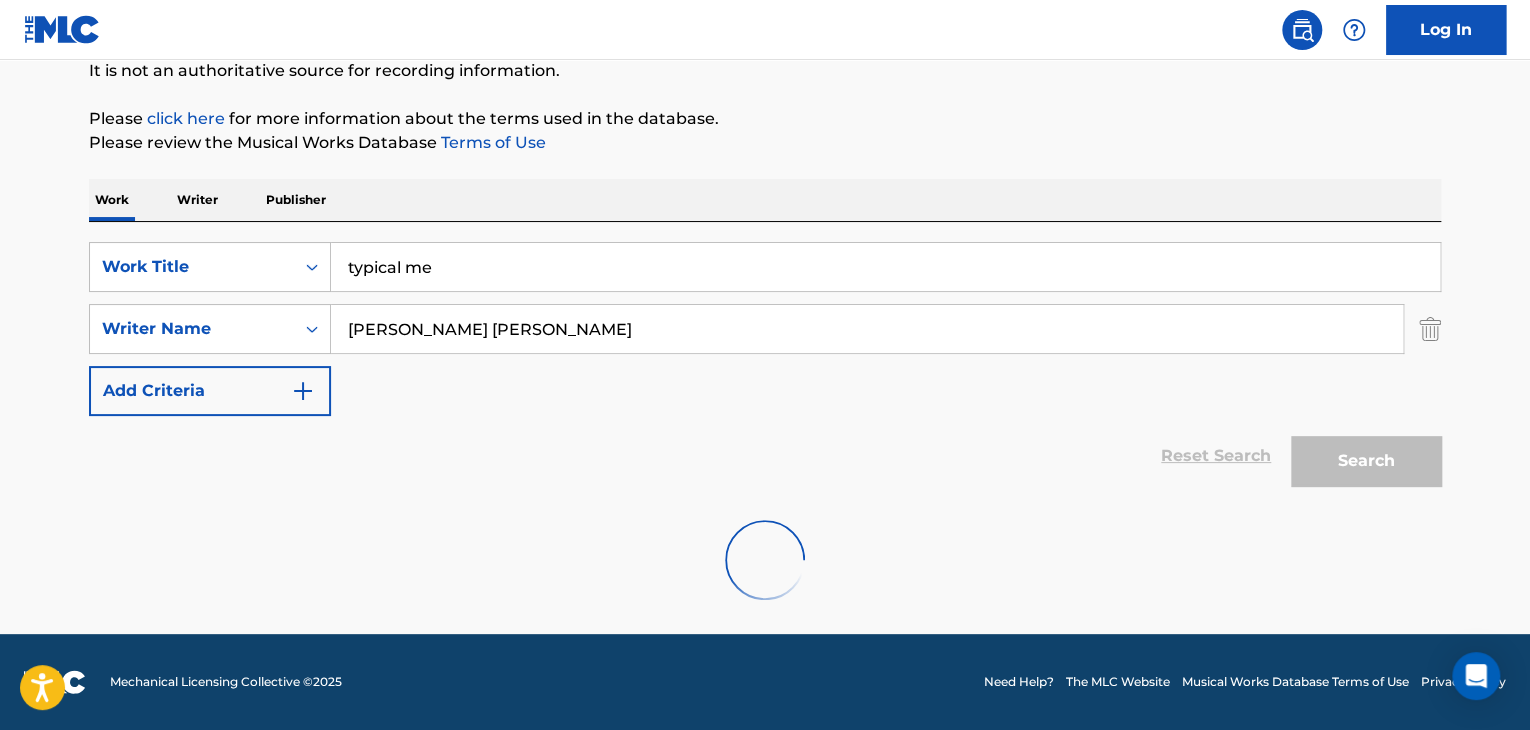 scroll, scrollTop: 367, scrollLeft: 0, axis: vertical 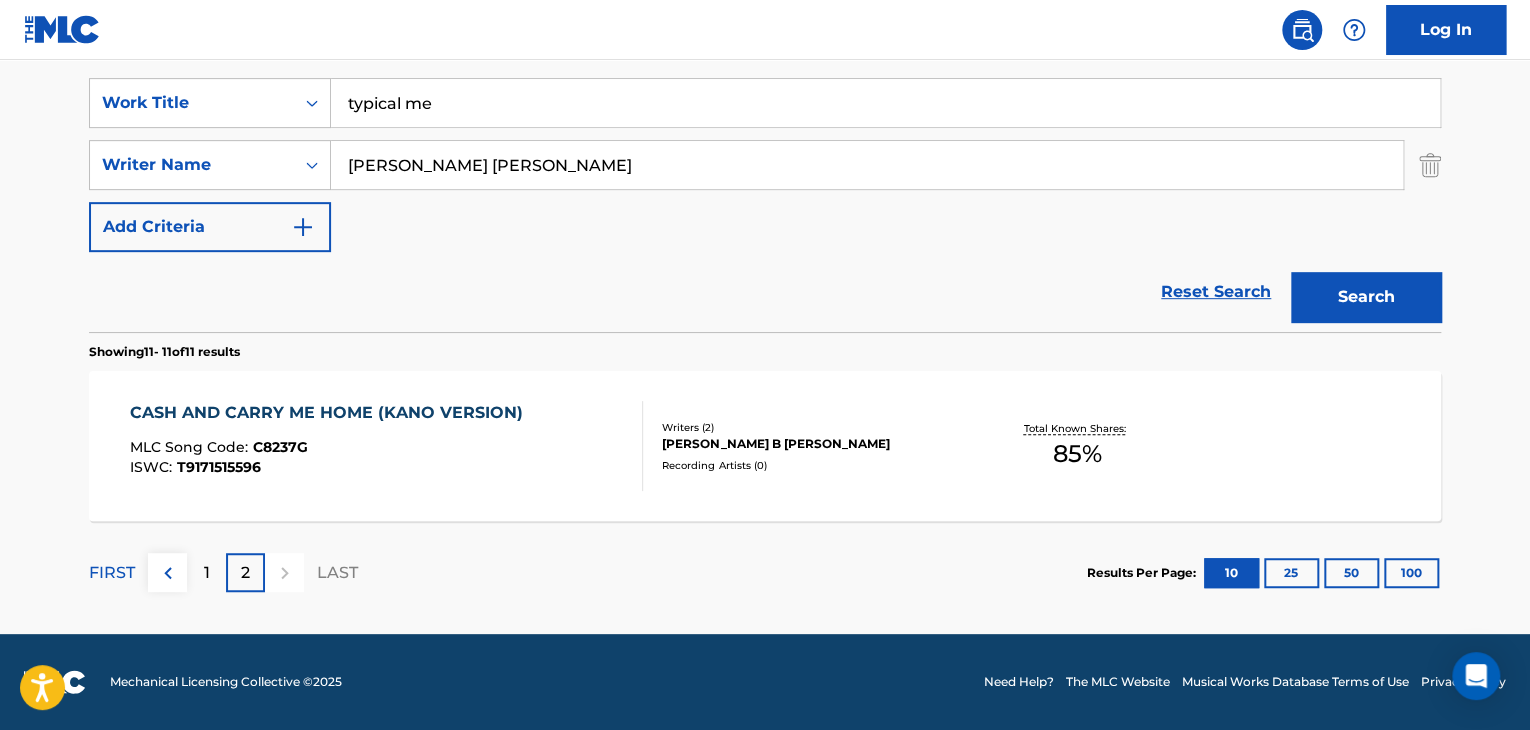 click on "1" at bounding box center (206, 572) 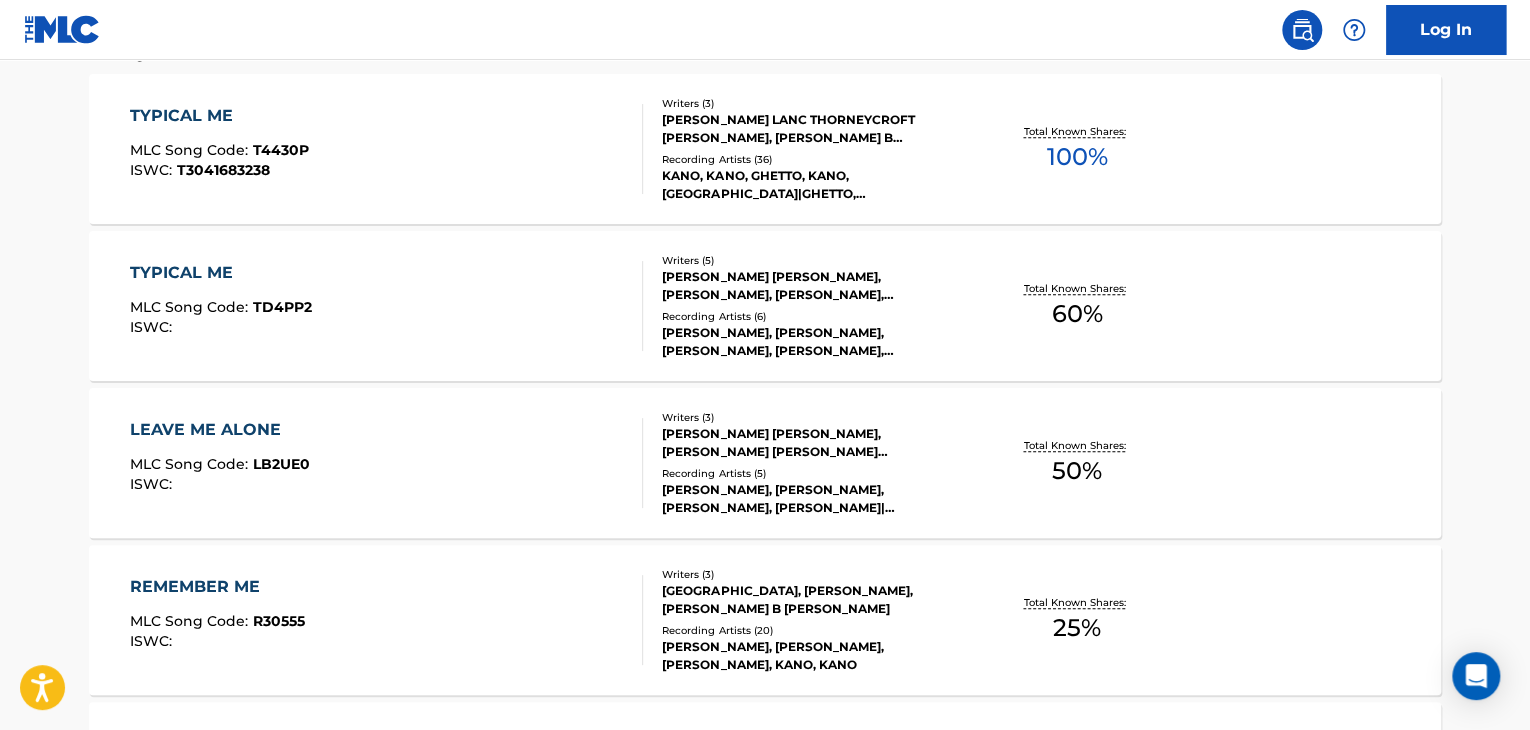 scroll, scrollTop: 664, scrollLeft: 0, axis: vertical 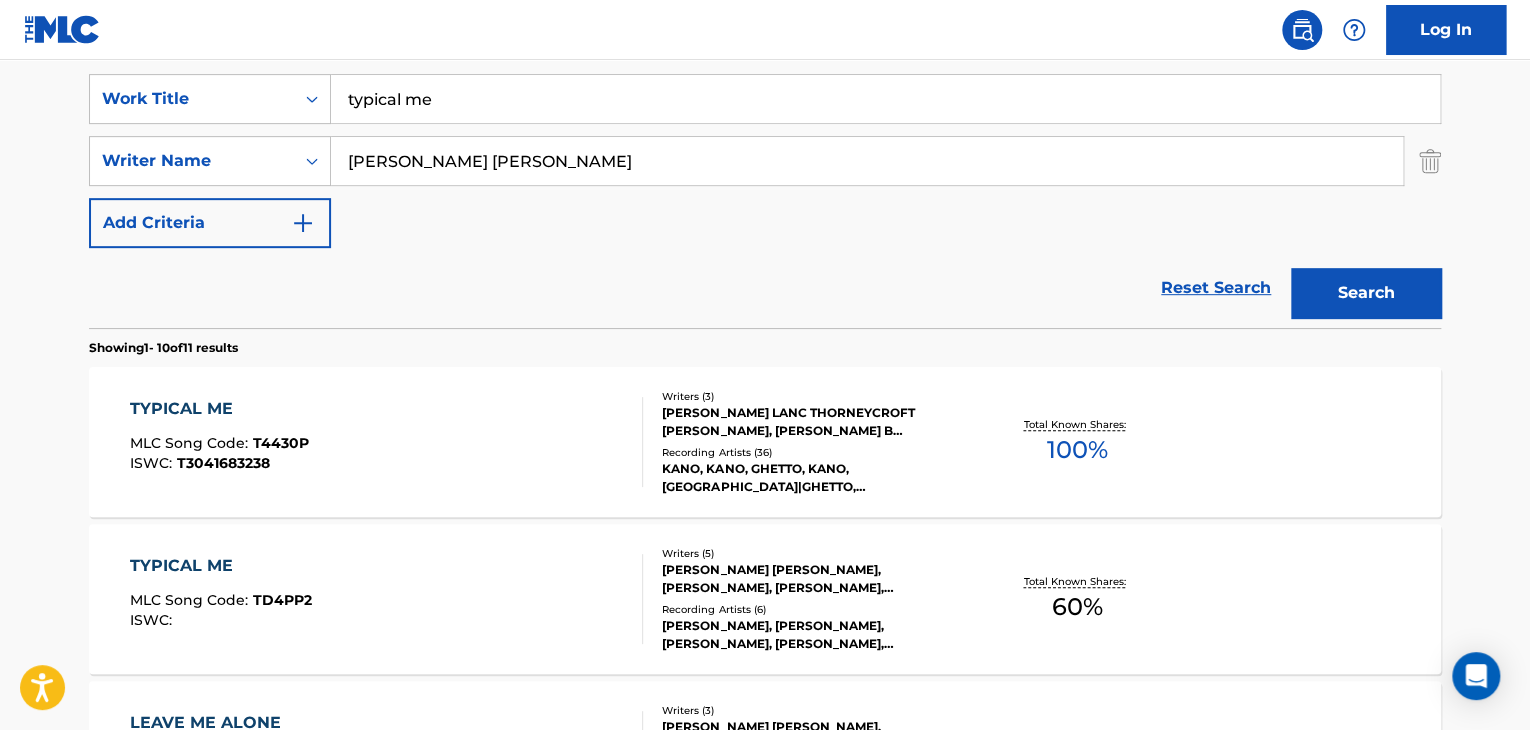 click on "TYPICAL ME MLC Song Code : T4430P ISWC : T3041683238" at bounding box center (387, 442) 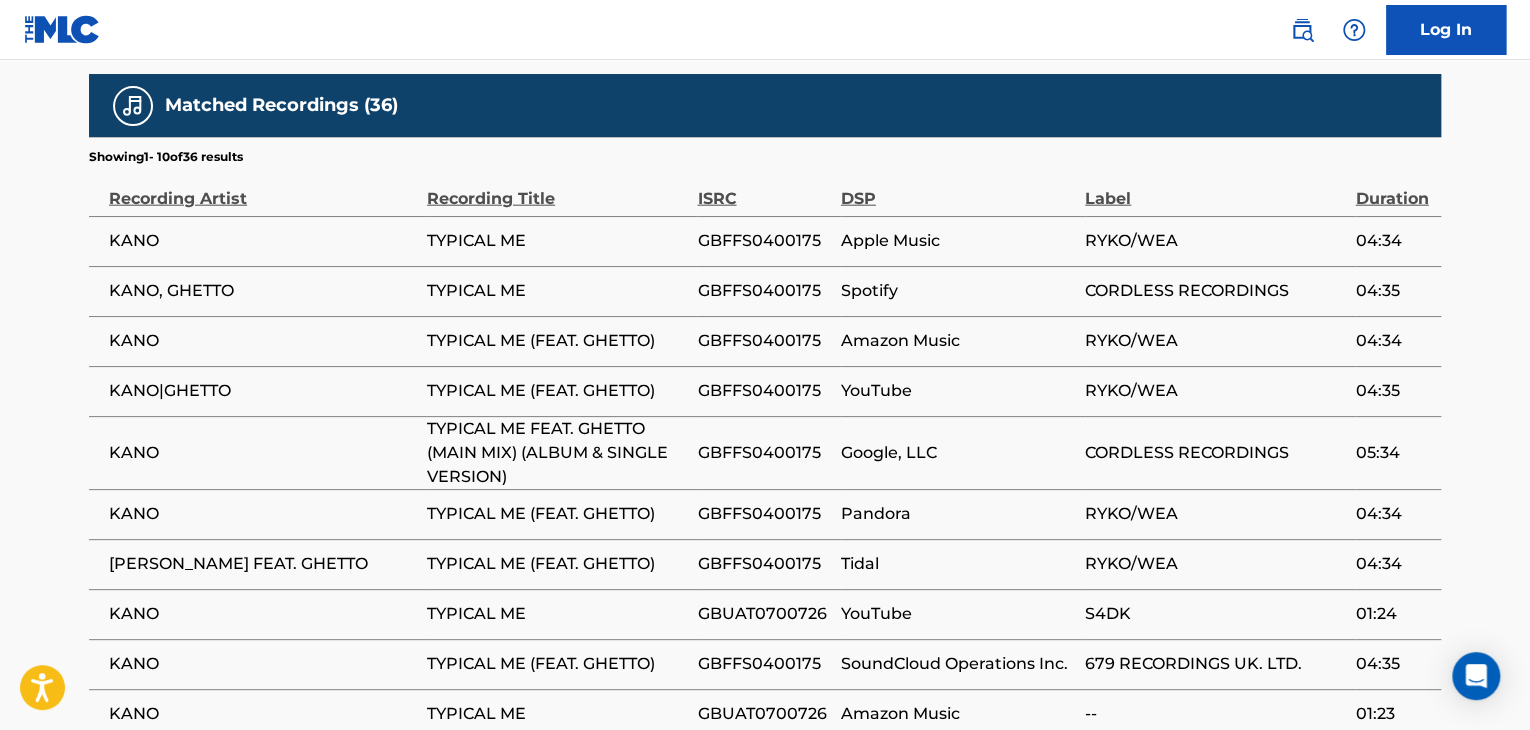 scroll, scrollTop: 2375, scrollLeft: 0, axis: vertical 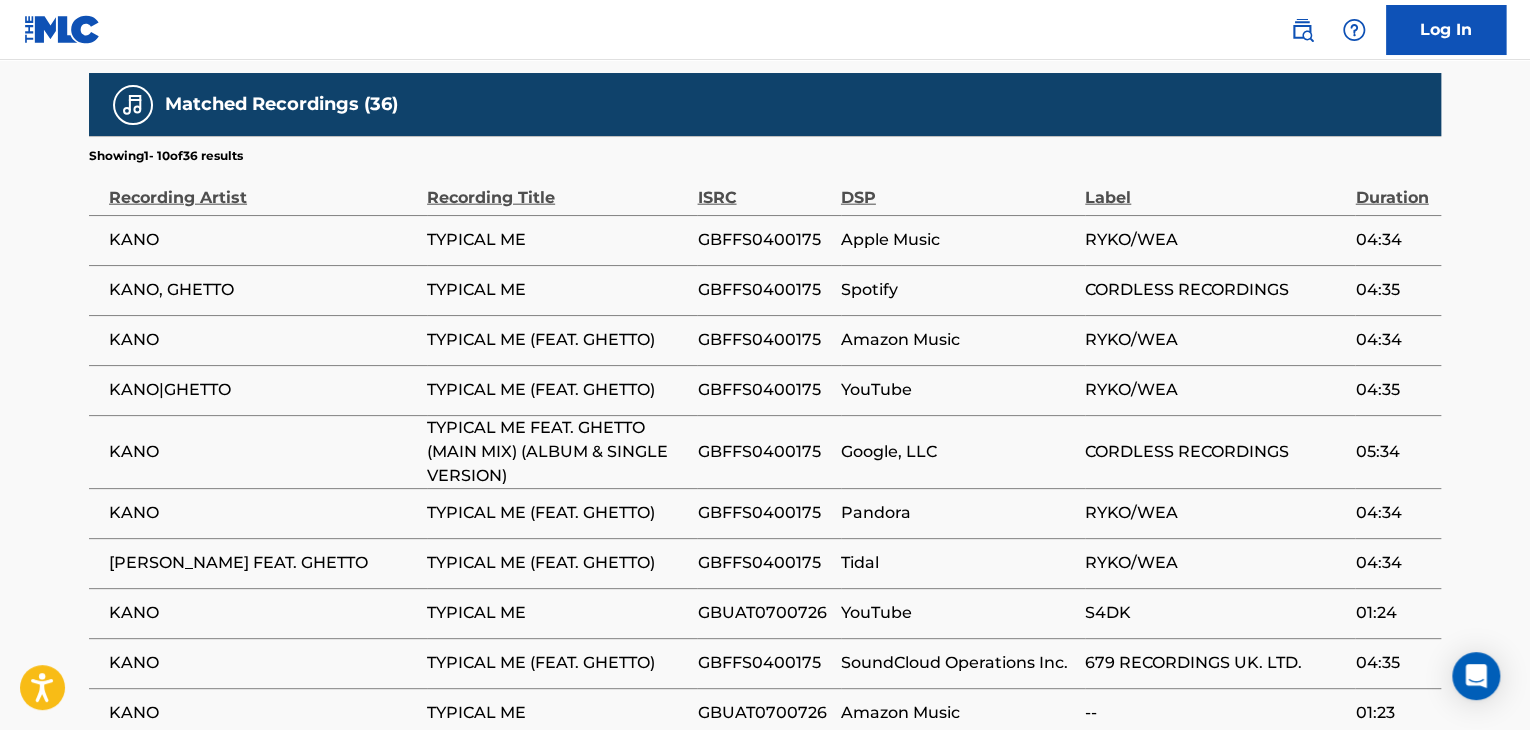 click on "2" at bounding box center (245, 790) 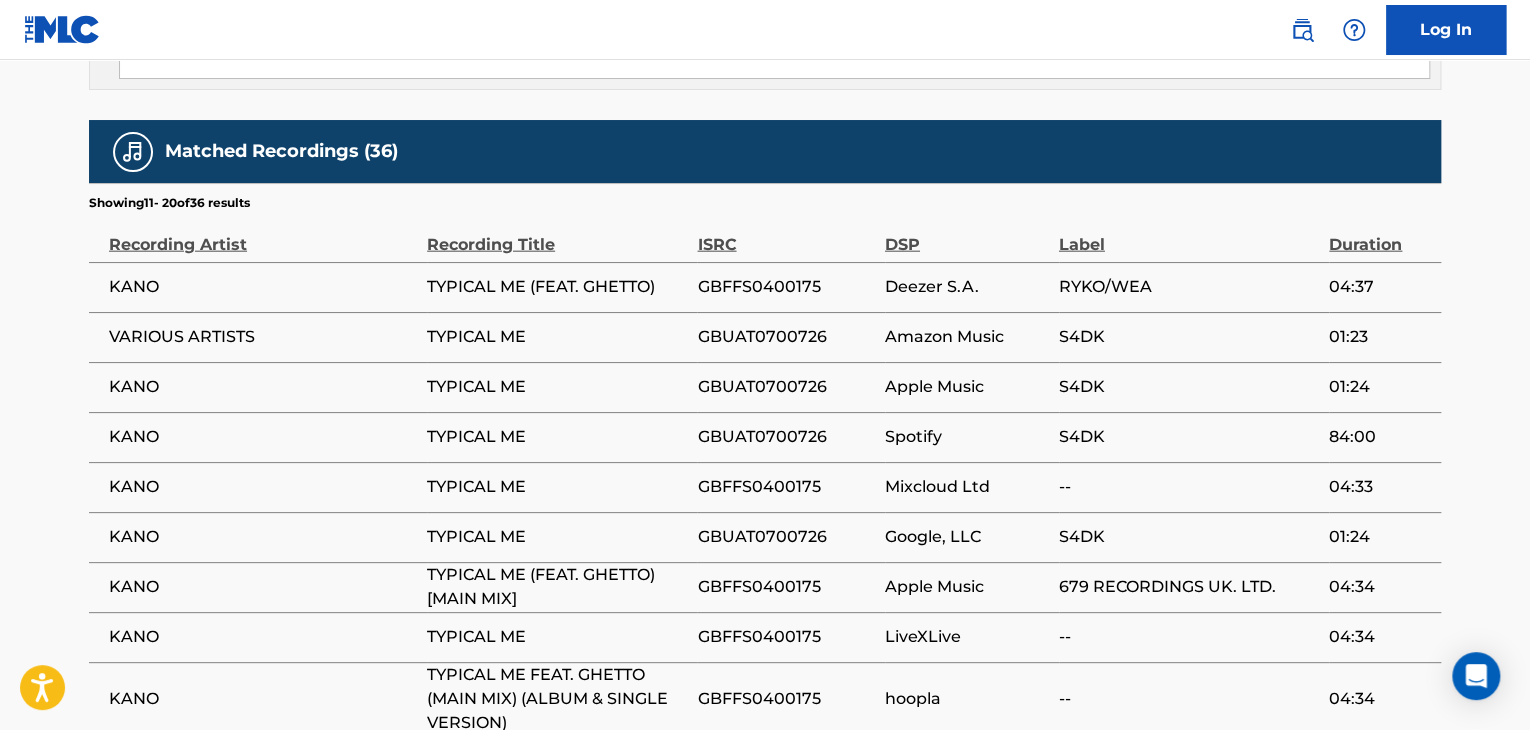 scroll, scrollTop: 2337, scrollLeft: 0, axis: vertical 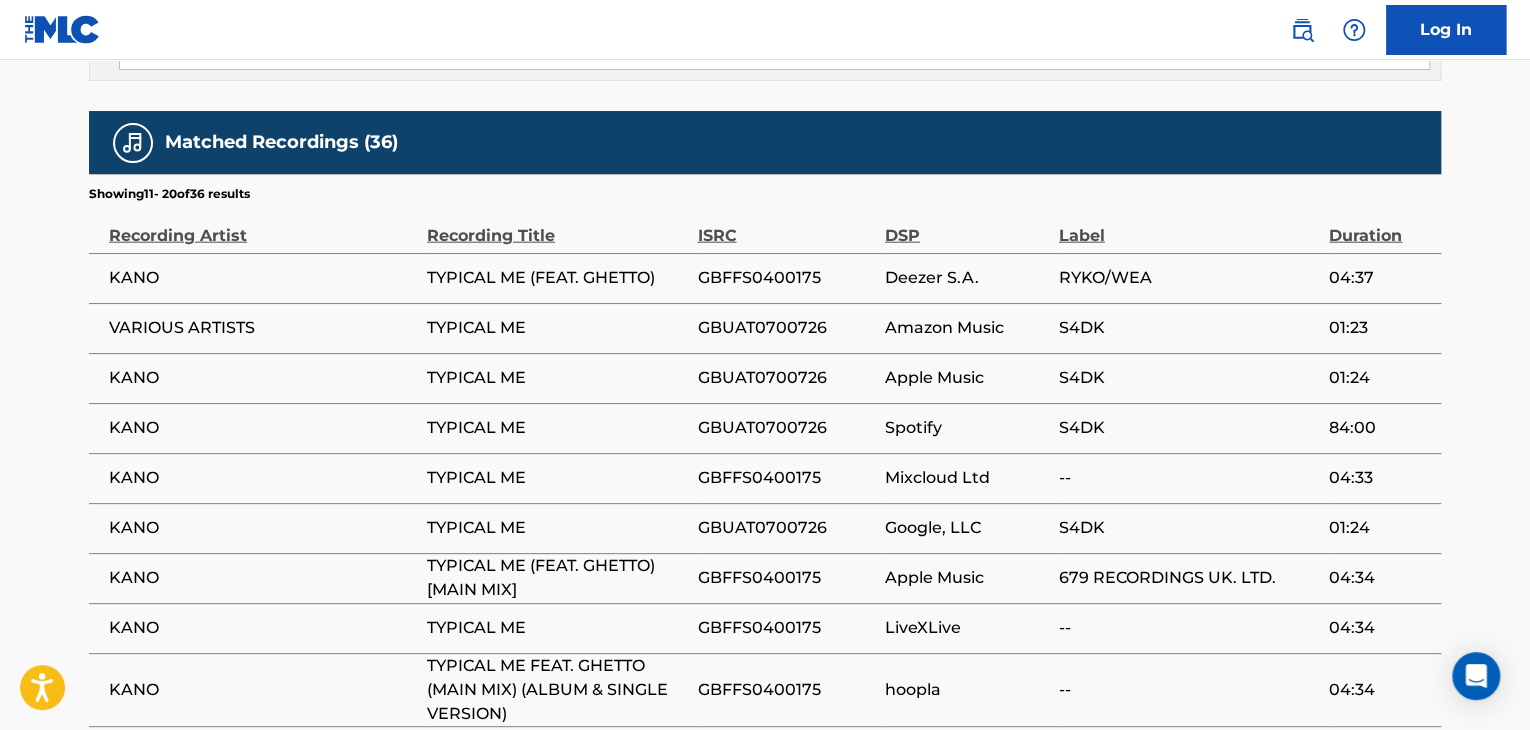 click on "1" at bounding box center (206, 828) 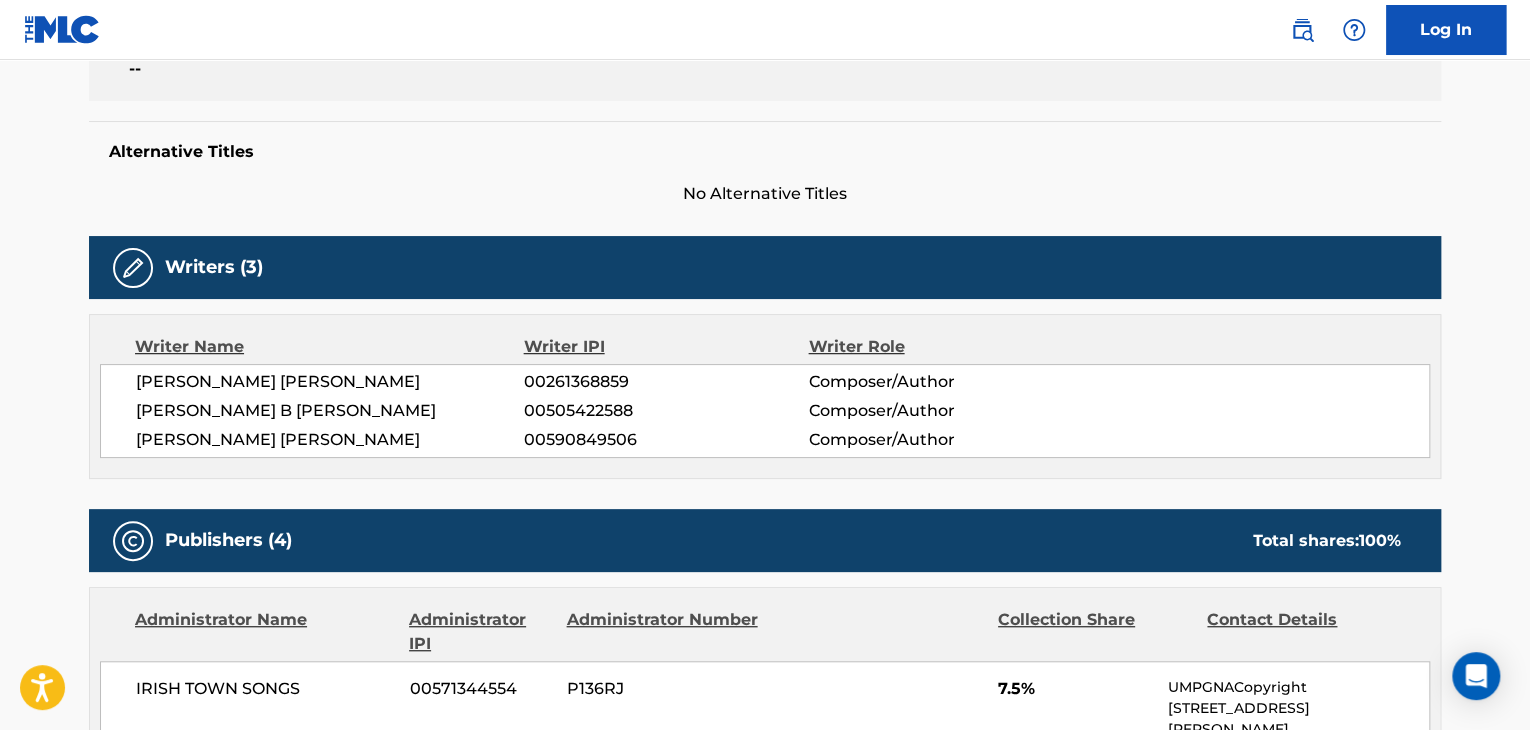 scroll, scrollTop: 0, scrollLeft: 0, axis: both 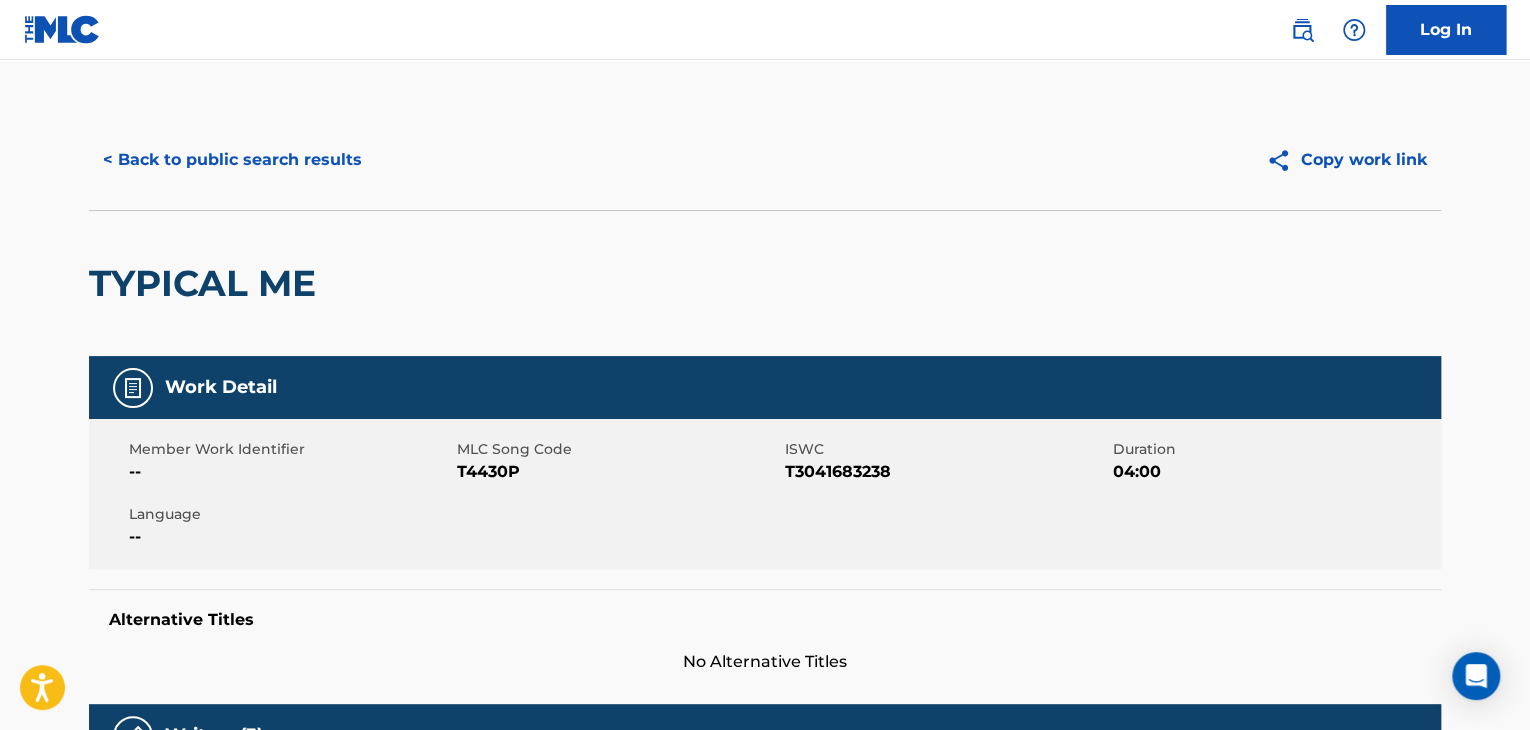 click on "< Back to public search results" at bounding box center (232, 160) 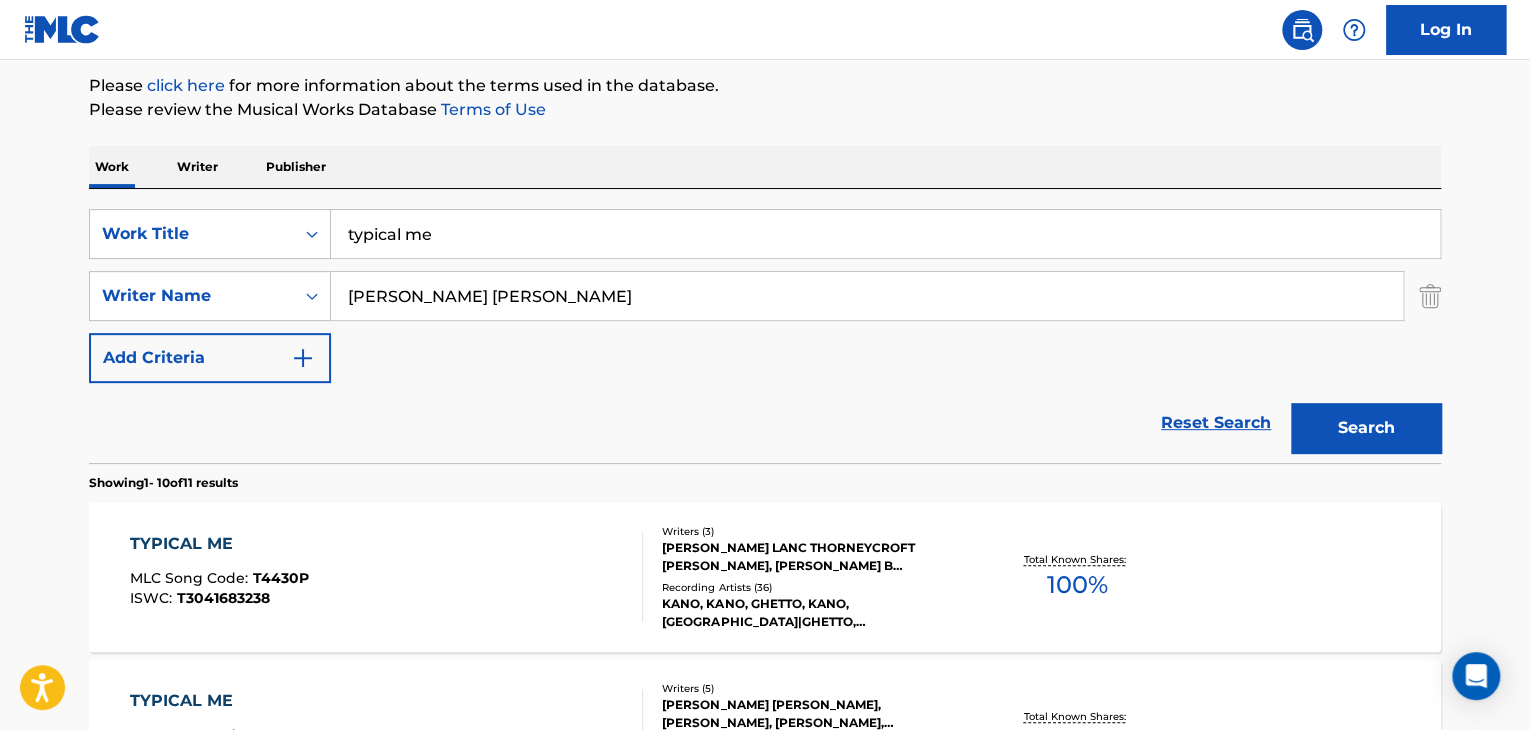 scroll, scrollTop: 232, scrollLeft: 0, axis: vertical 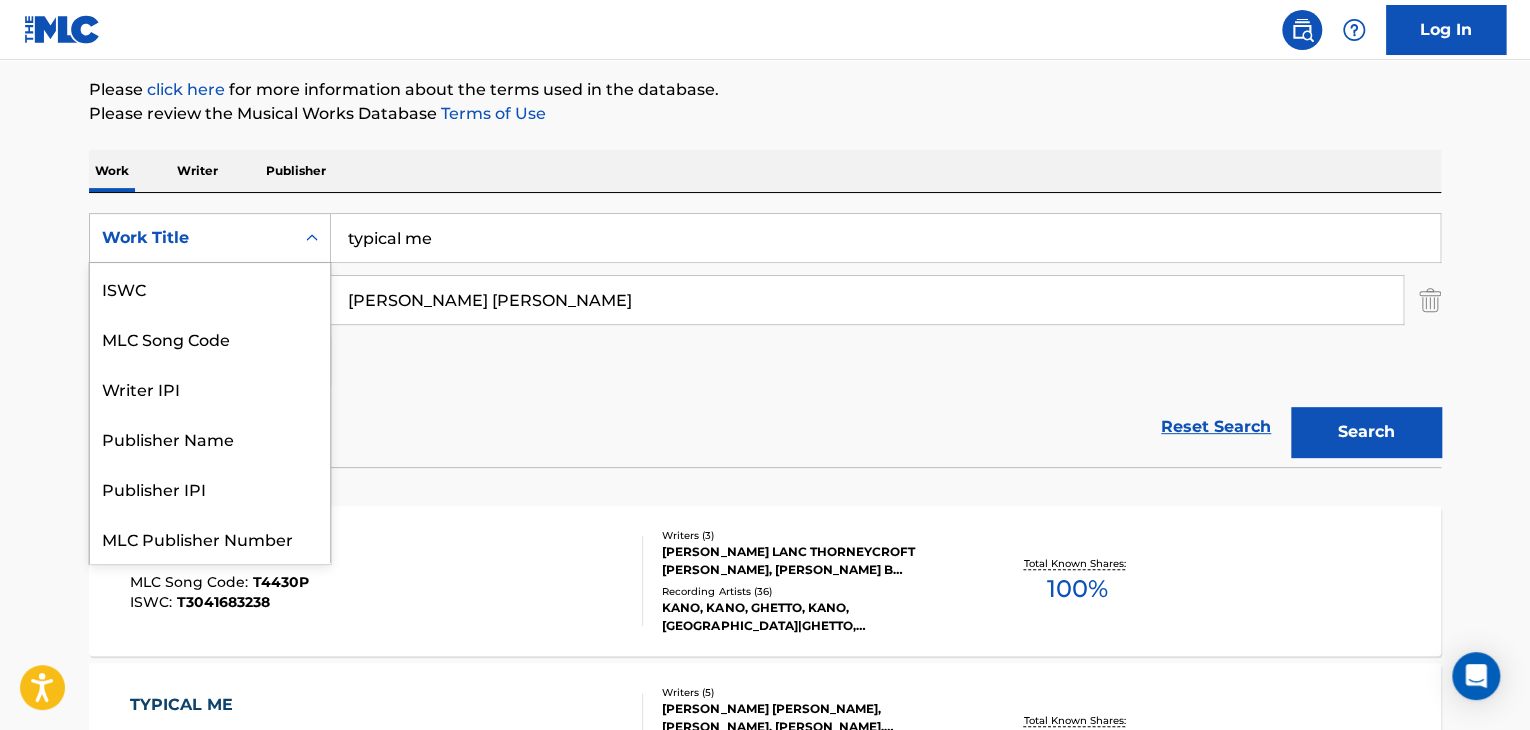 click 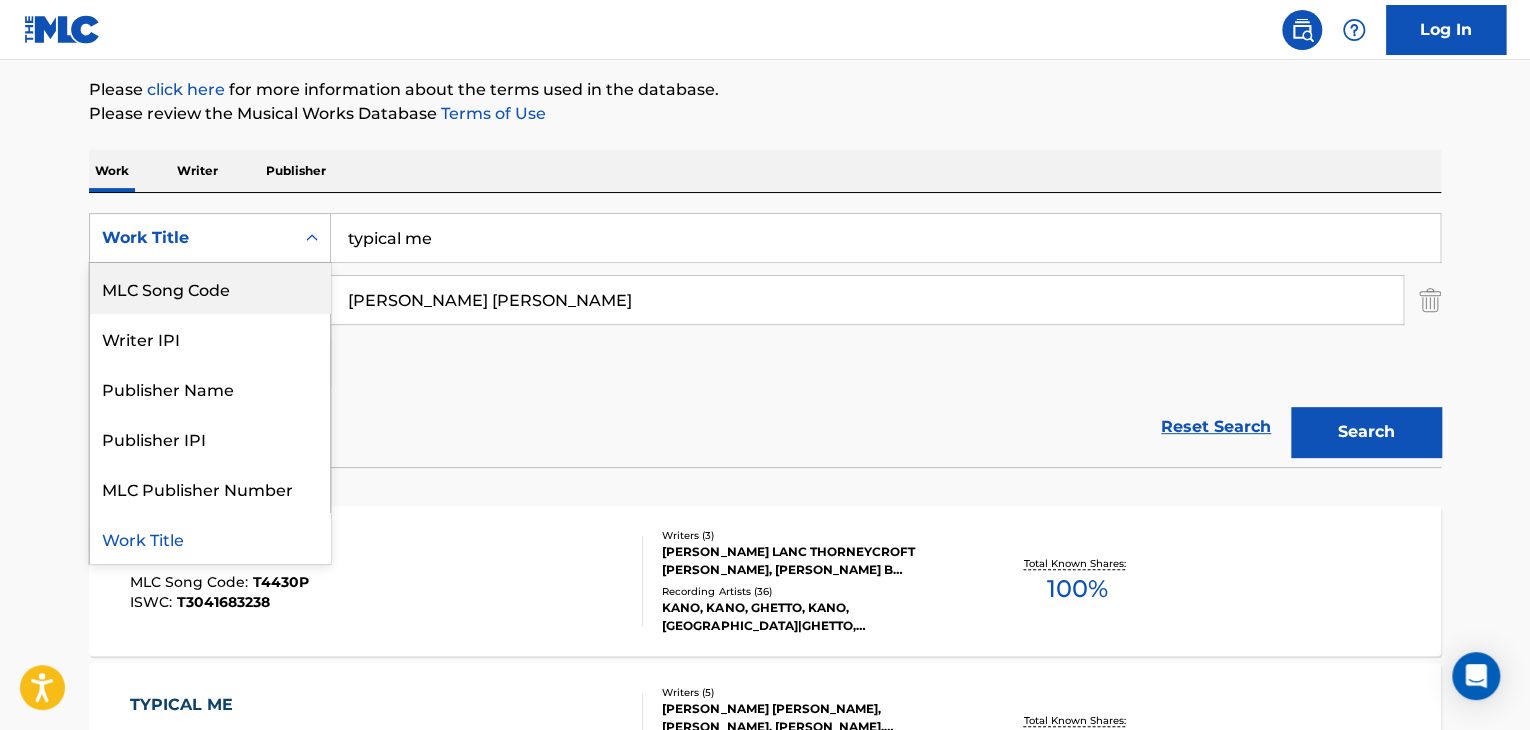 click on "MLC Song Code" at bounding box center [210, 288] 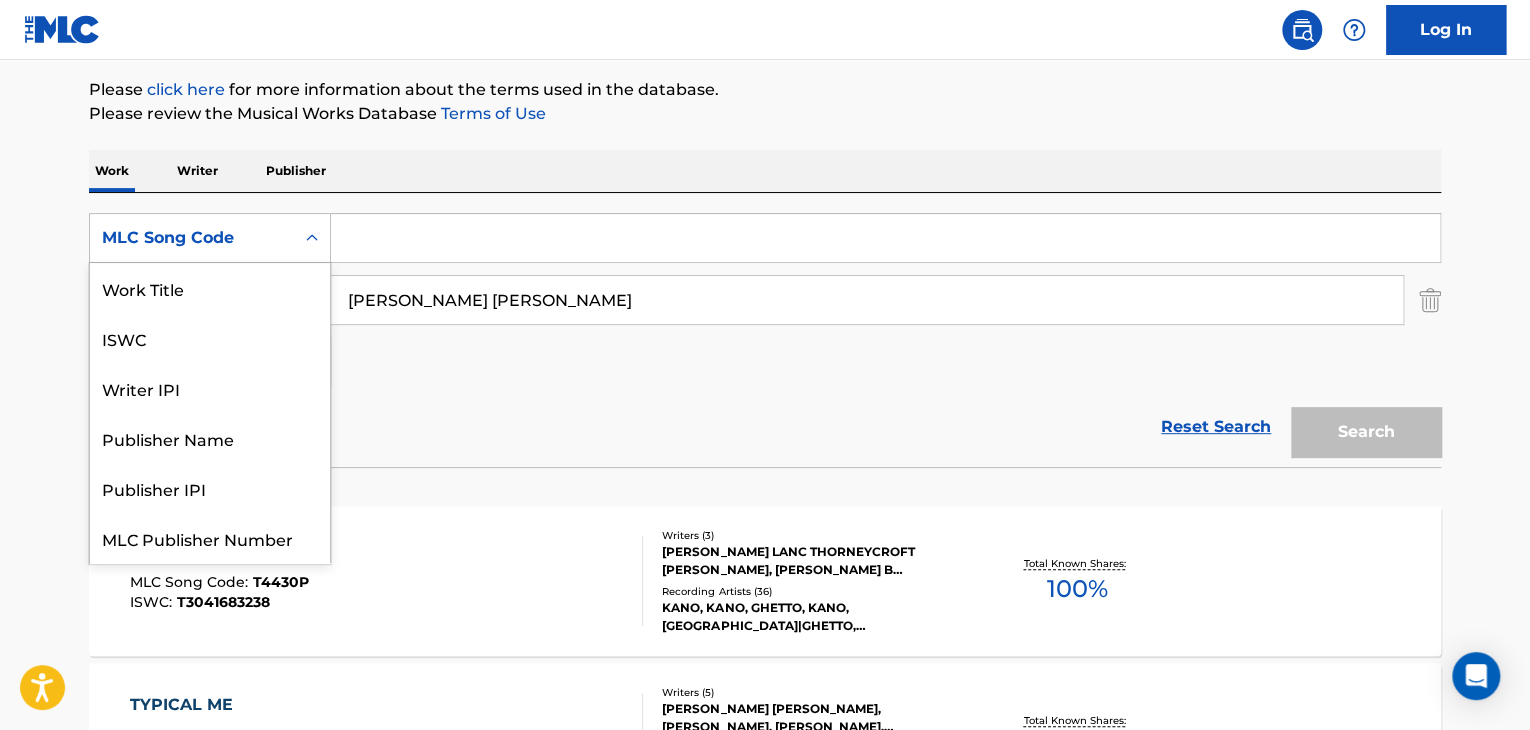 click 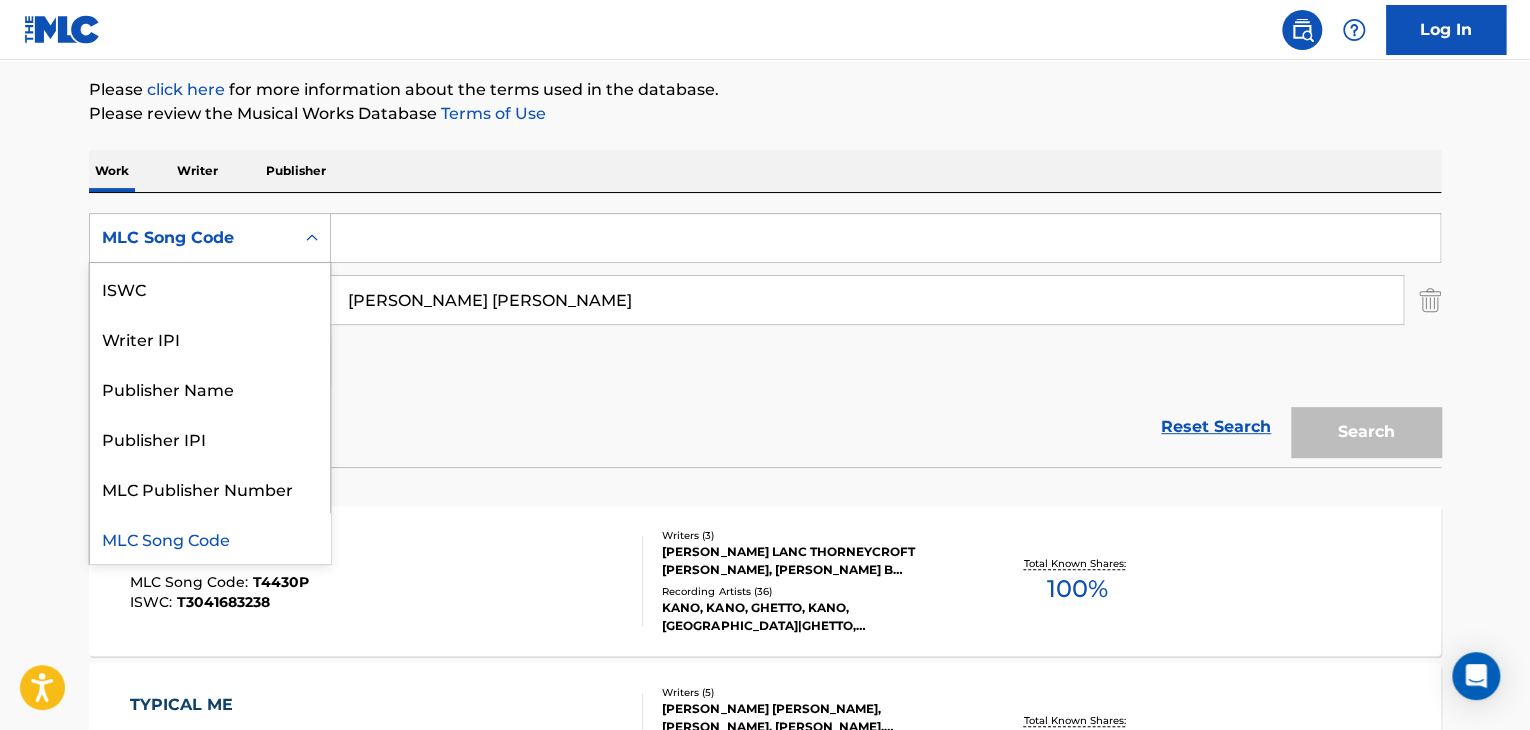 scroll, scrollTop: 16, scrollLeft: 0, axis: vertical 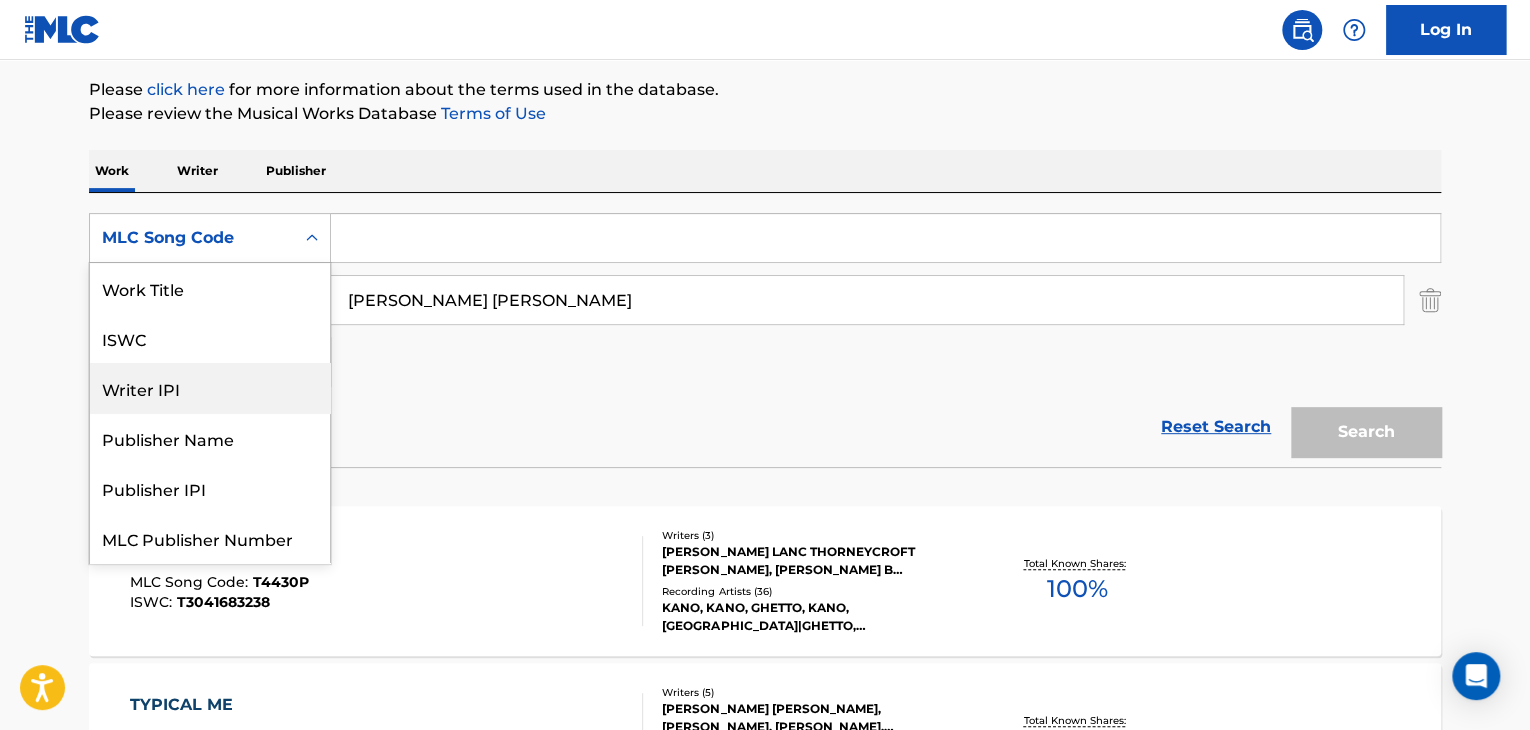 click on "Writer IPI" at bounding box center (210, 388) 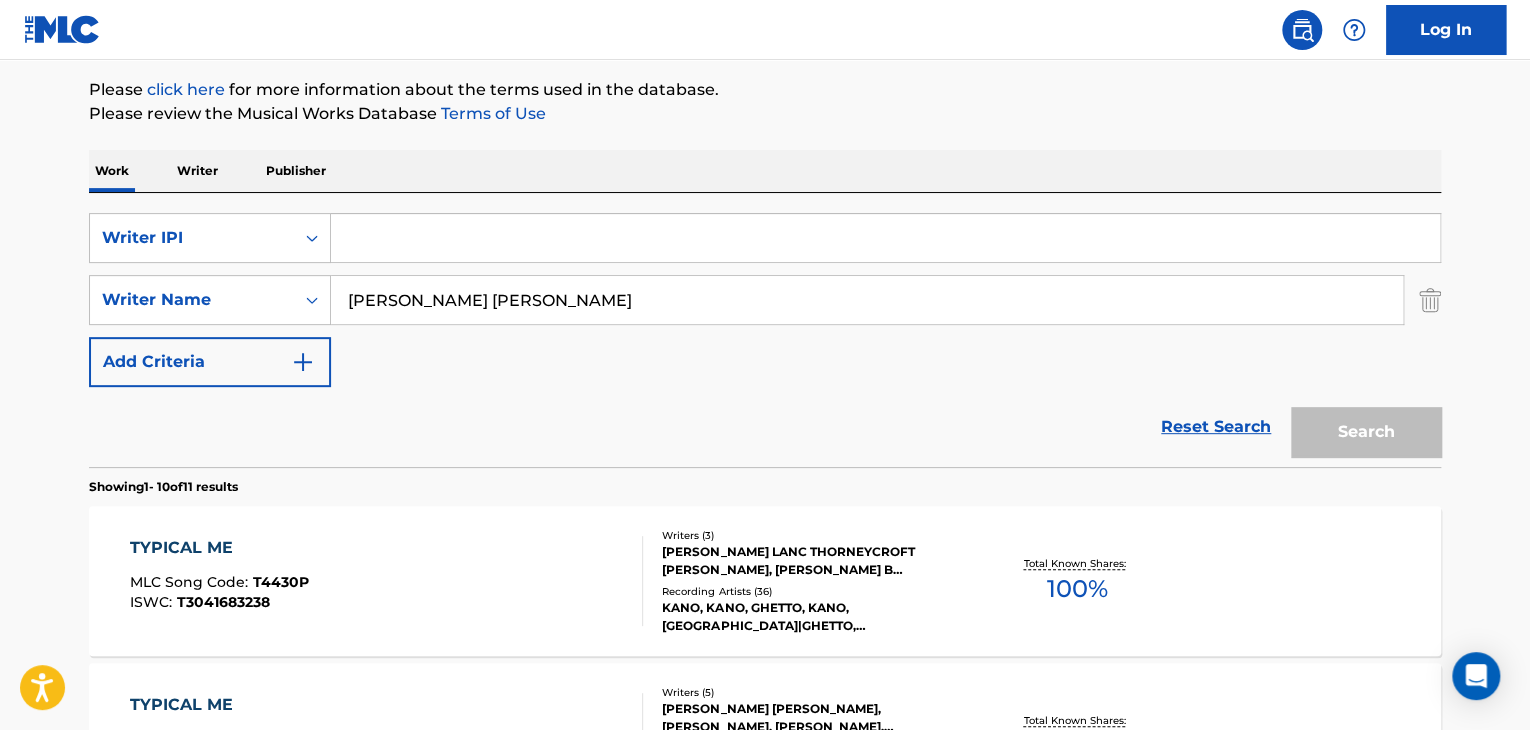 click at bounding box center [885, 238] 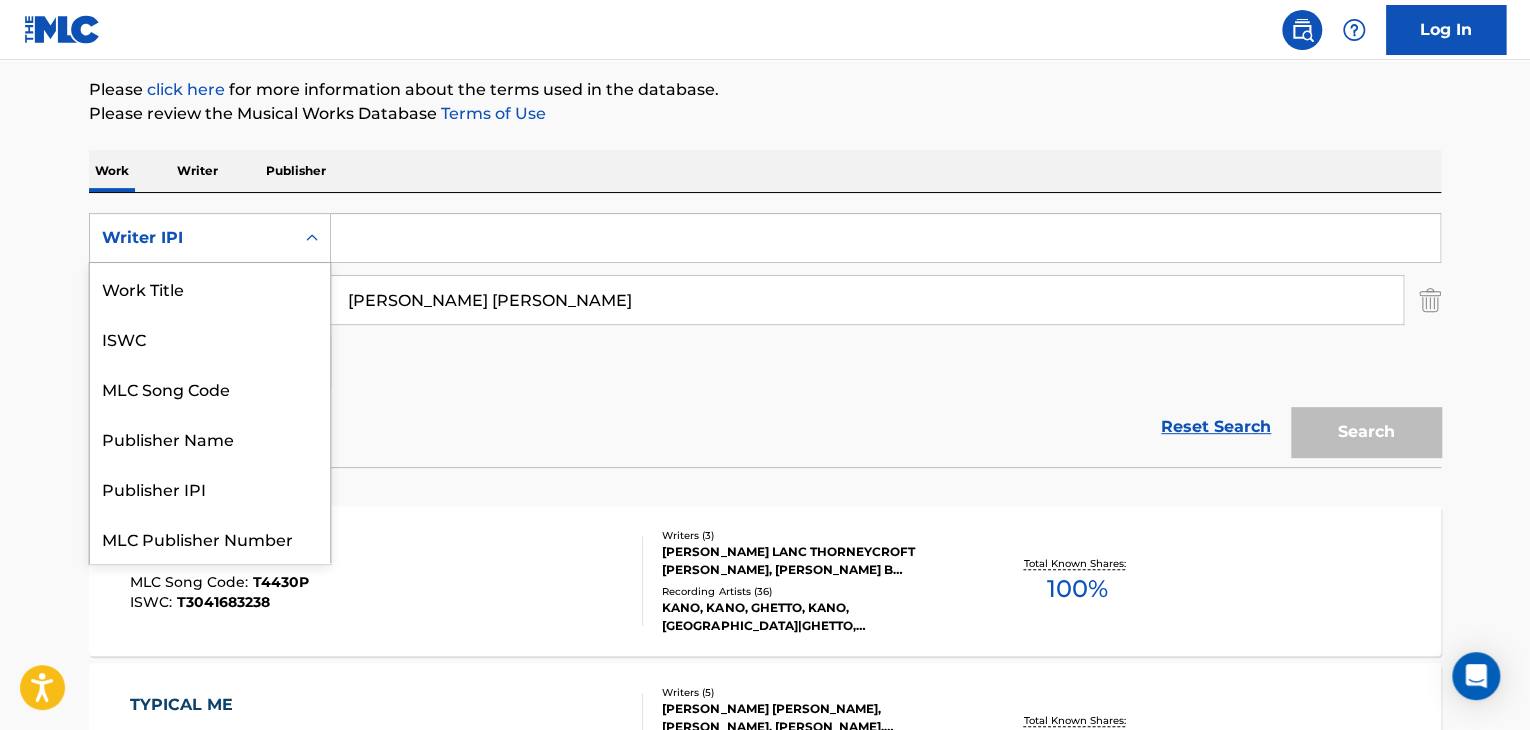 click at bounding box center [312, 238] 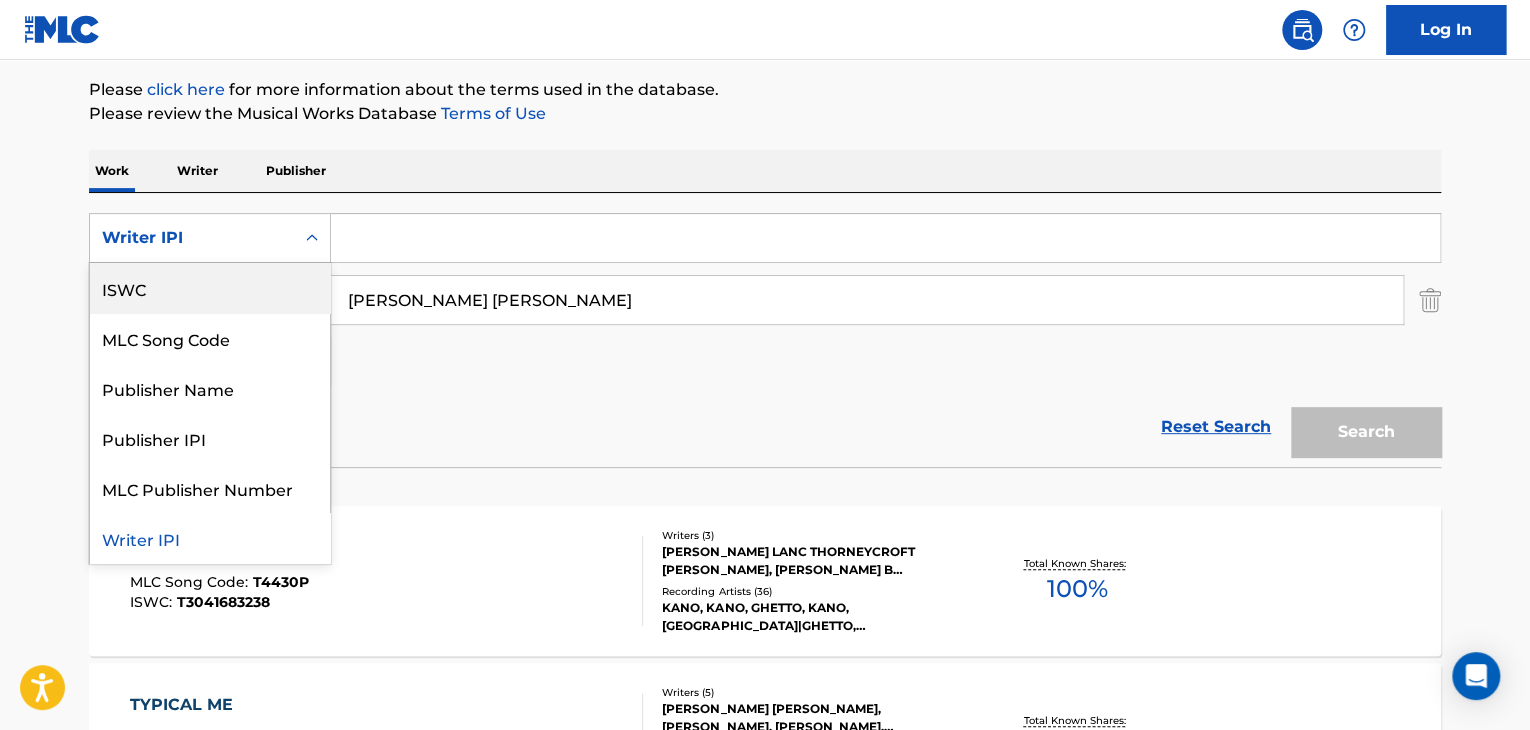 scroll, scrollTop: 49, scrollLeft: 0, axis: vertical 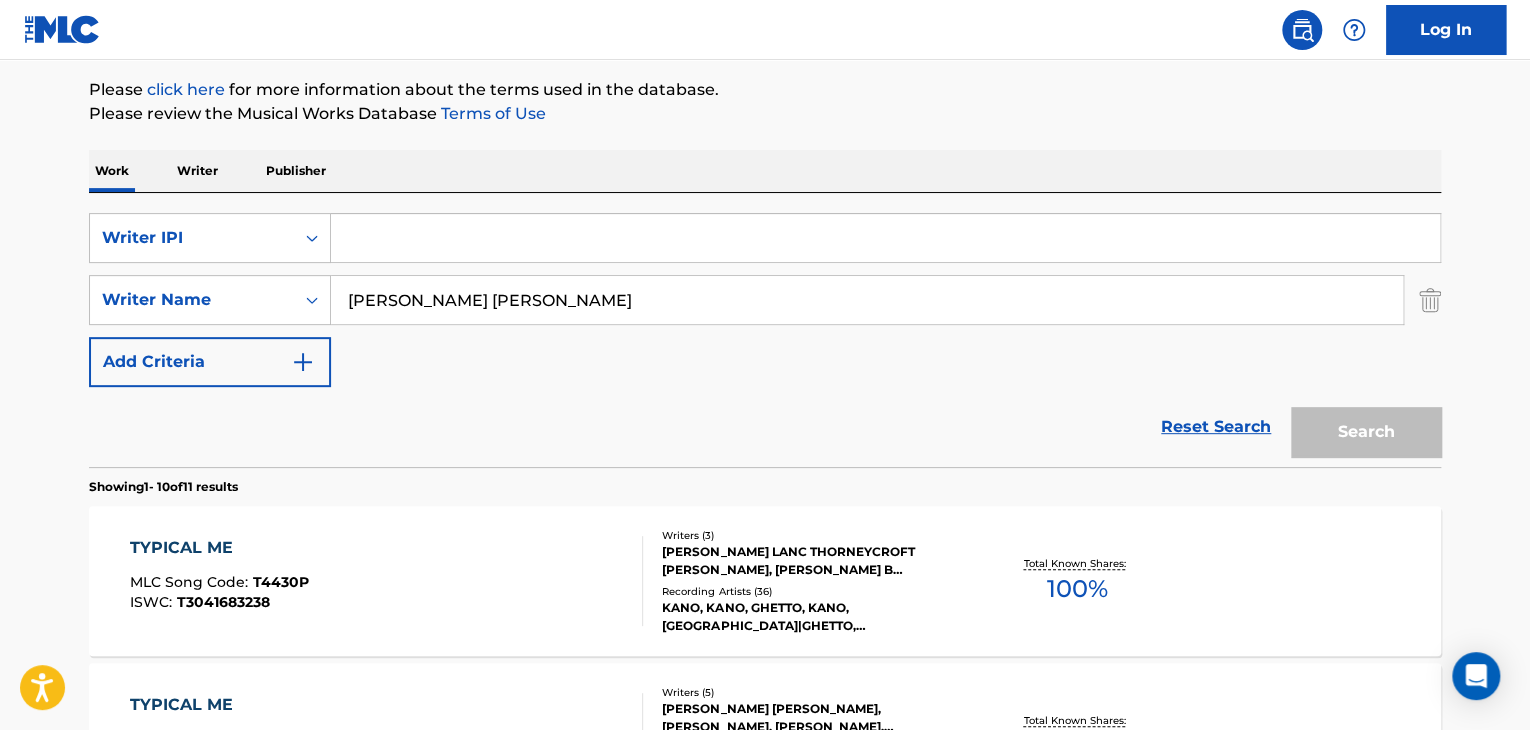 click on "SearchWithCriteriaad81950f-055a-4731-9236-af0952d15cf8 Writer IPI SearchWithCriteria60d05082-2633-4408-a7e0-2553307fd3e2 Writer Name [PERSON_NAME] [PERSON_NAME] Add Criteria" at bounding box center [765, 300] 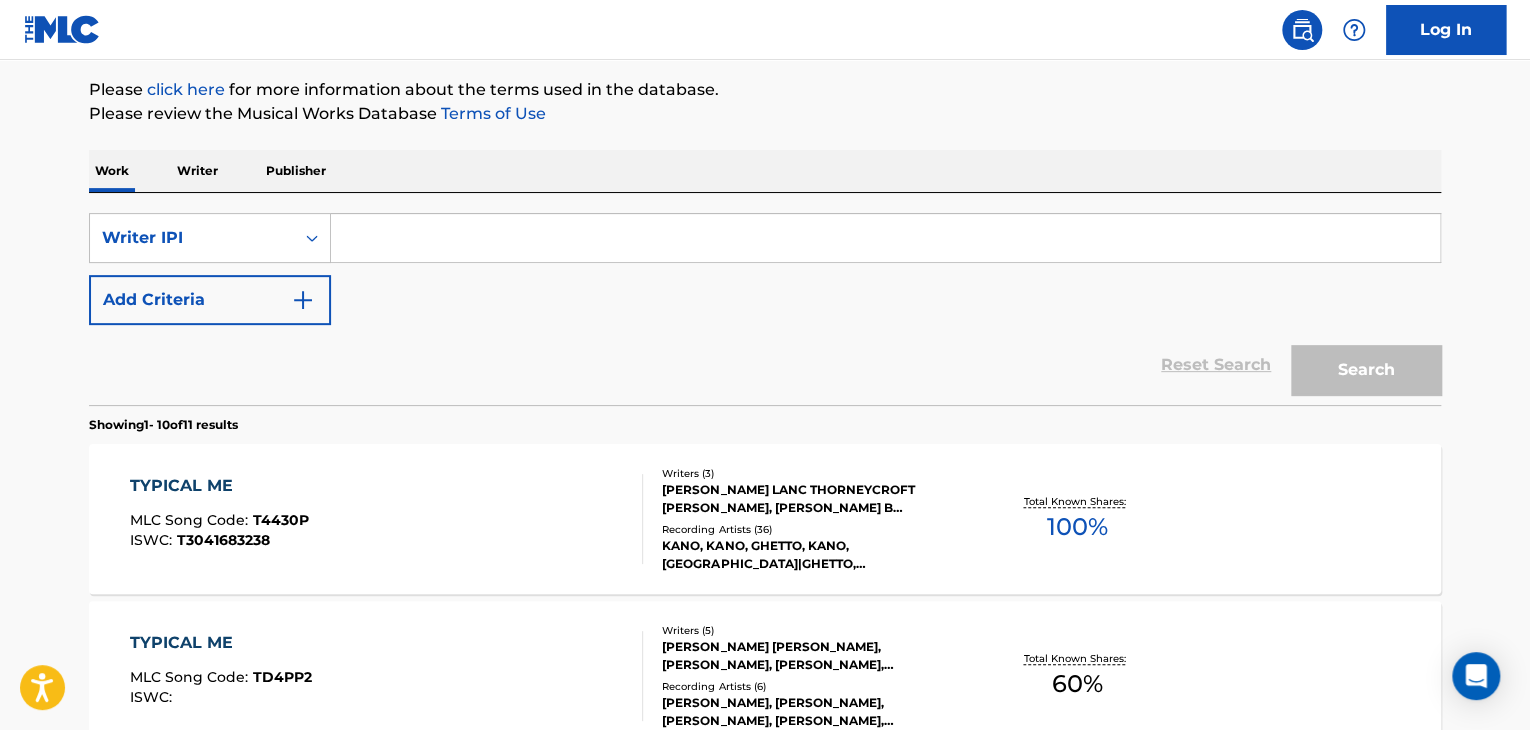 click at bounding box center [885, 238] 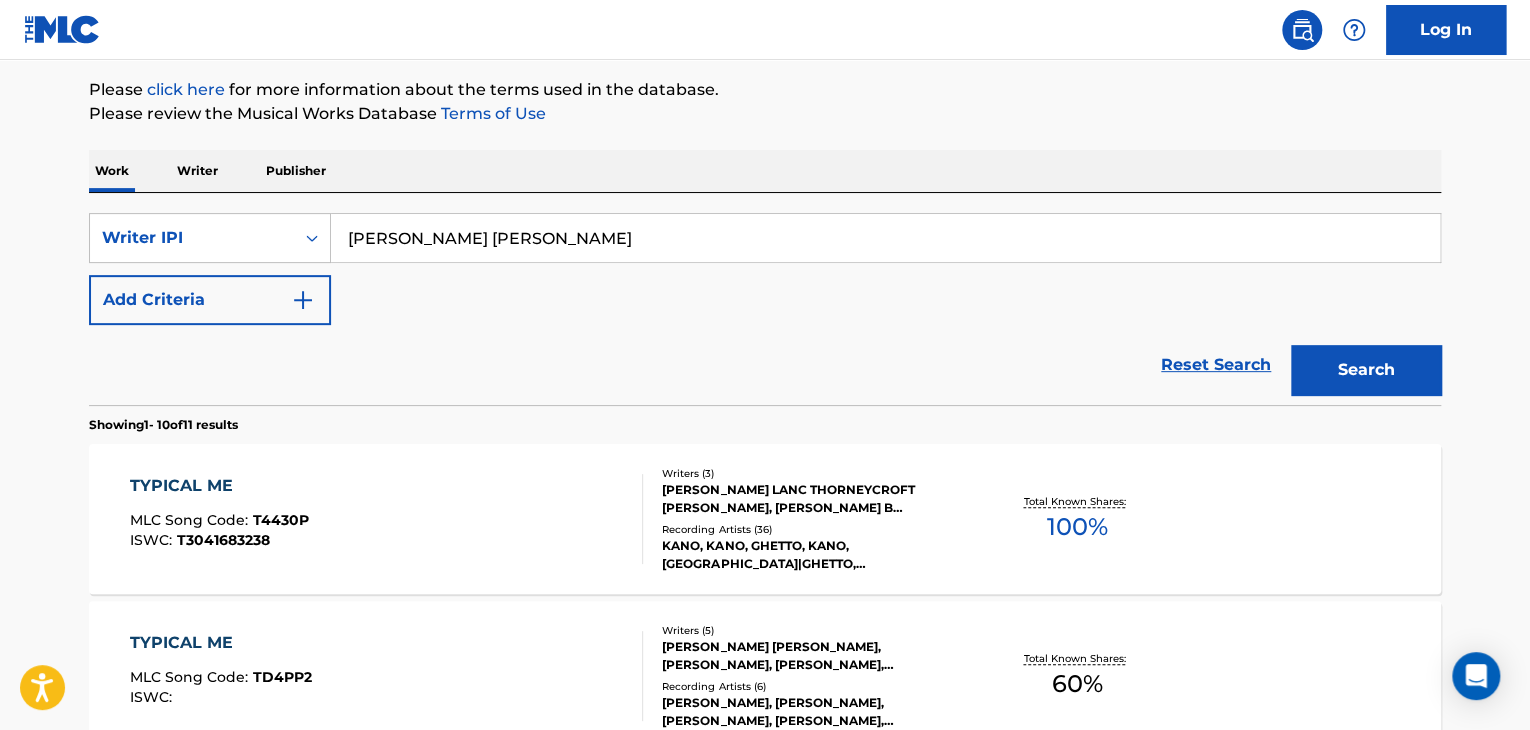 type on "[PERSON_NAME] [PERSON_NAME]" 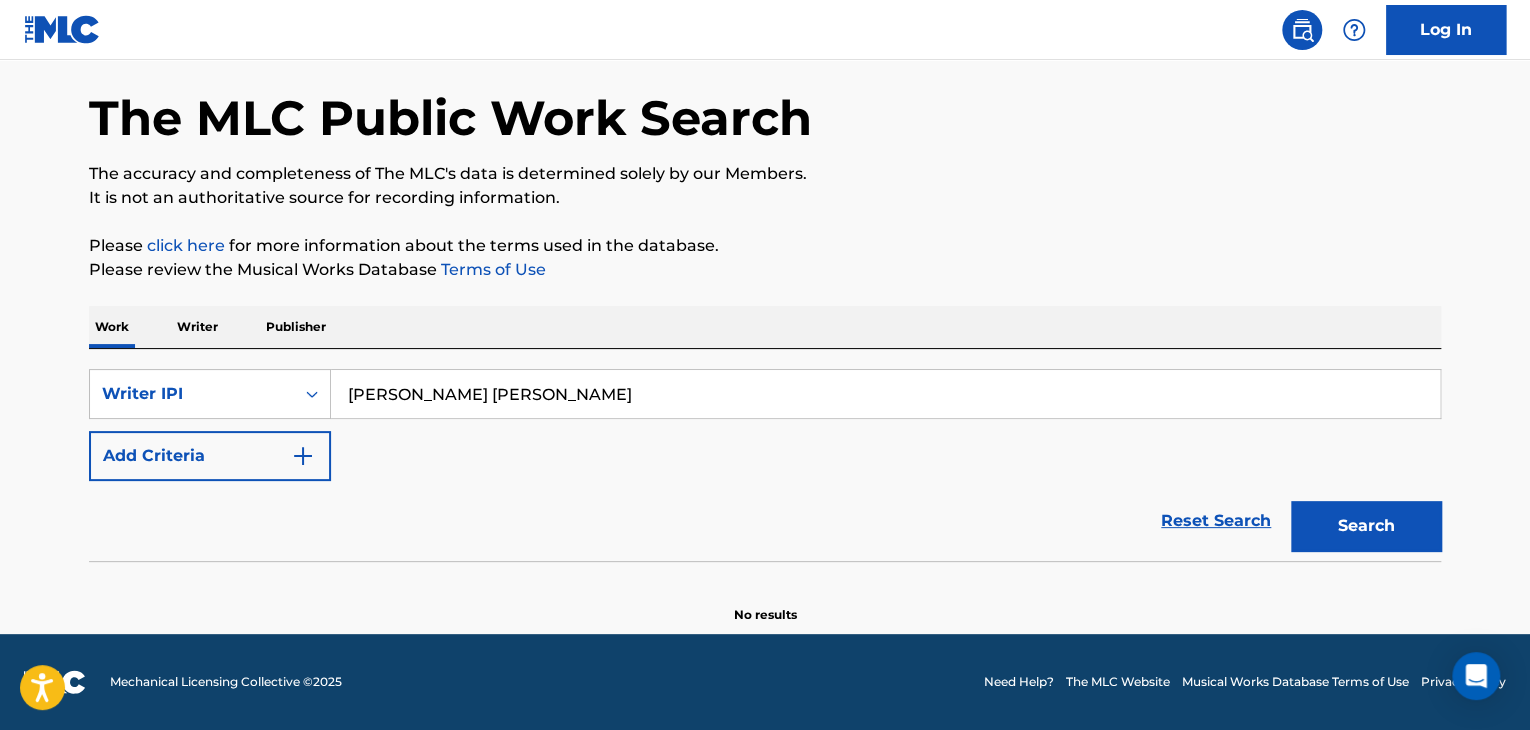 scroll, scrollTop: 76, scrollLeft: 0, axis: vertical 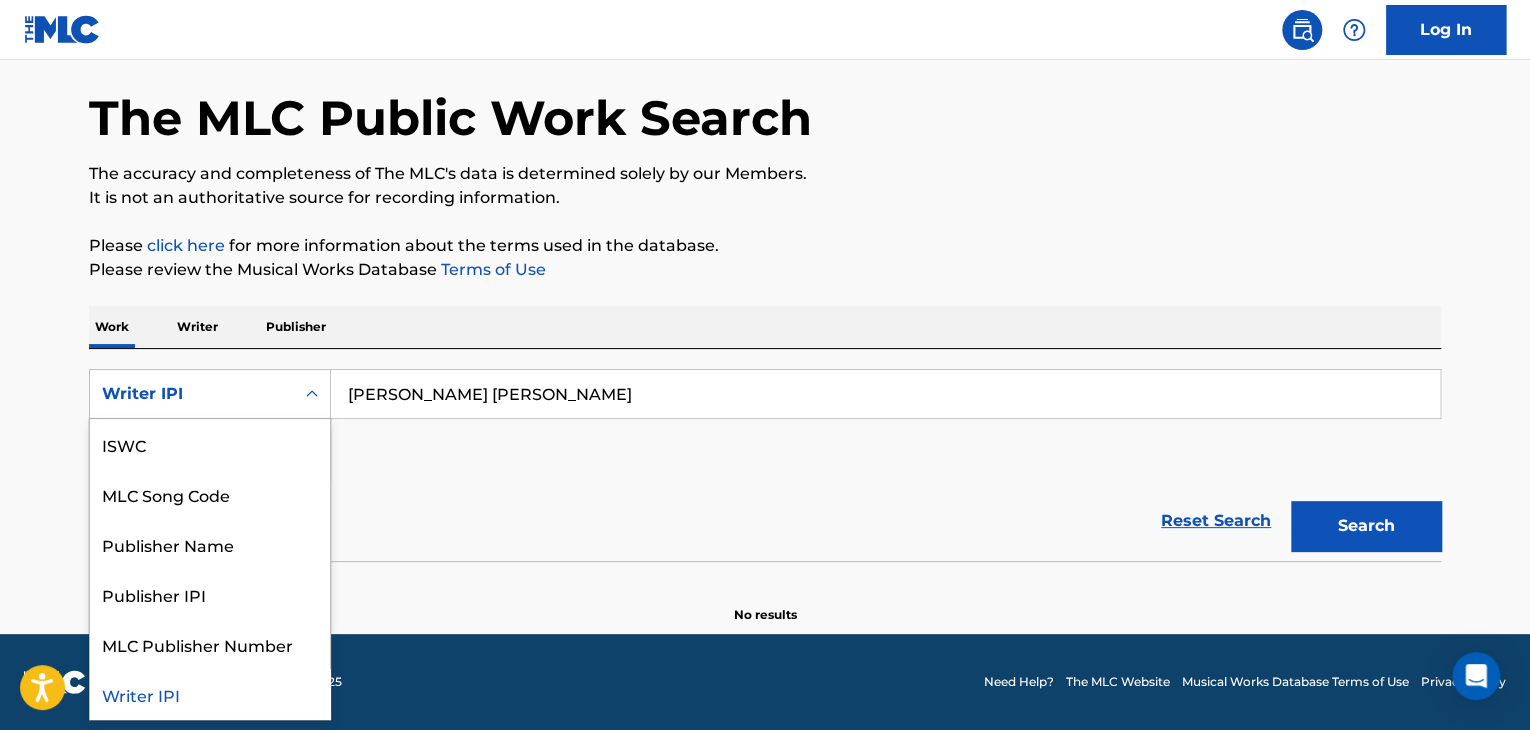 click on "Writer IPI" at bounding box center [192, 394] 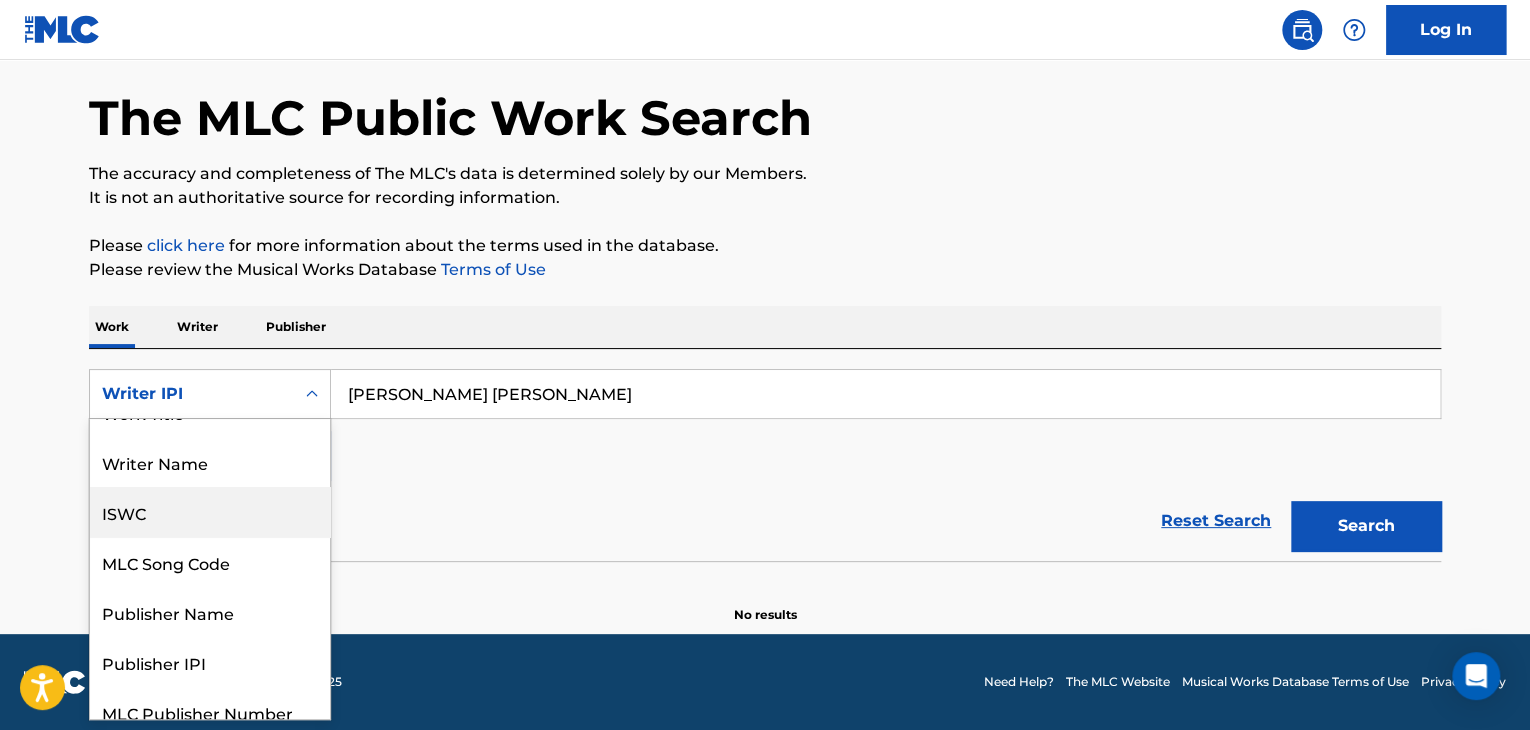 scroll, scrollTop: 0, scrollLeft: 0, axis: both 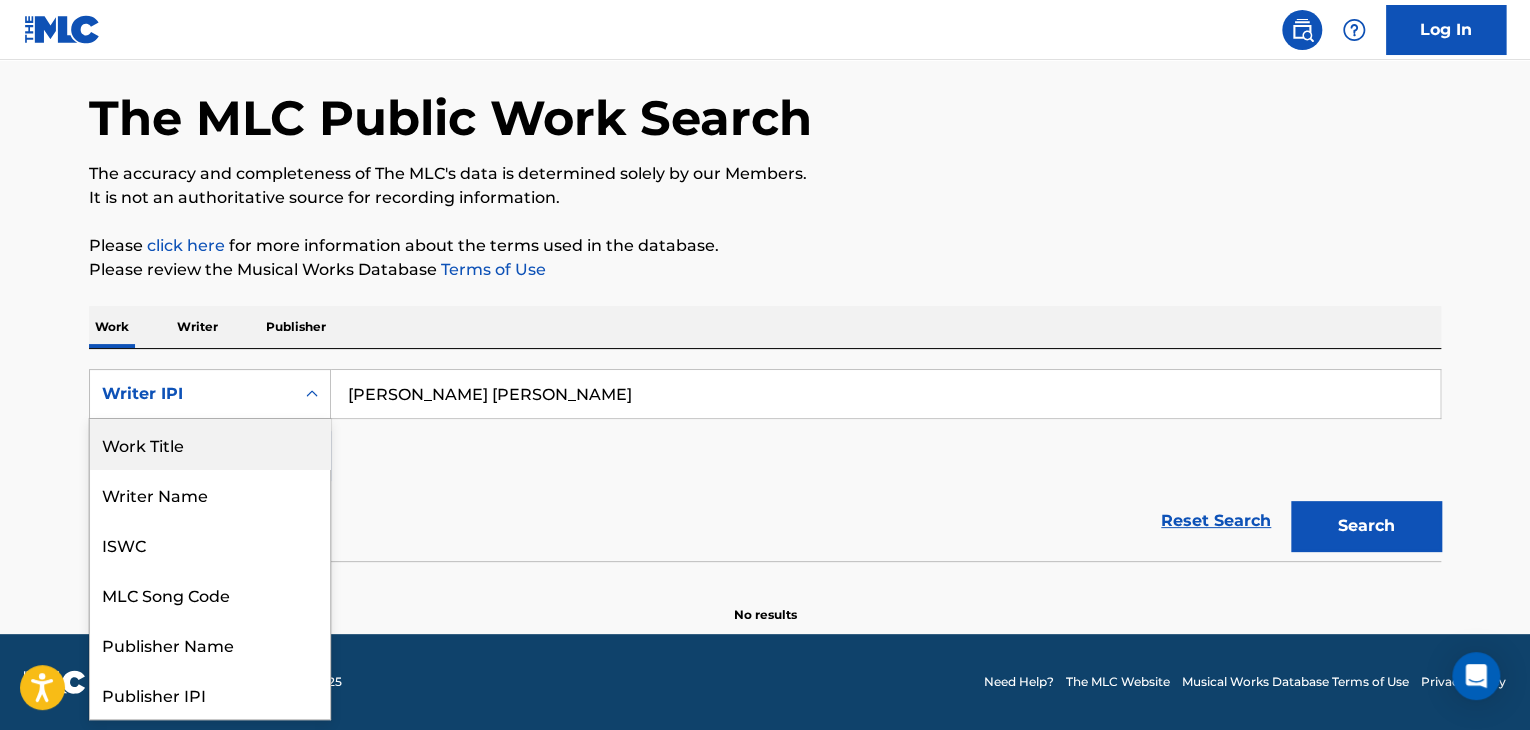 click on "Work Title" at bounding box center [210, 444] 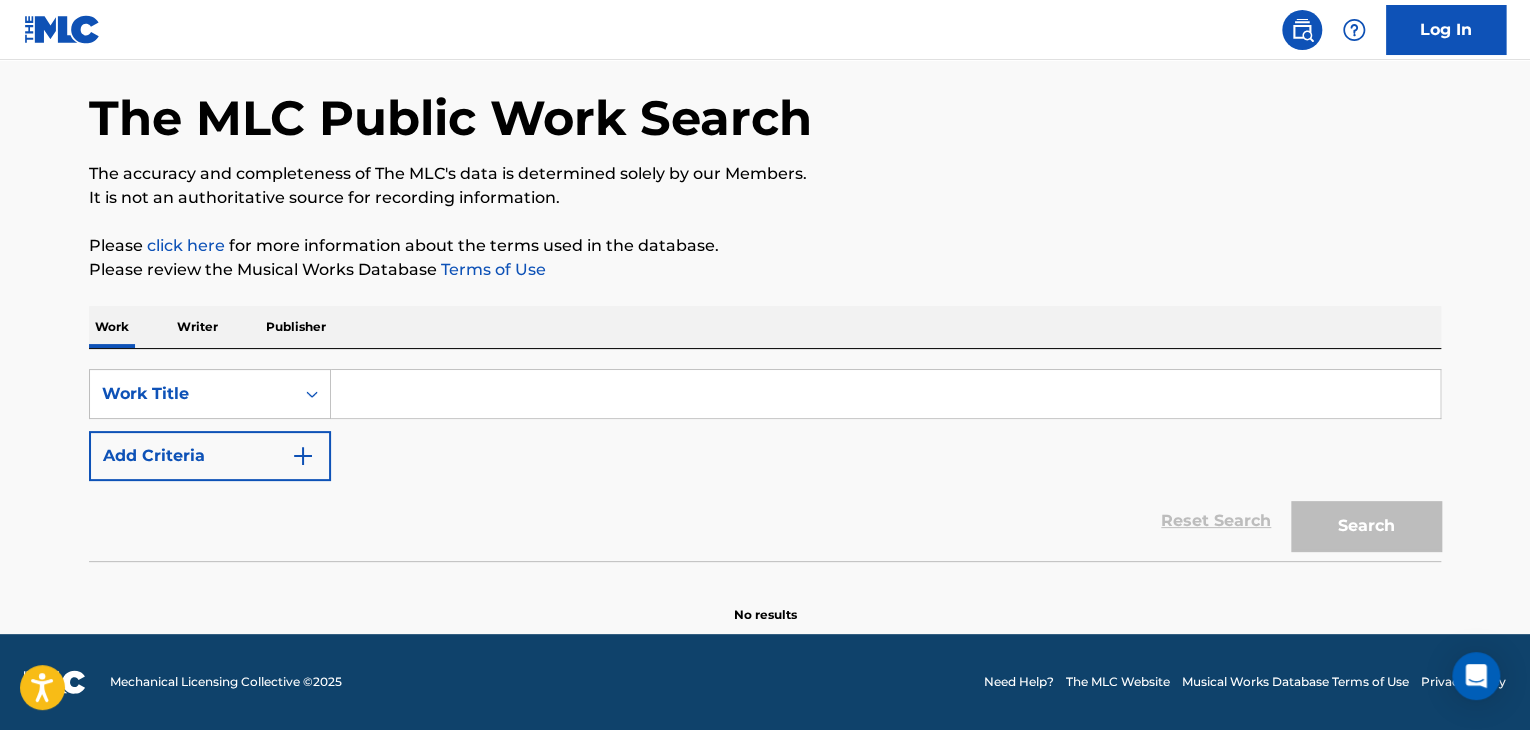 click at bounding box center [885, 394] 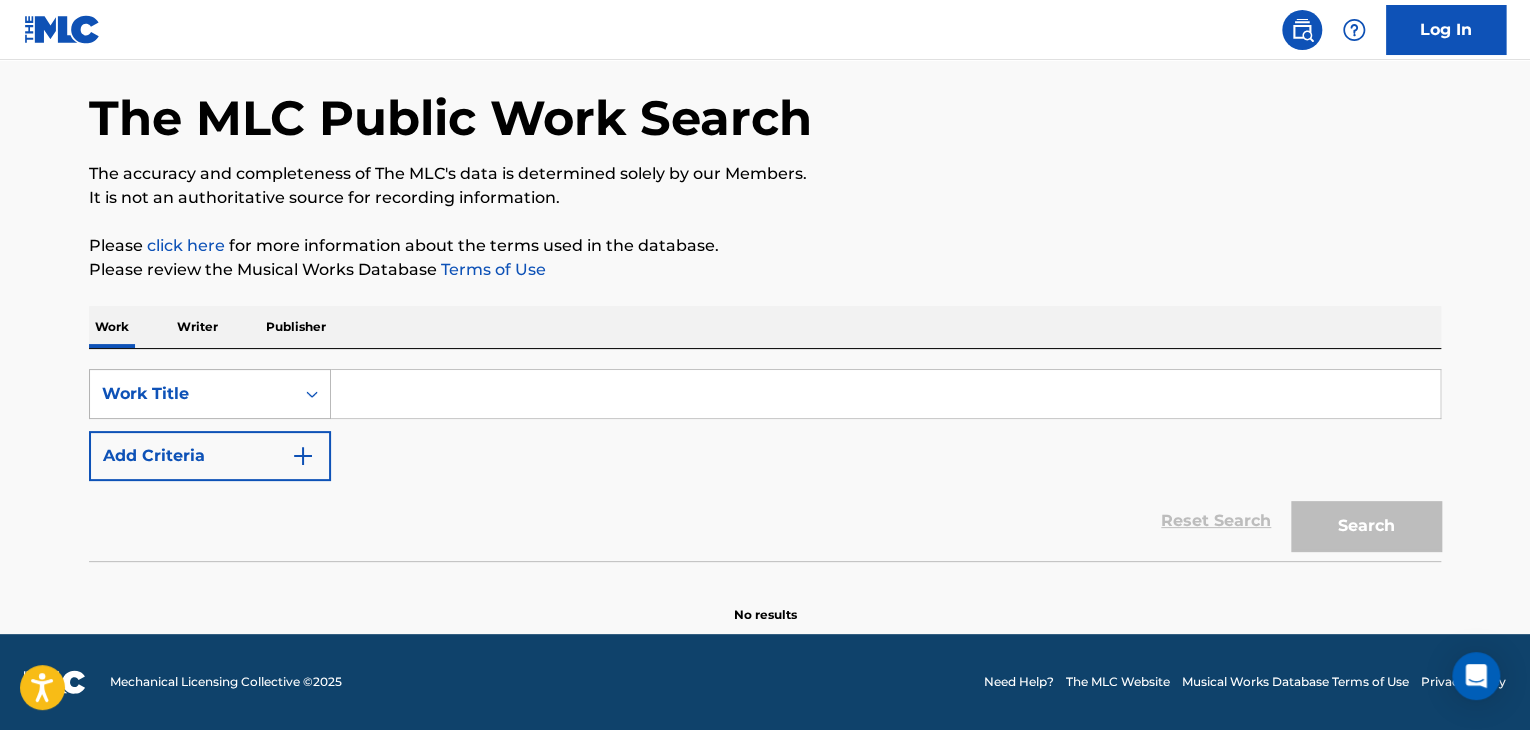 click 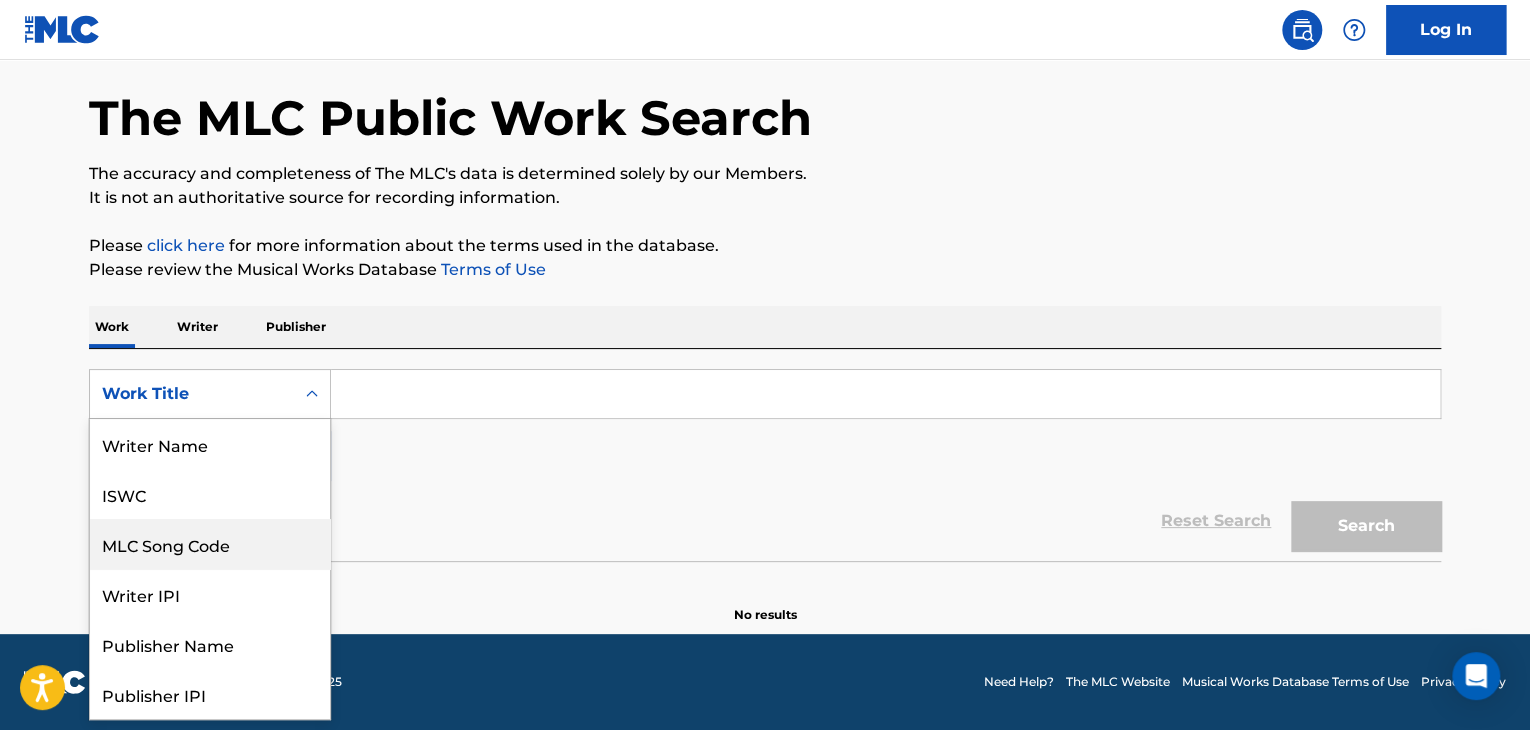 scroll, scrollTop: 0, scrollLeft: 0, axis: both 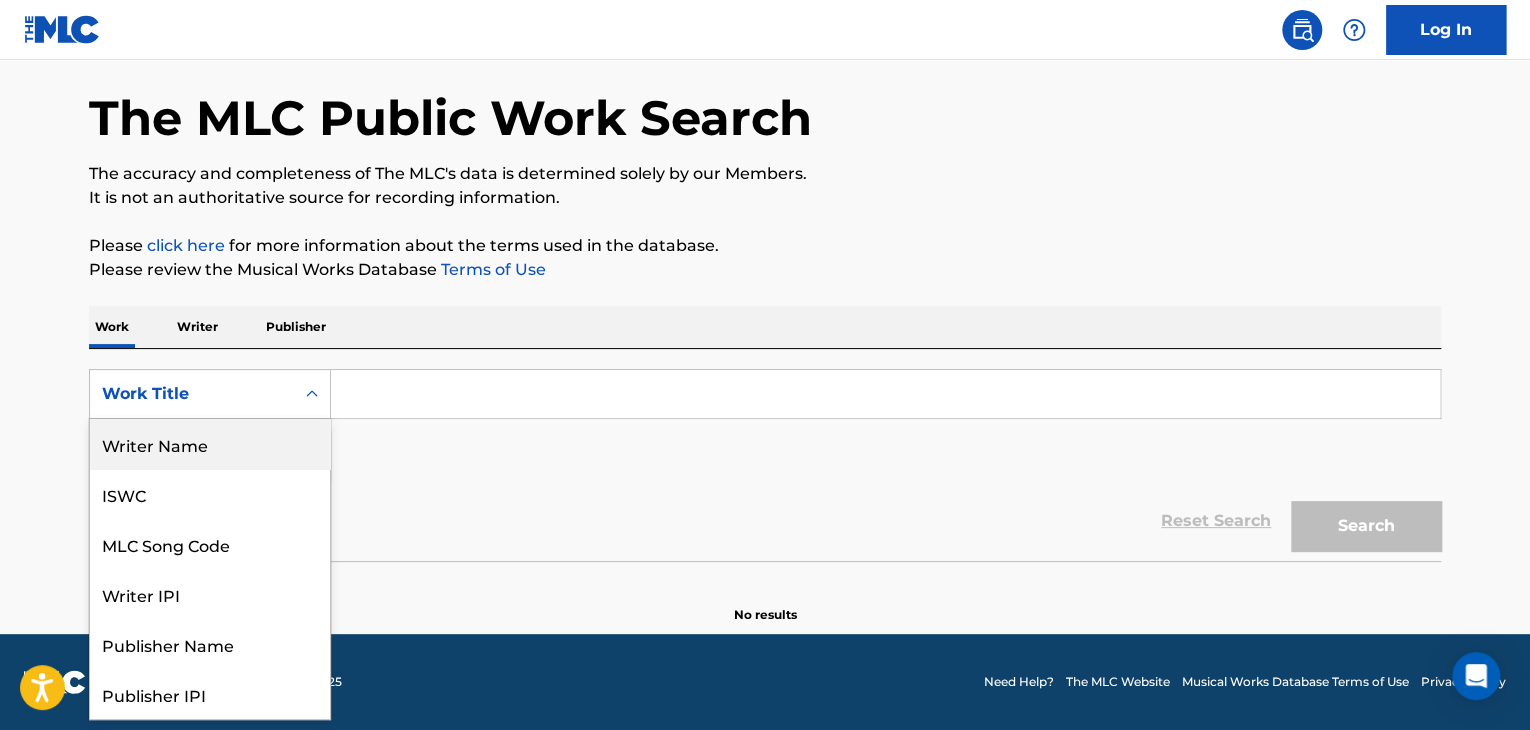 click on "Writer Name" at bounding box center (210, 444) 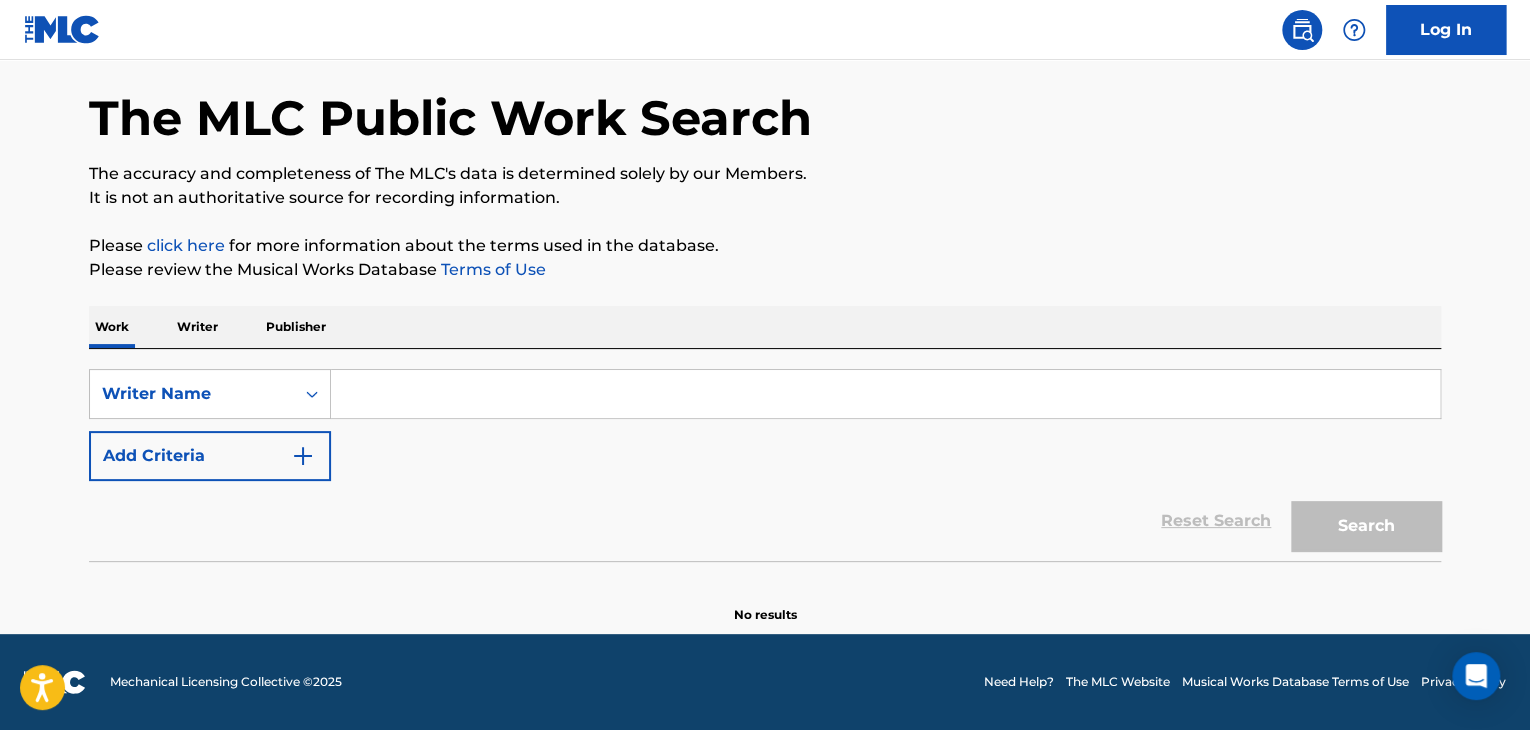 click at bounding box center (885, 394) 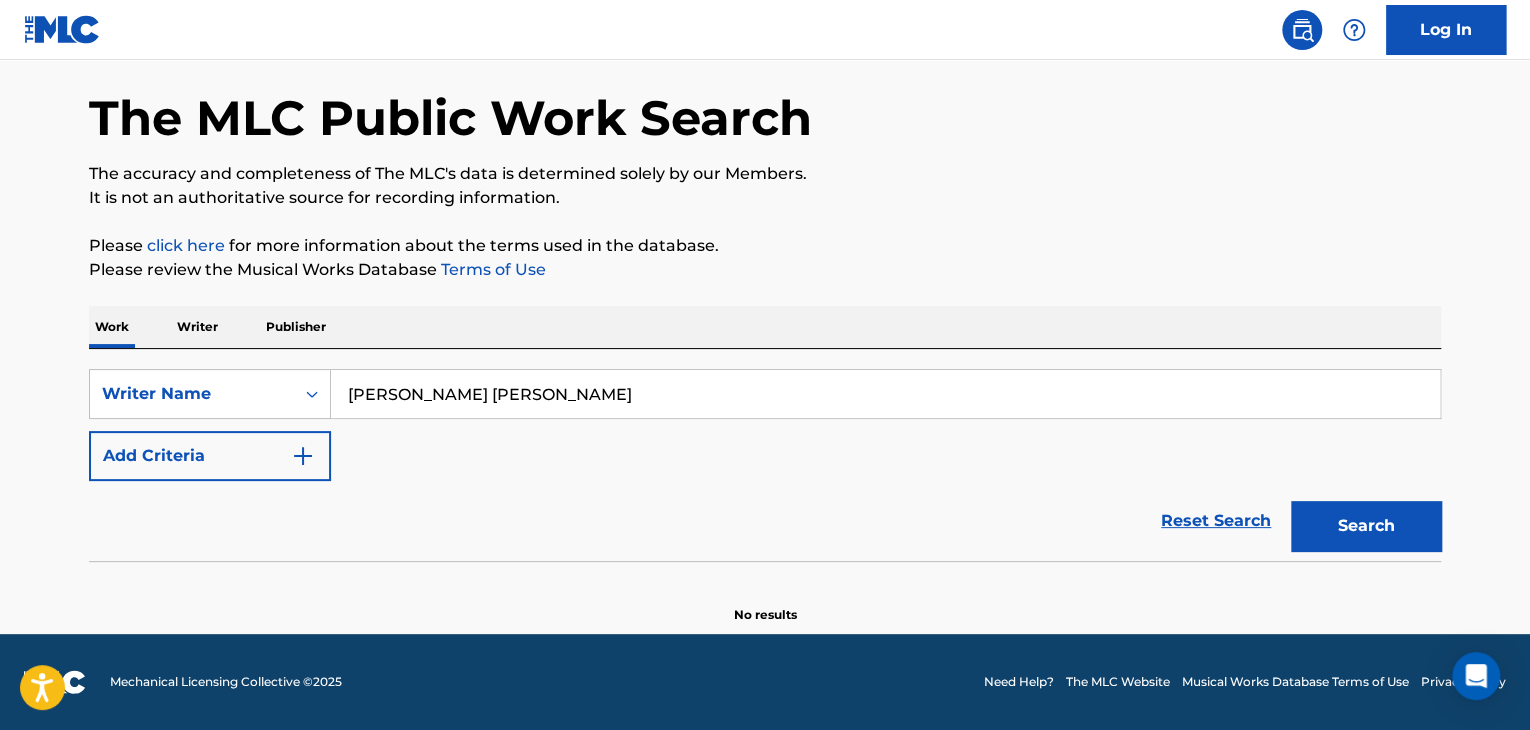 click on "Search" at bounding box center [1366, 526] 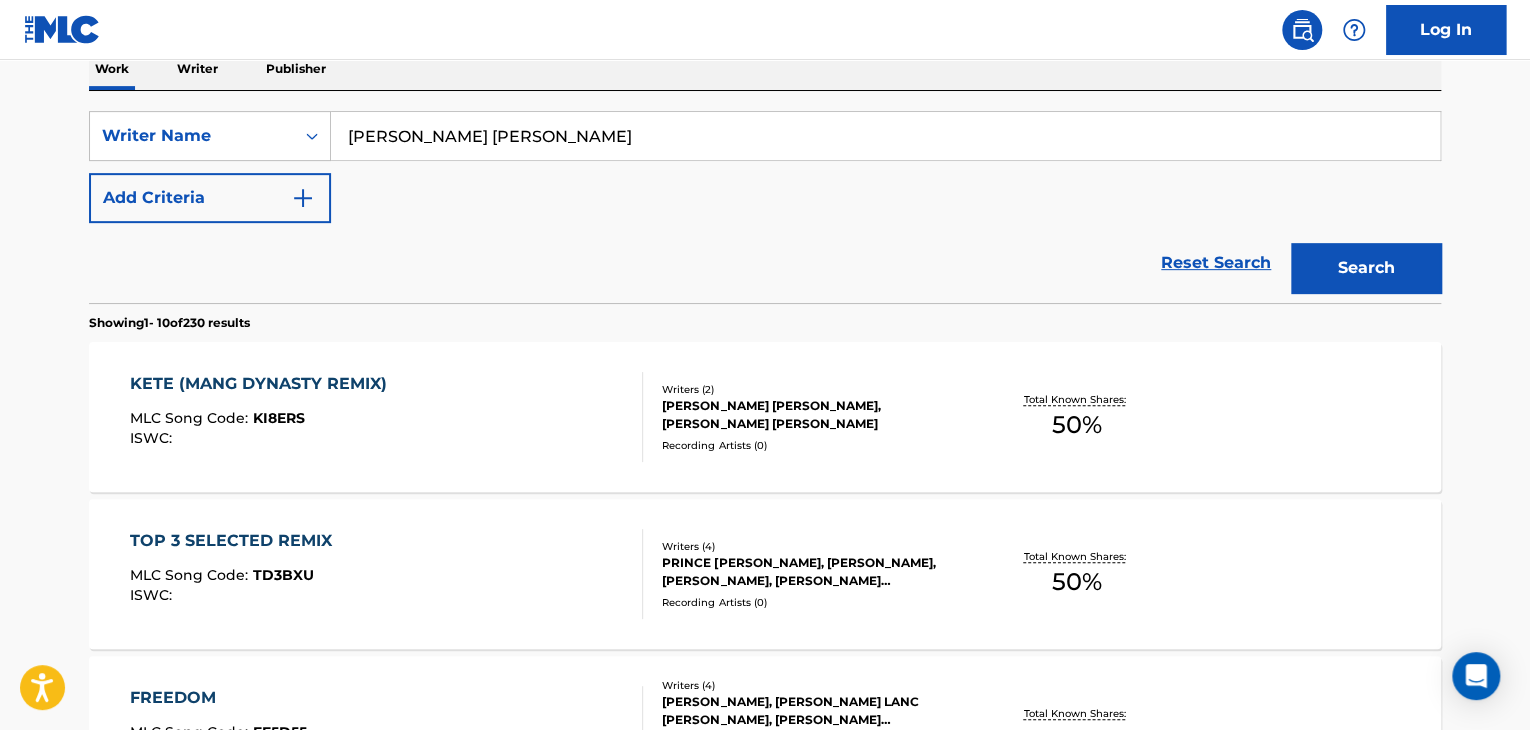scroll, scrollTop: 412, scrollLeft: 0, axis: vertical 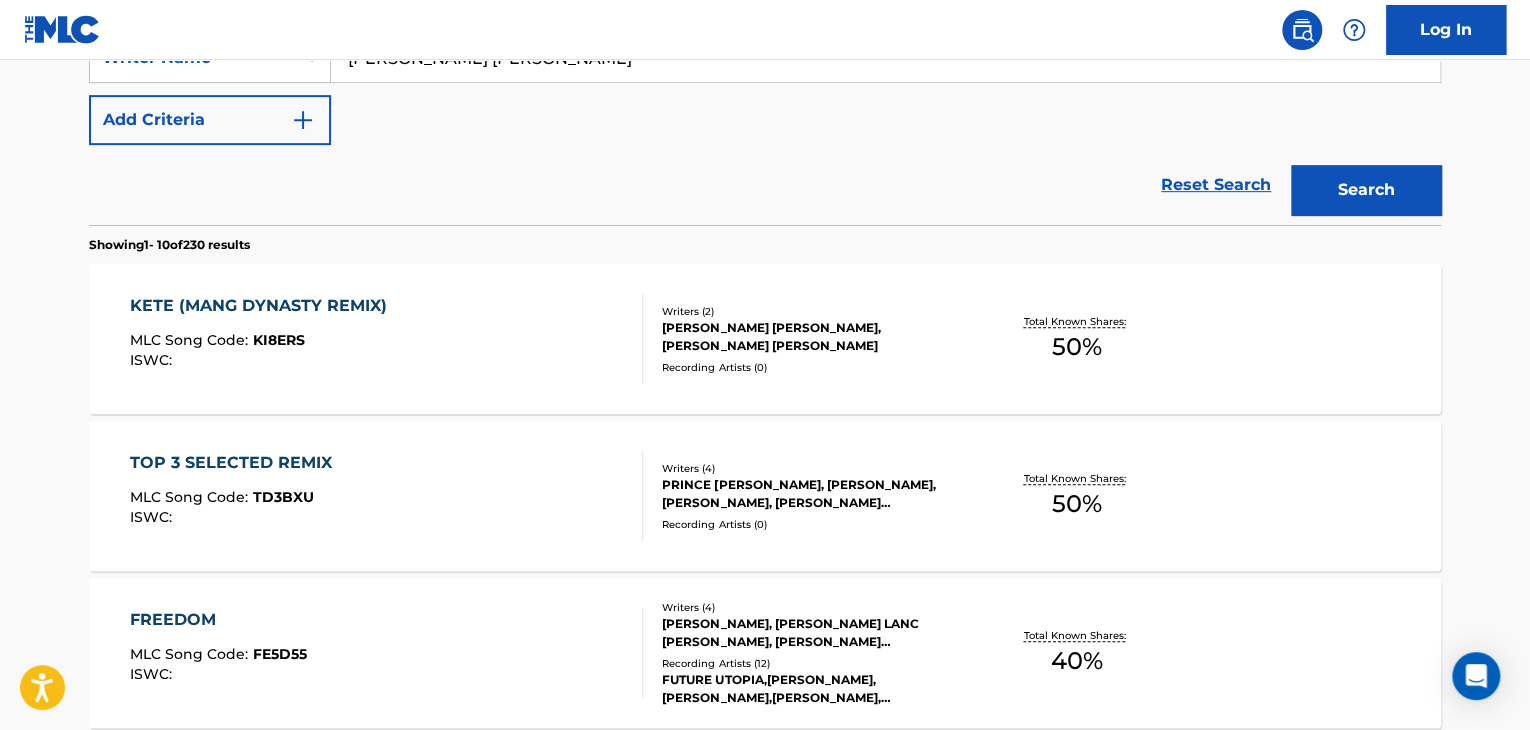 click on "Reset Search Search" at bounding box center (765, 185) 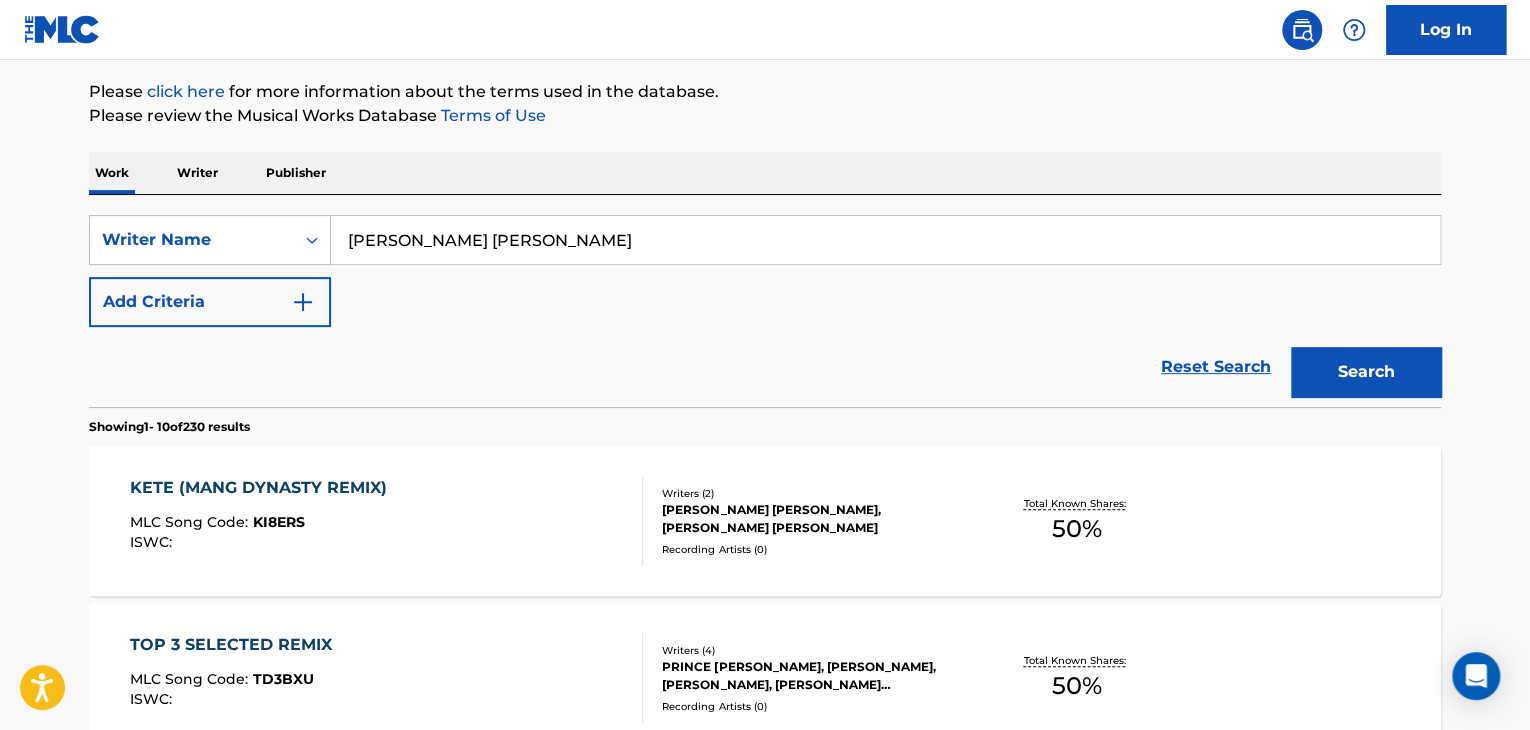 scroll, scrollTop: 229, scrollLeft: 0, axis: vertical 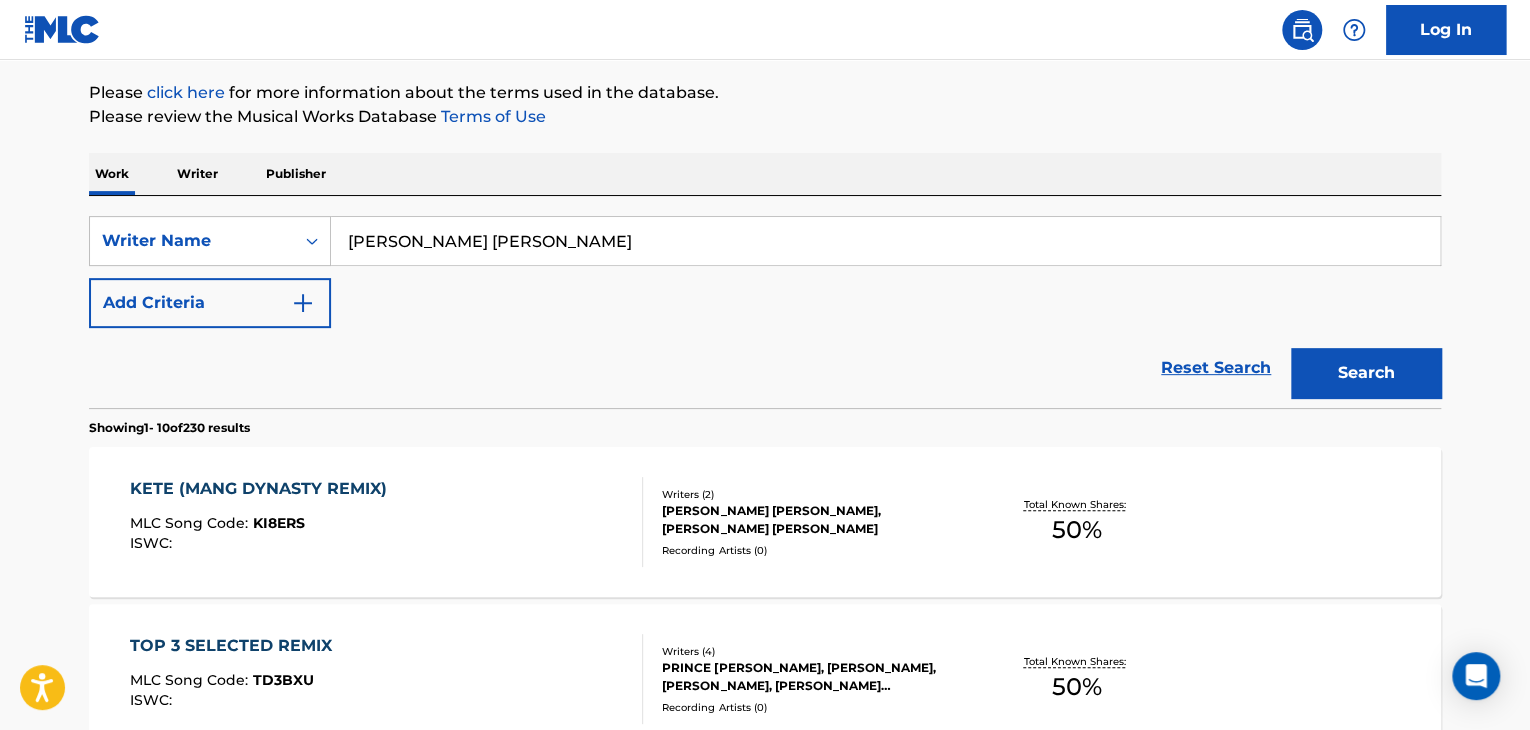 click on "[PERSON_NAME] [PERSON_NAME]" at bounding box center [885, 241] 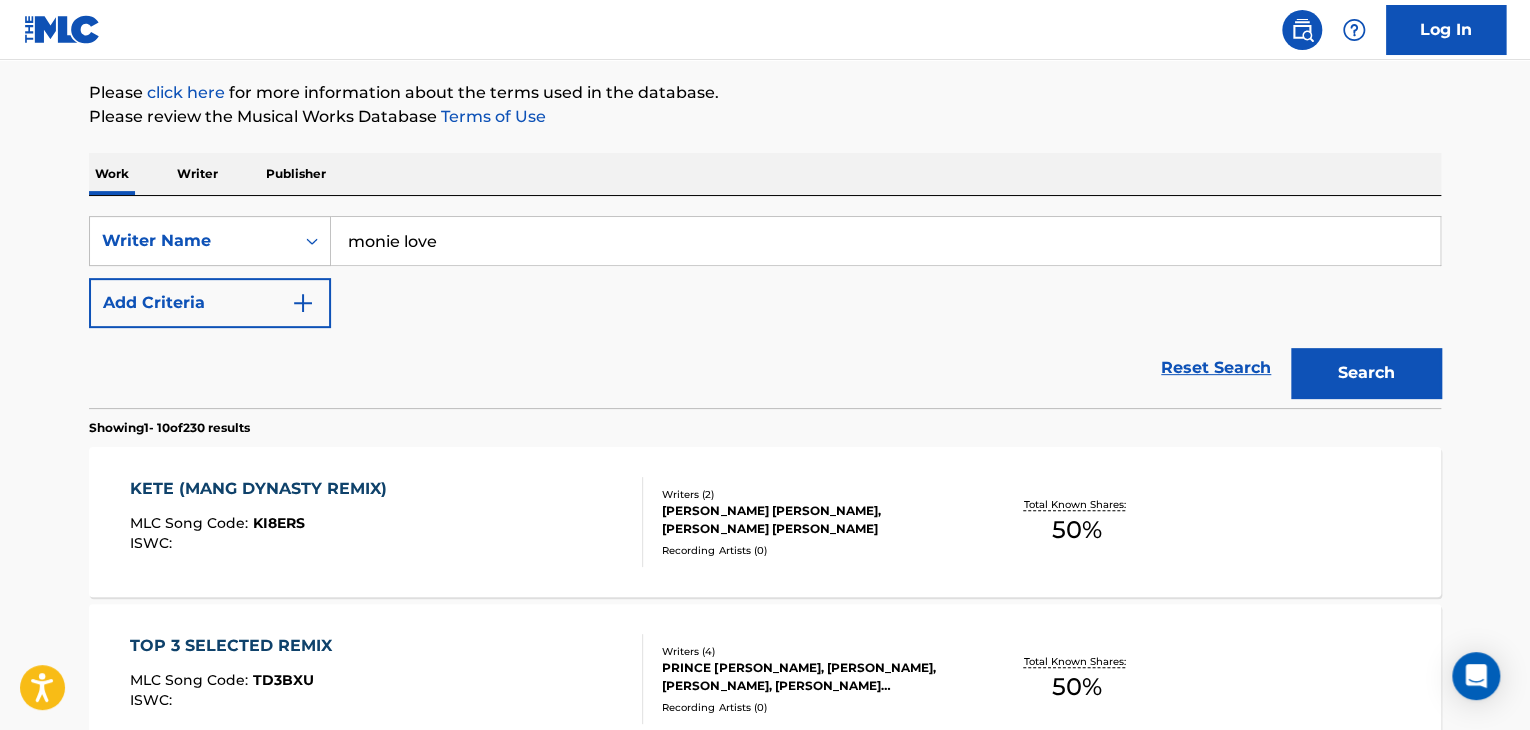 type on "monie love" 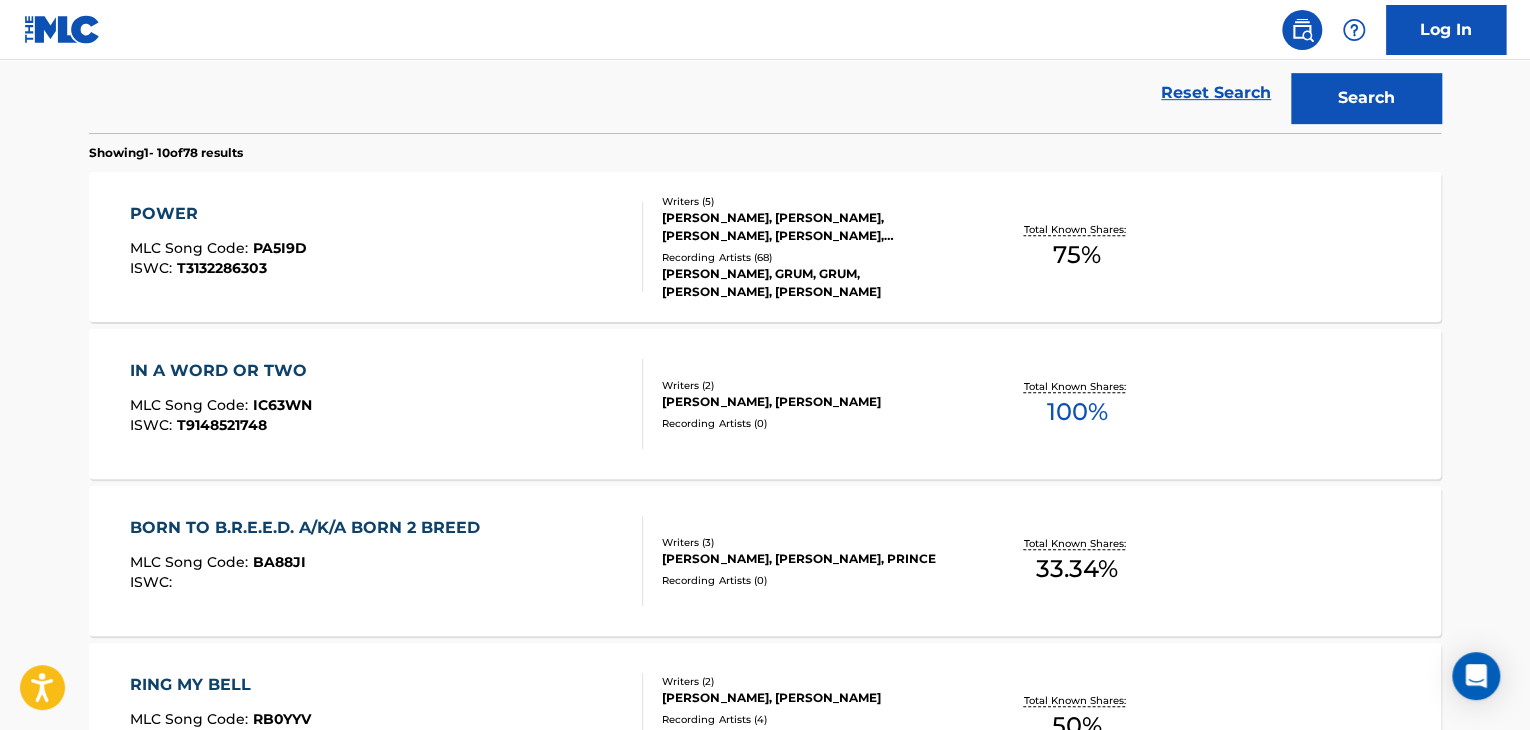 scroll, scrollTop: 544, scrollLeft: 0, axis: vertical 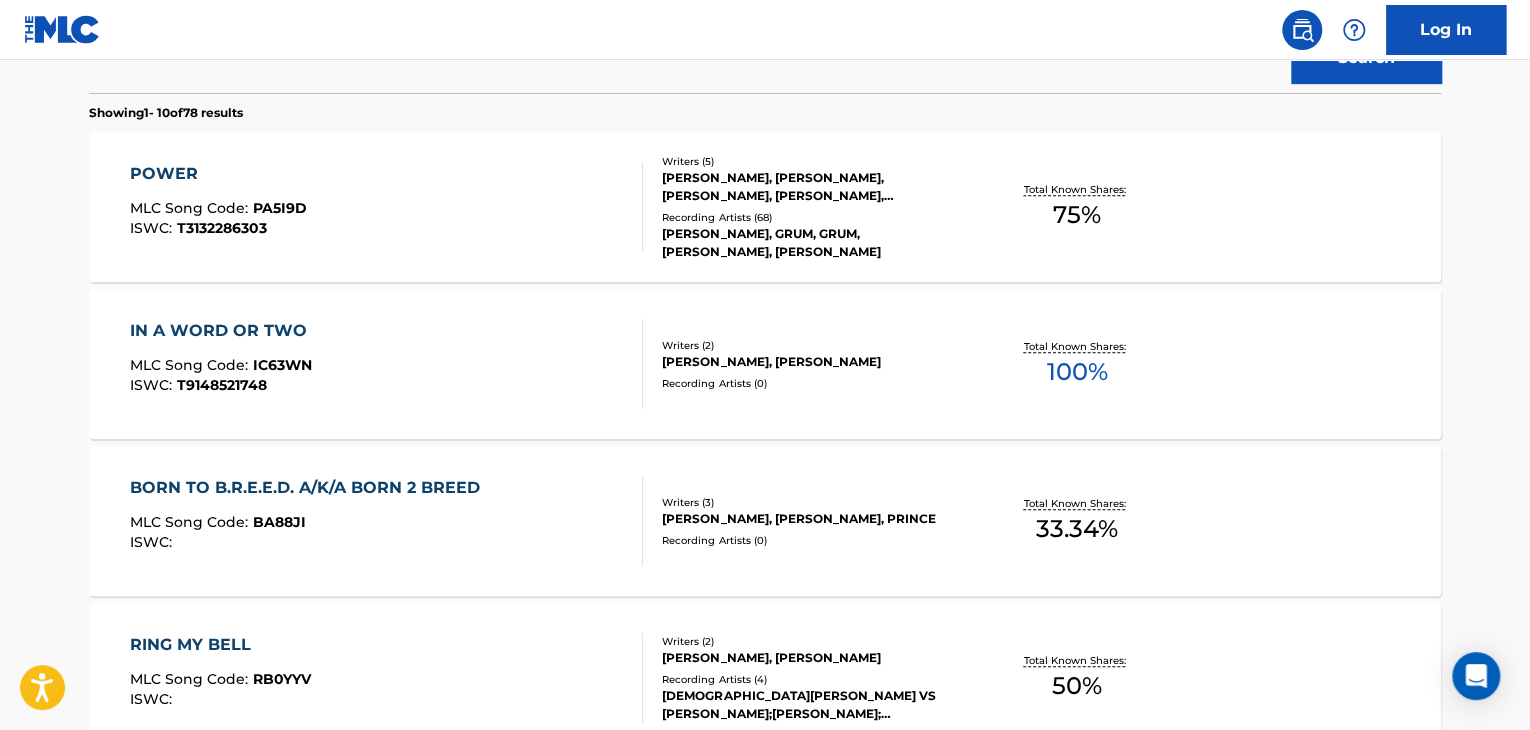 click on "IN A WORD OR TWO" at bounding box center (223, 331) 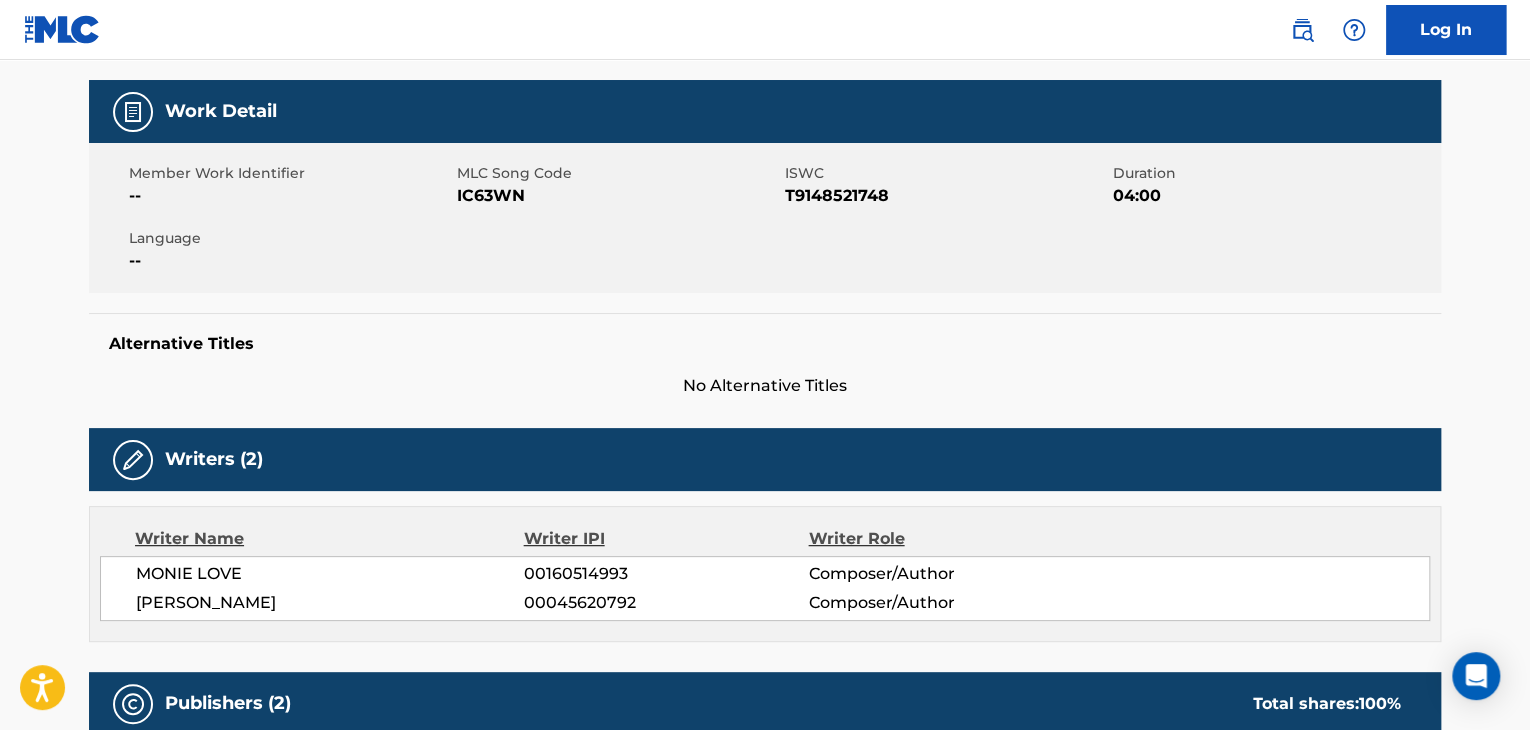 scroll, scrollTop: 210, scrollLeft: 0, axis: vertical 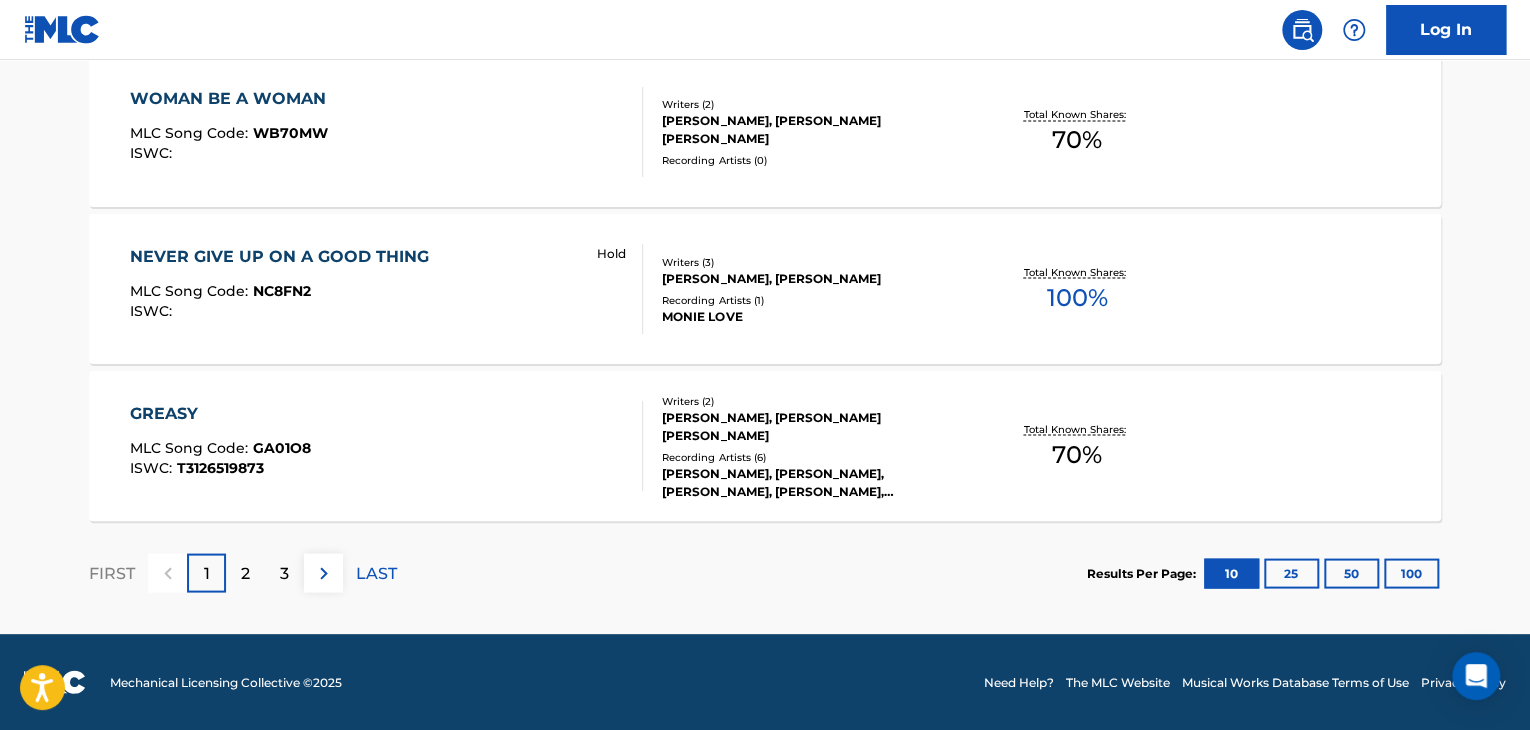 click on "2" at bounding box center [245, 572] 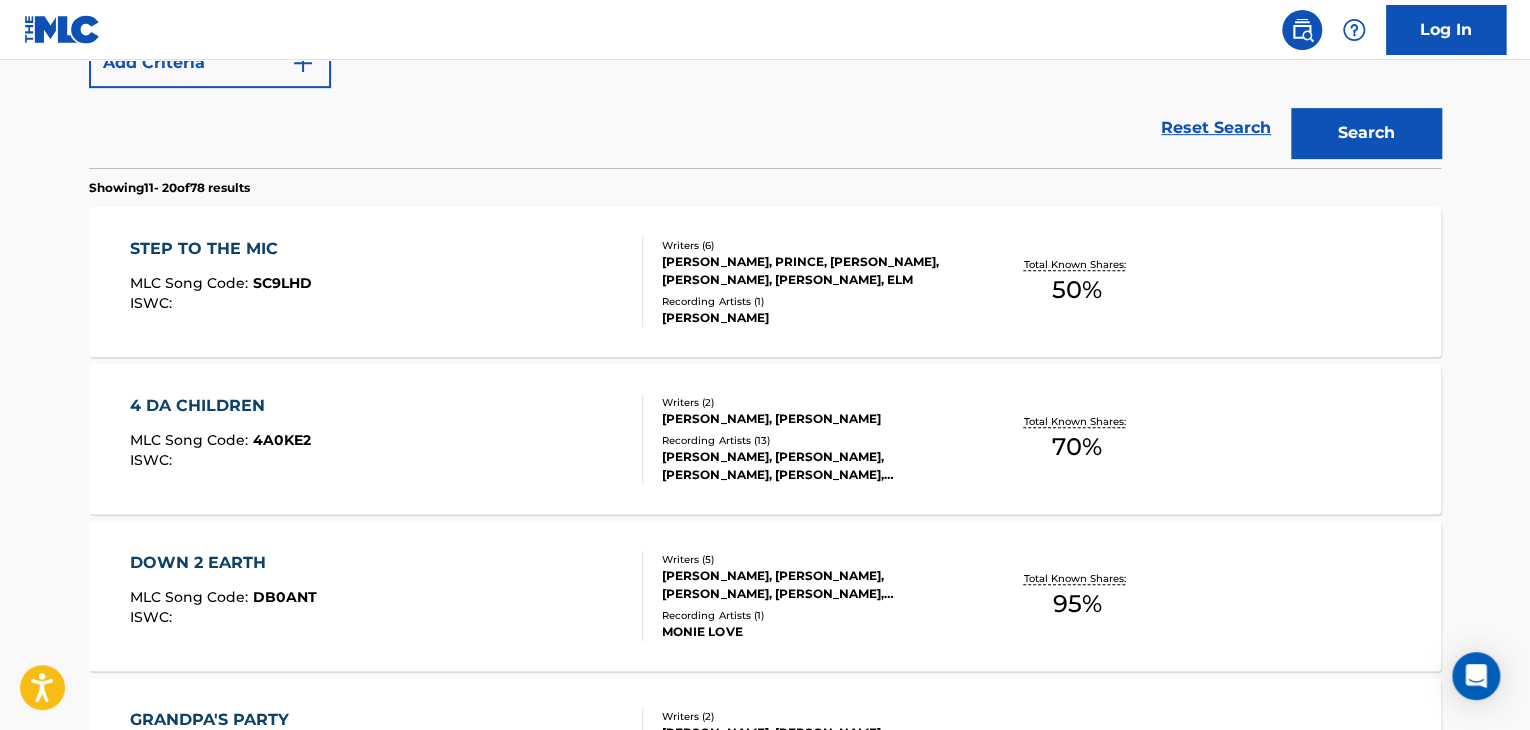 scroll, scrollTop: 466, scrollLeft: 0, axis: vertical 